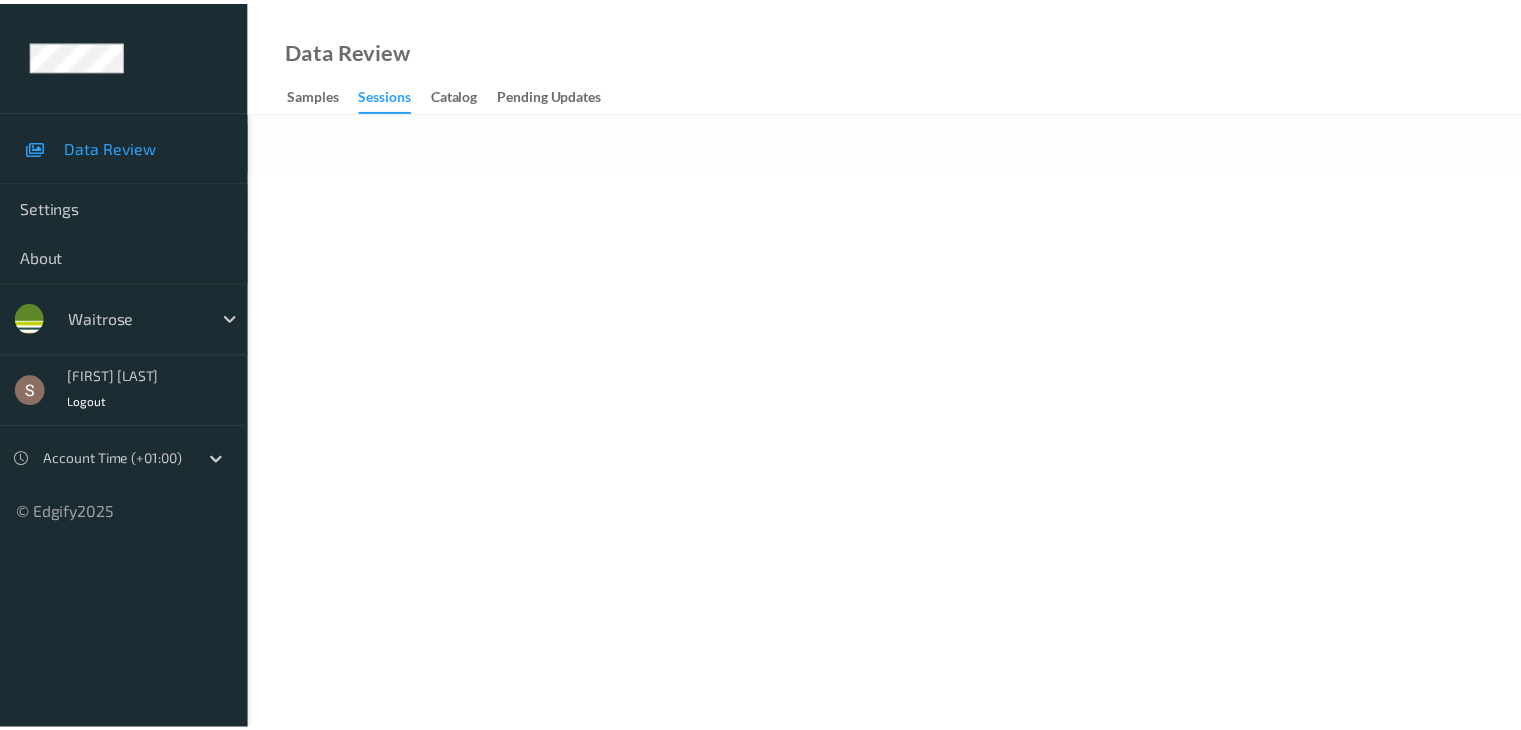 scroll, scrollTop: 0, scrollLeft: 0, axis: both 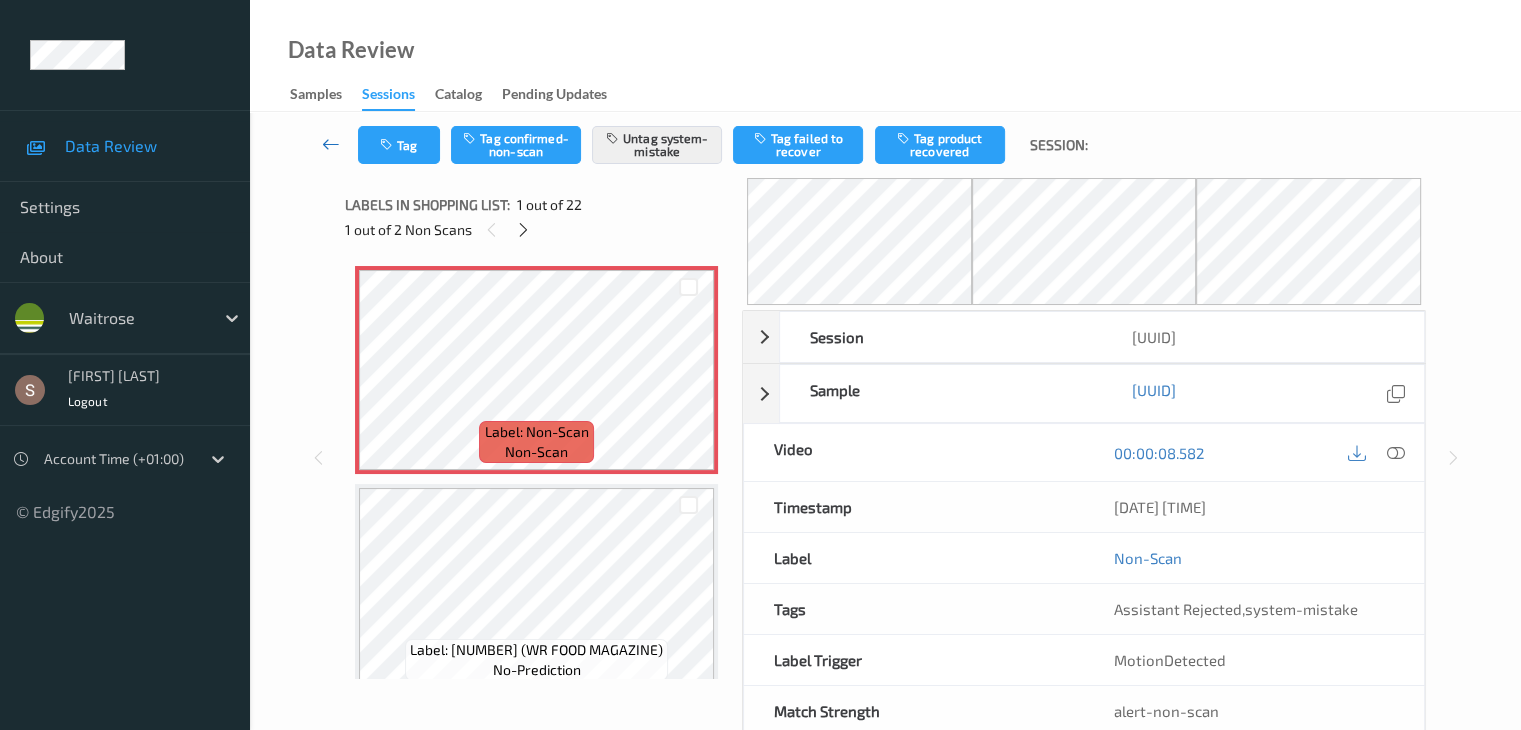 click at bounding box center [331, 144] 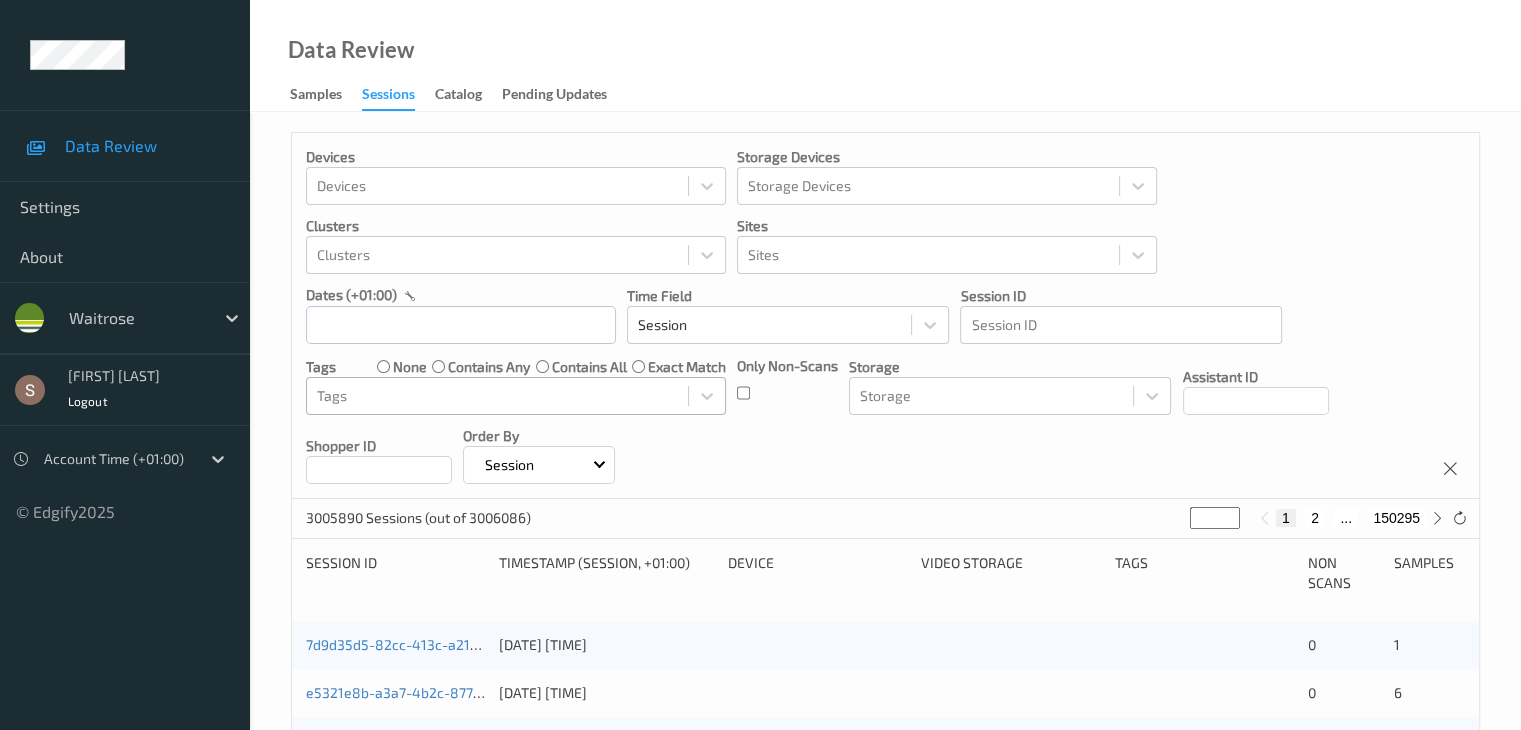 scroll, scrollTop: 72, scrollLeft: 0, axis: vertical 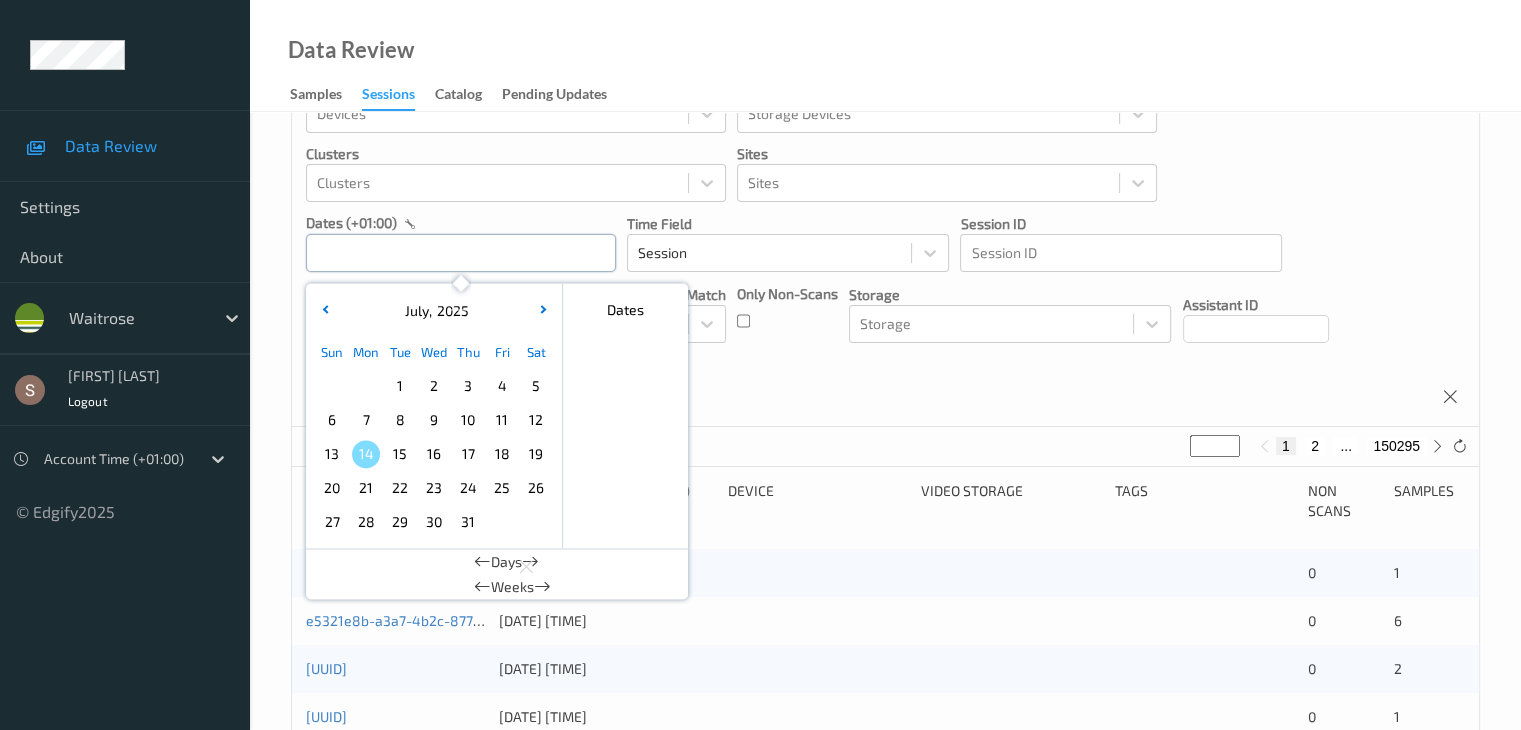 click at bounding box center [461, 253] 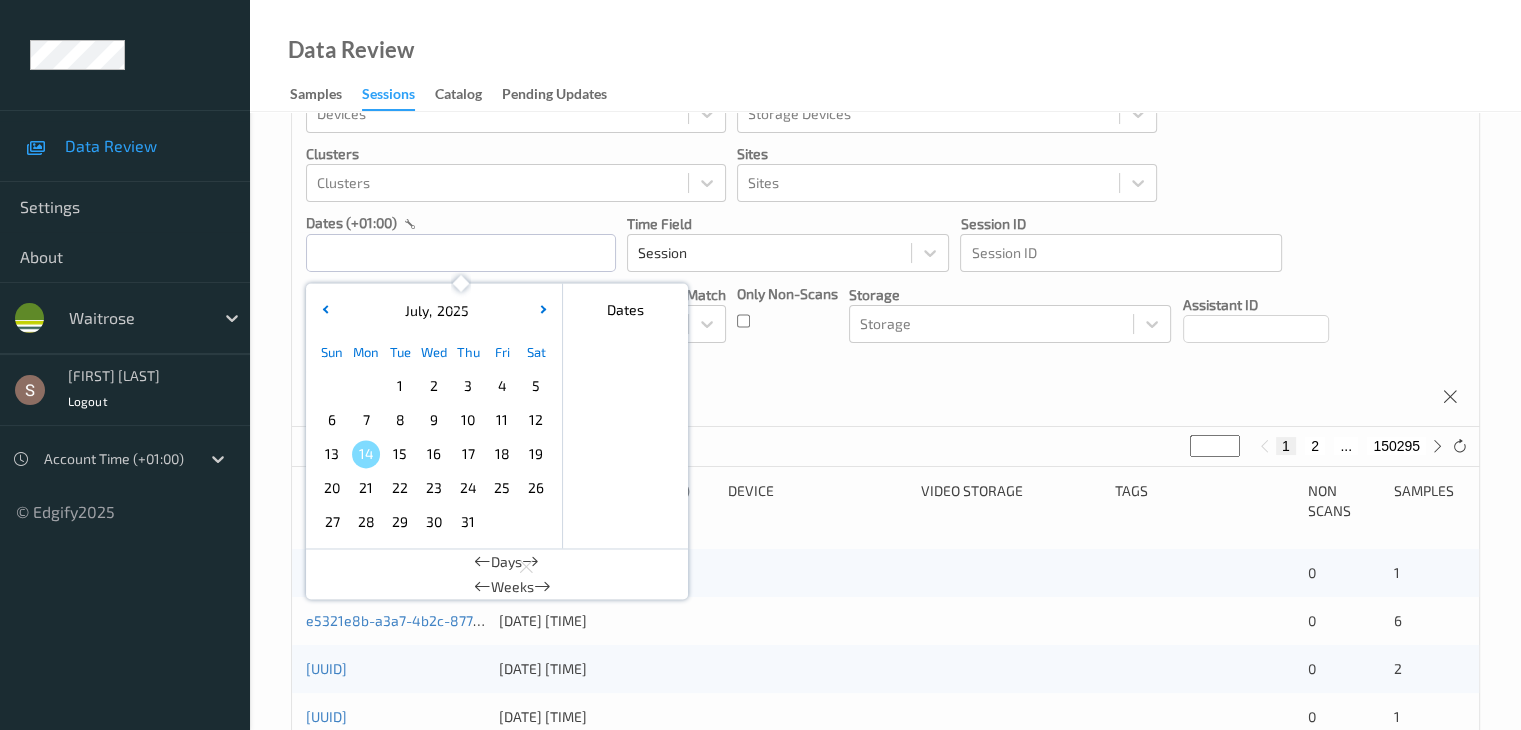 click on "7" at bounding box center (366, 420) 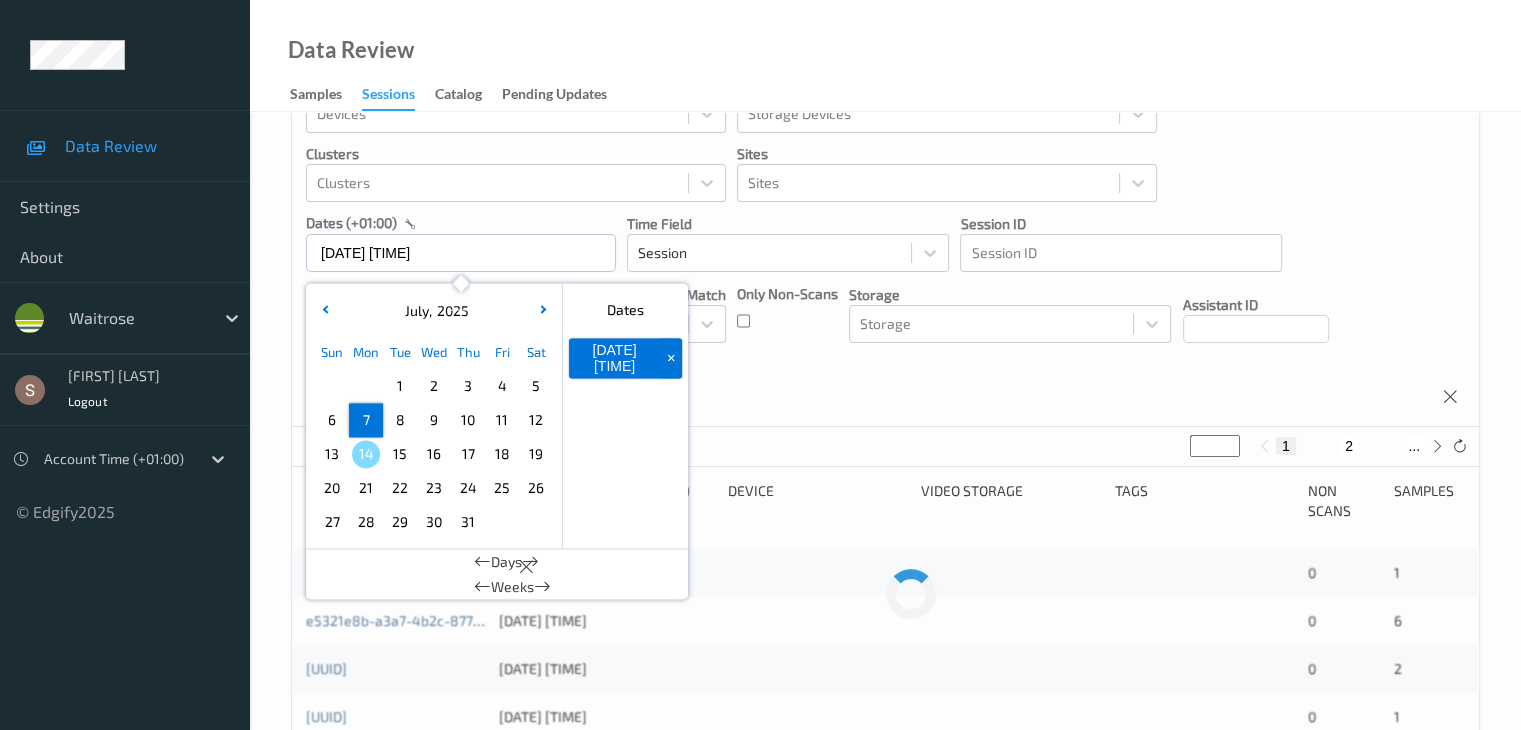 click on "7" at bounding box center (366, 420) 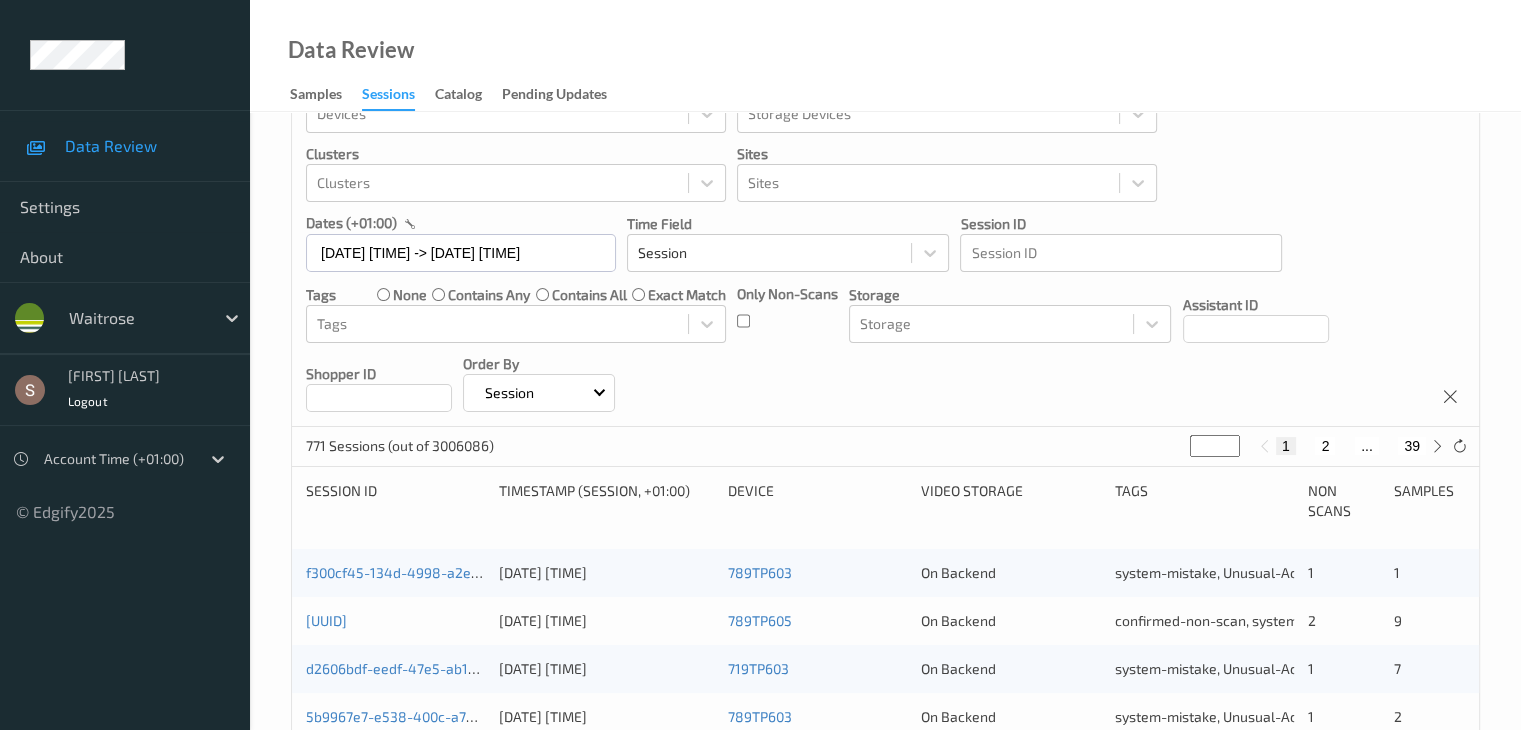 click on "2" at bounding box center [1325, 446] 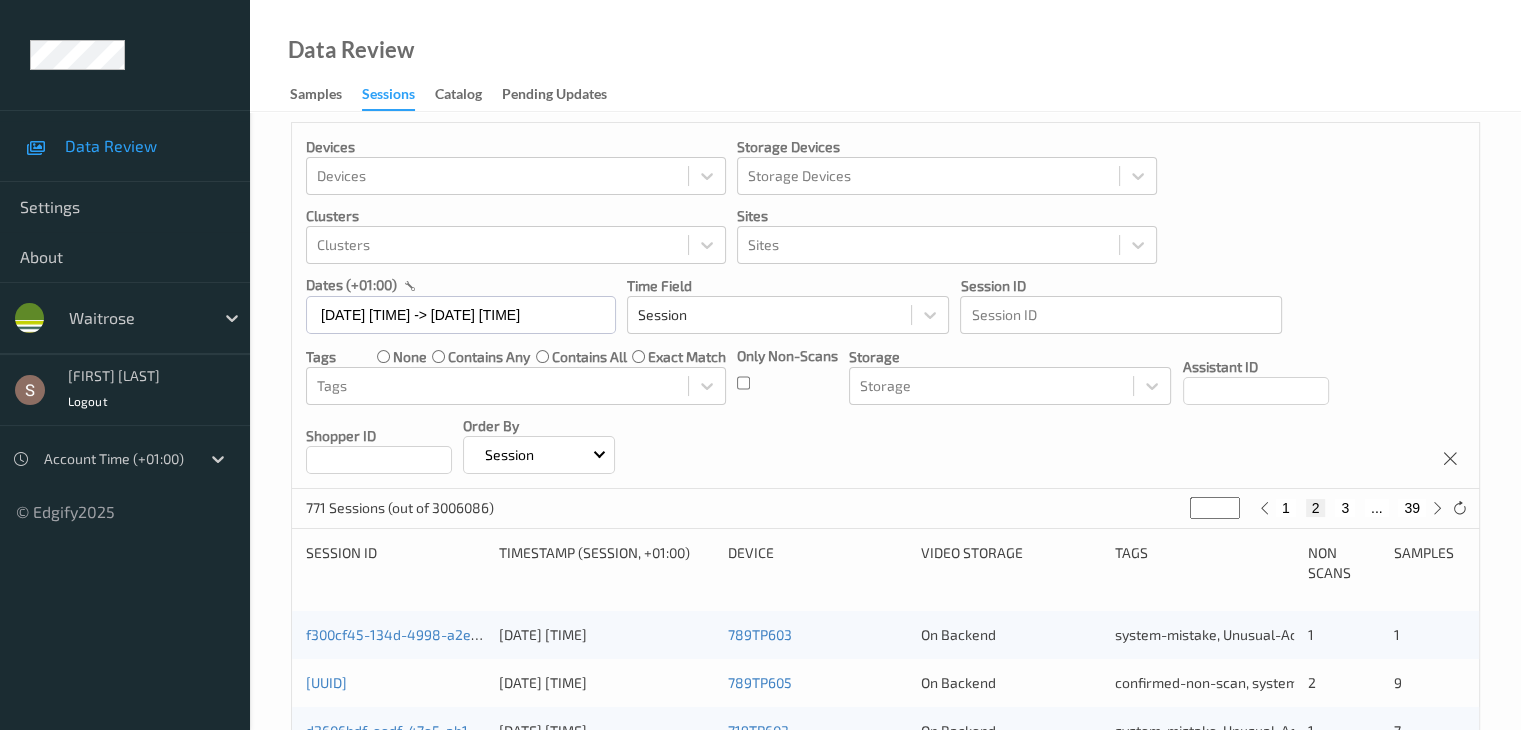 scroll, scrollTop: 0, scrollLeft: 0, axis: both 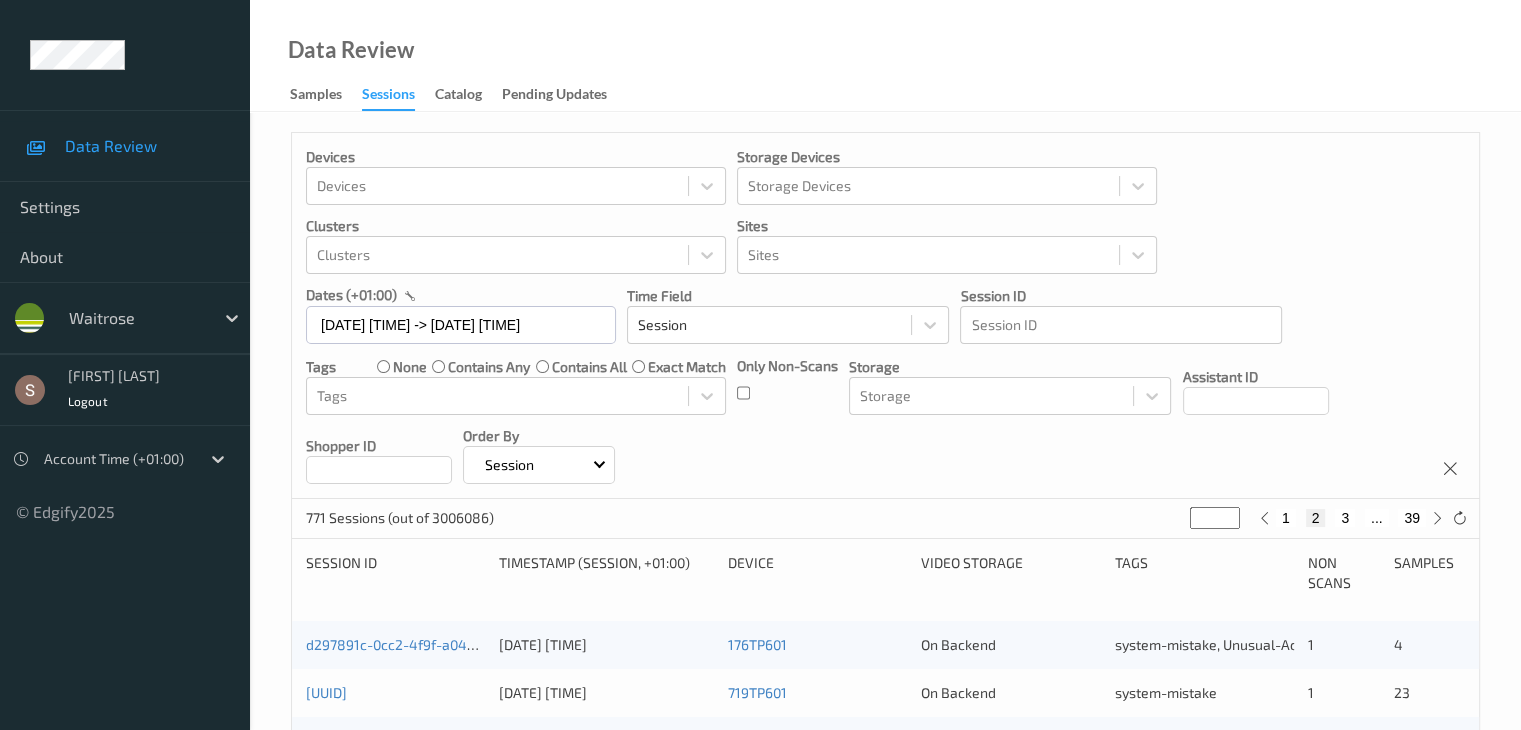 click on "3" at bounding box center [1345, 518] 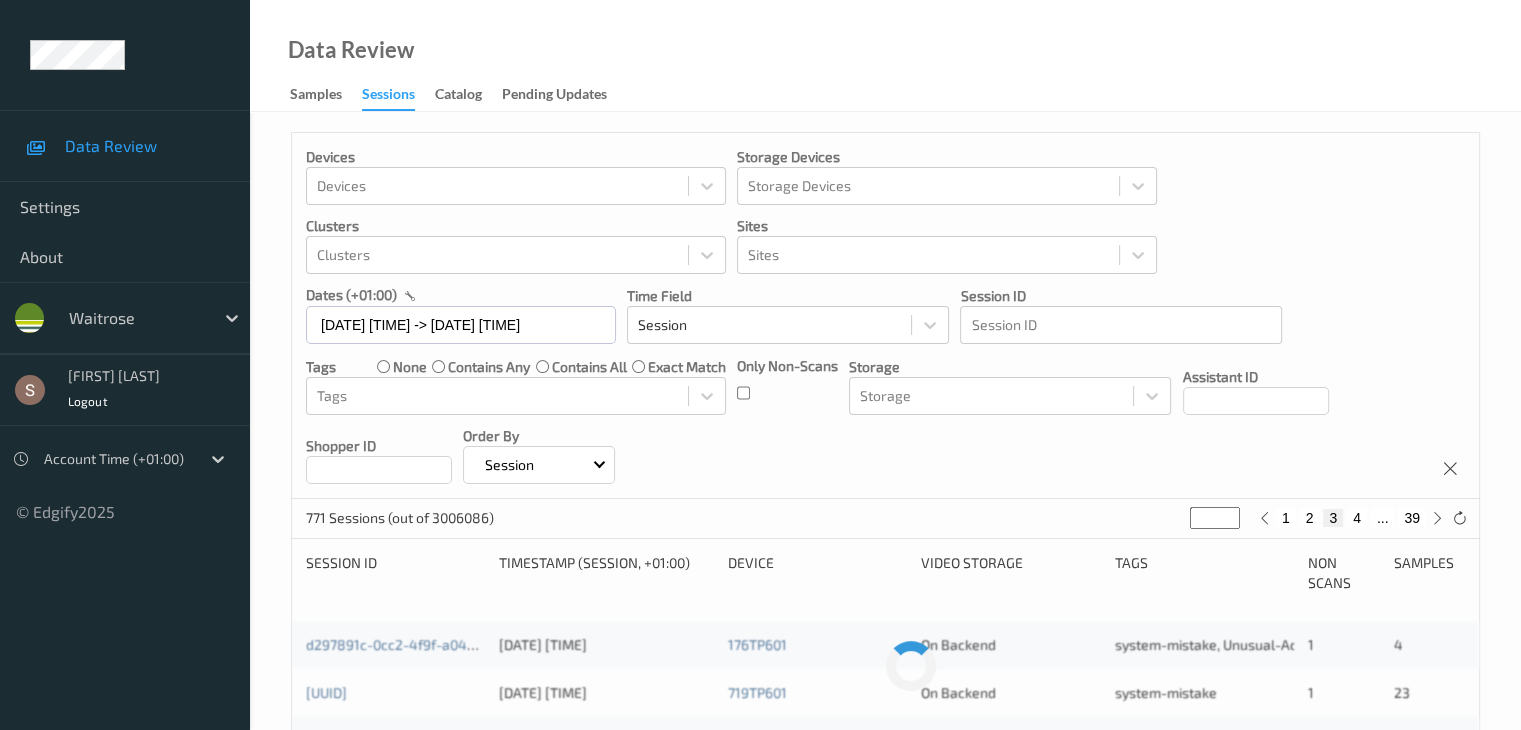 click on "3" at bounding box center (1333, 518) 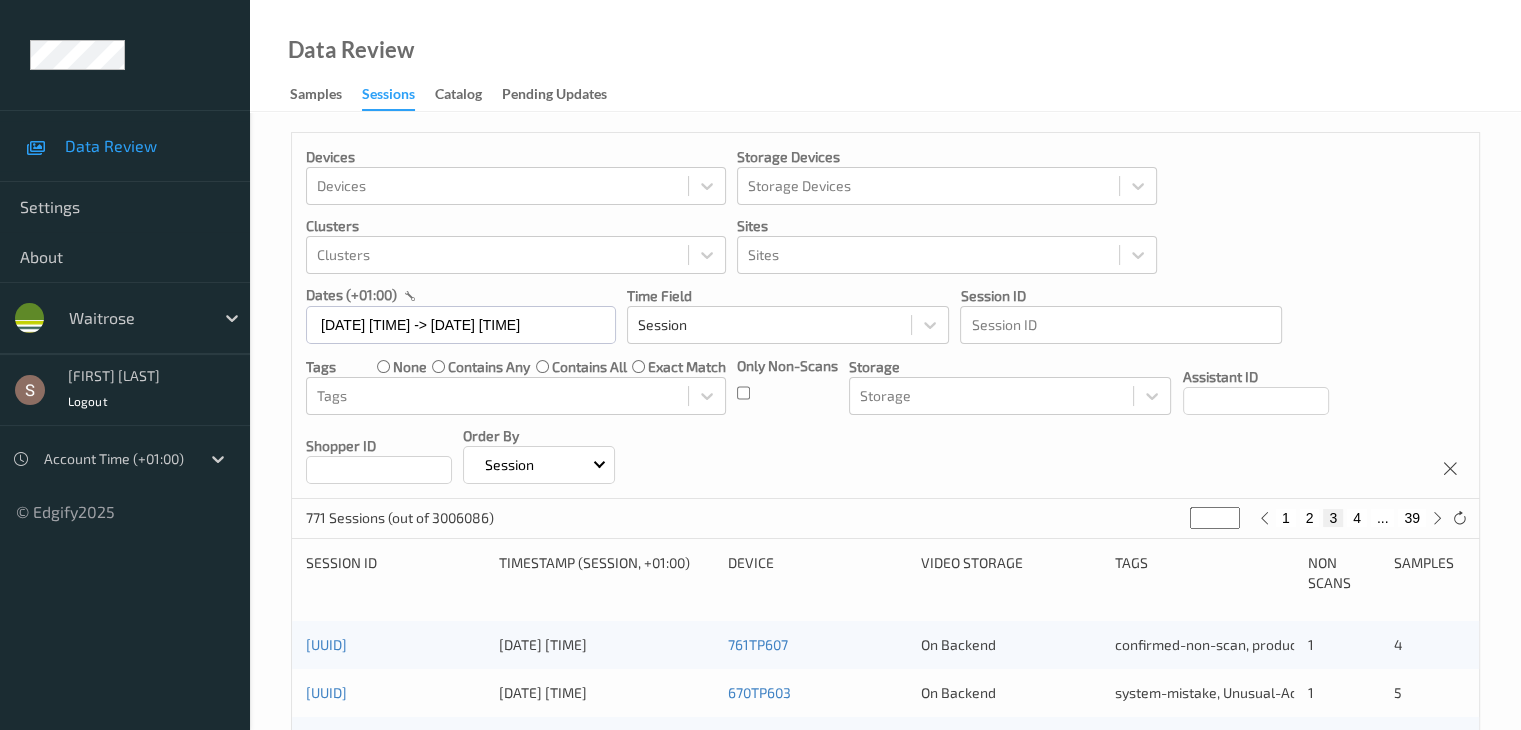 drag, startPoint x: 1341, startPoint y: 510, endPoint x: 1363, endPoint y: 514, distance: 22.36068 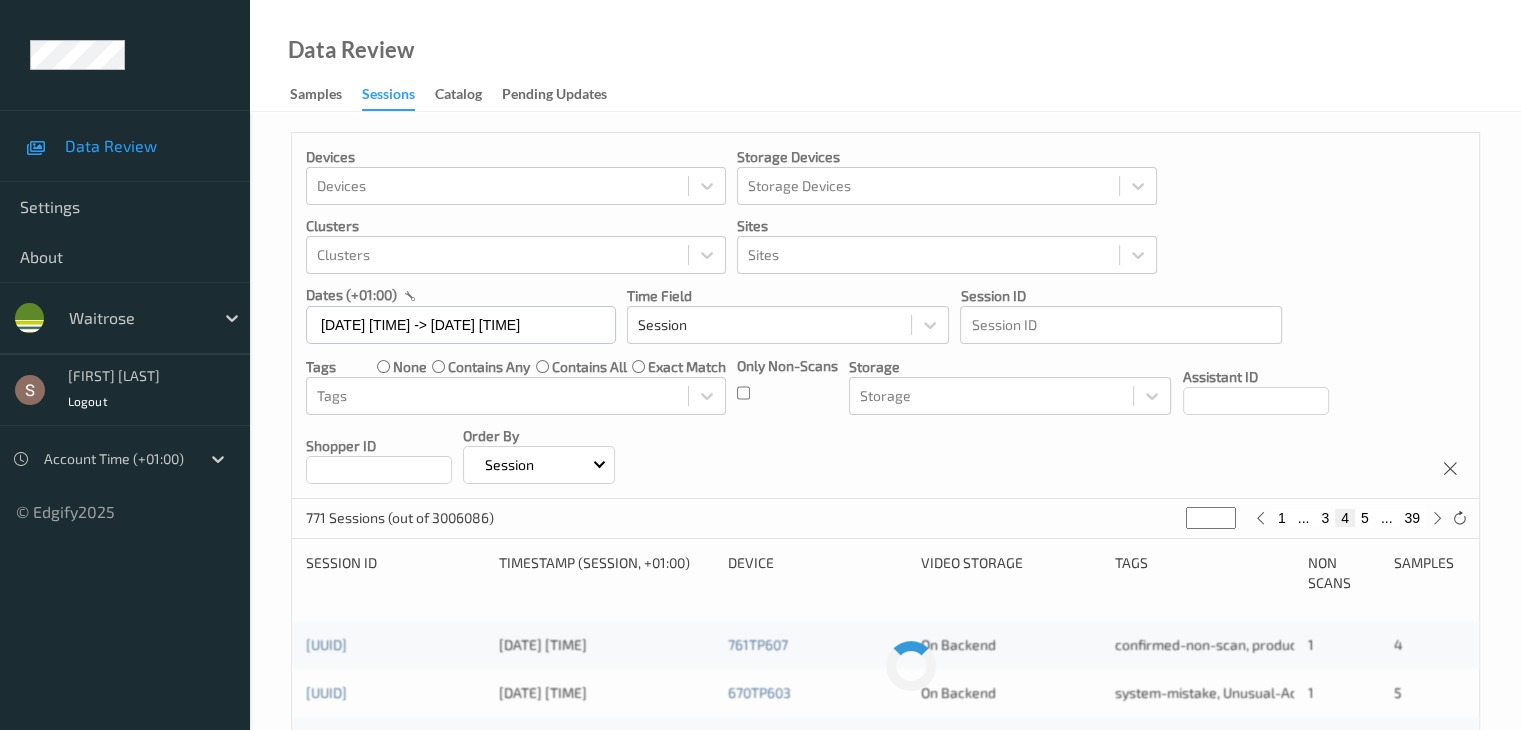 click on "5" at bounding box center (1365, 518) 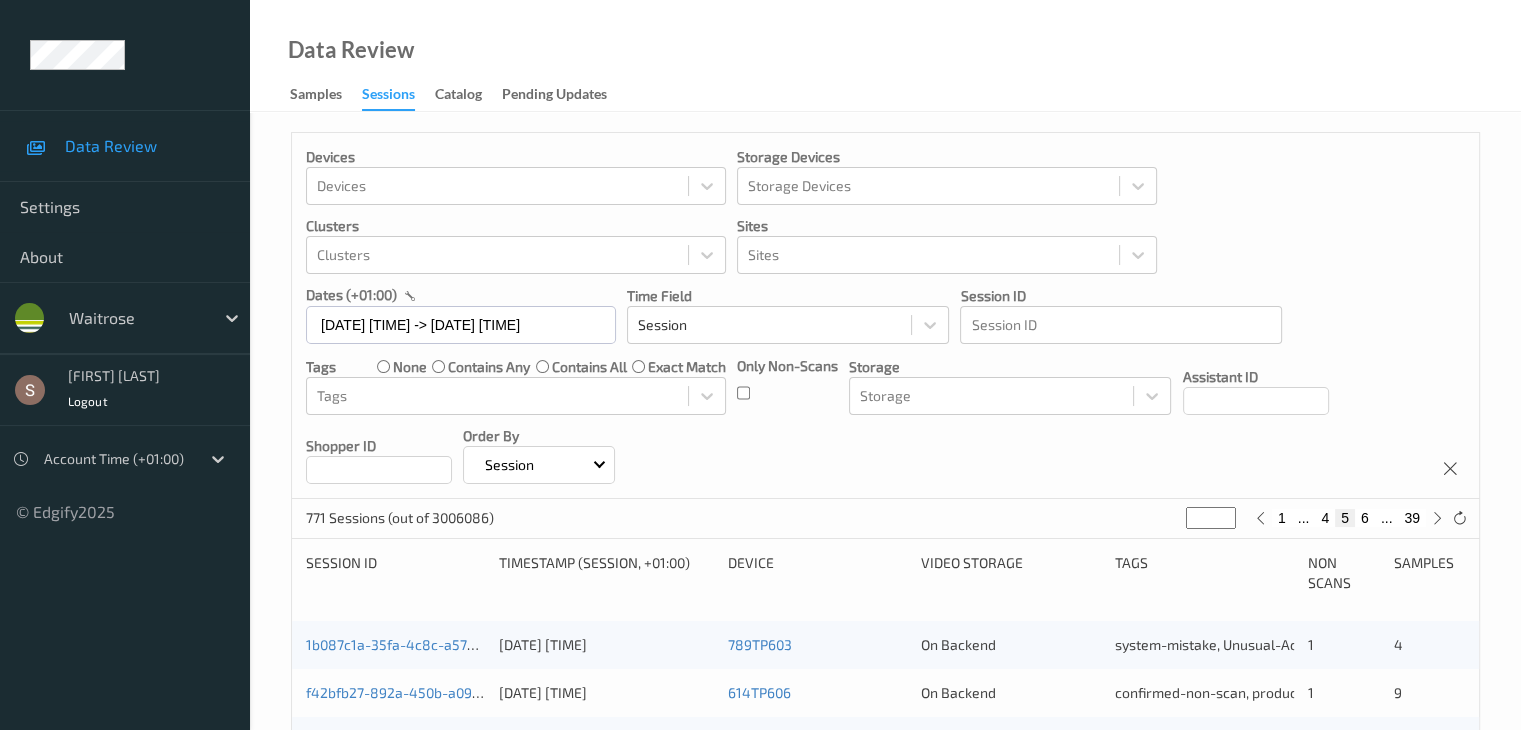 type on "*" 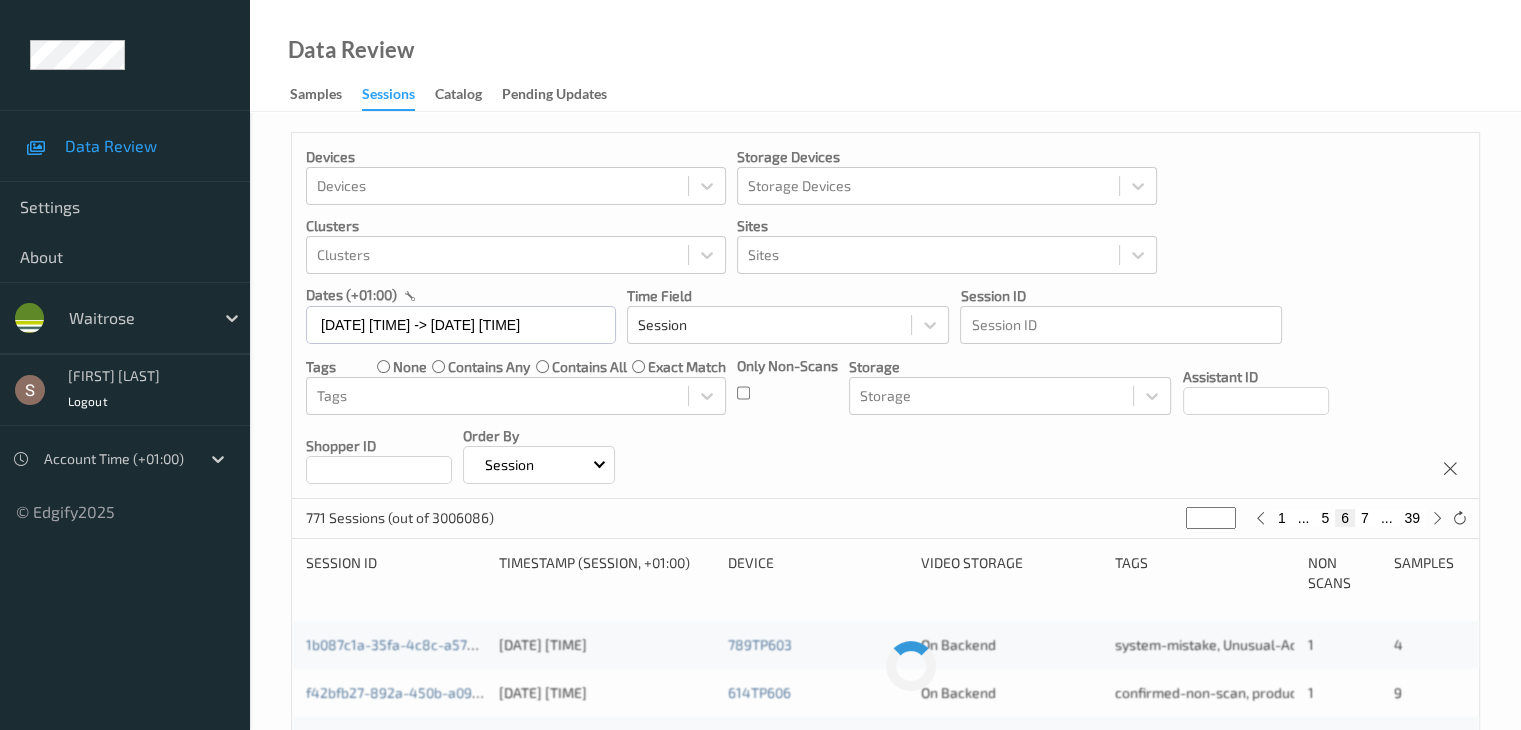 click on "7" at bounding box center (1365, 518) 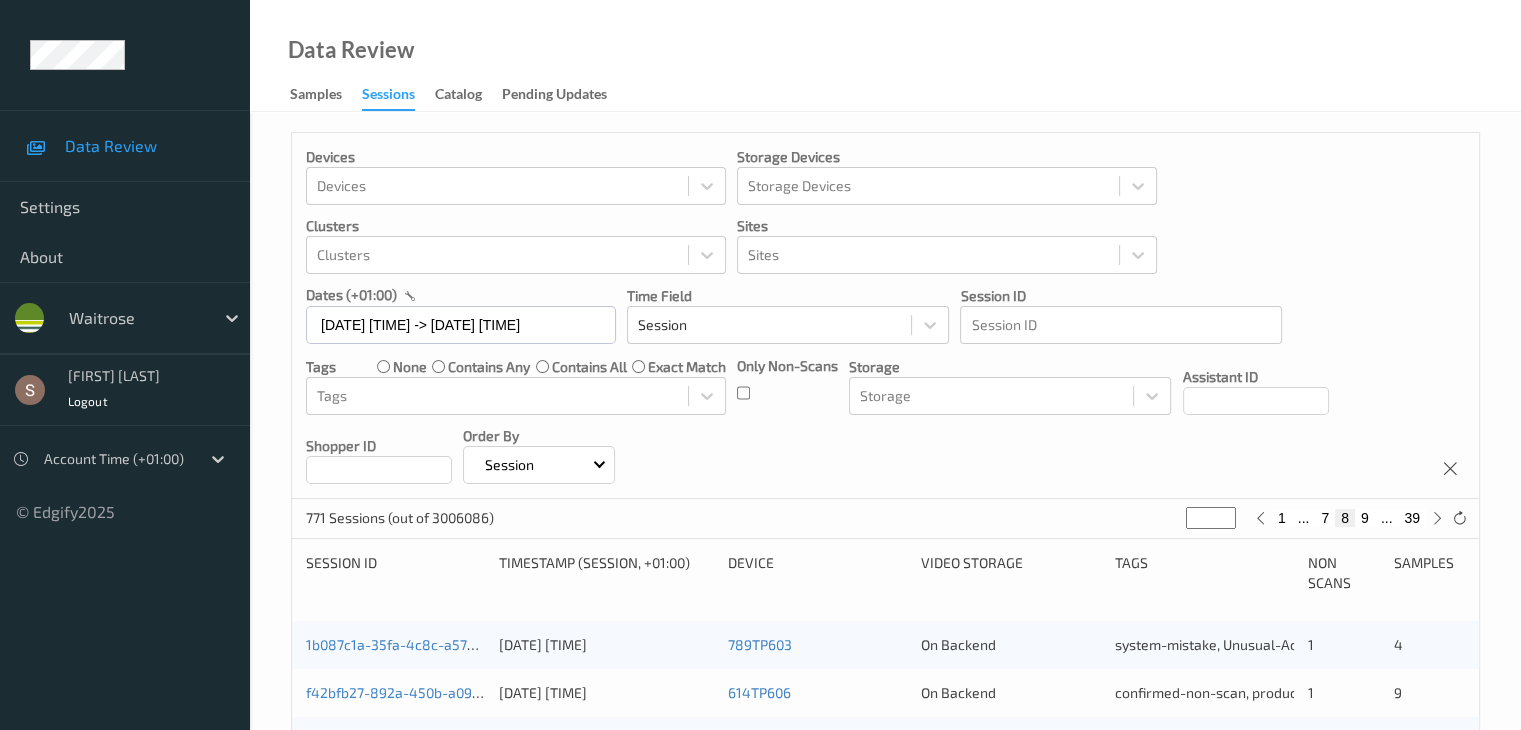 click on "9" at bounding box center (1365, 518) 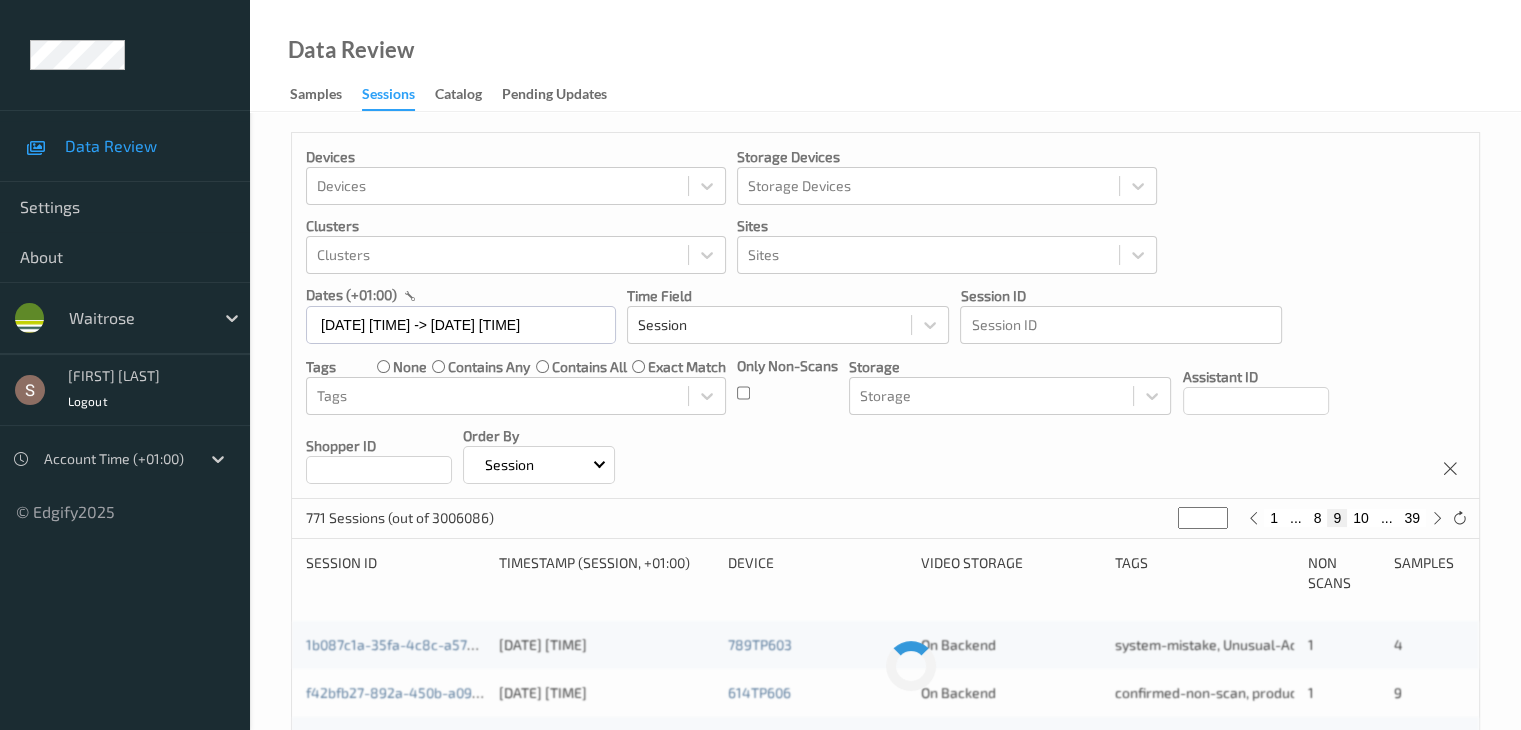 click on "10" at bounding box center (1361, 518) 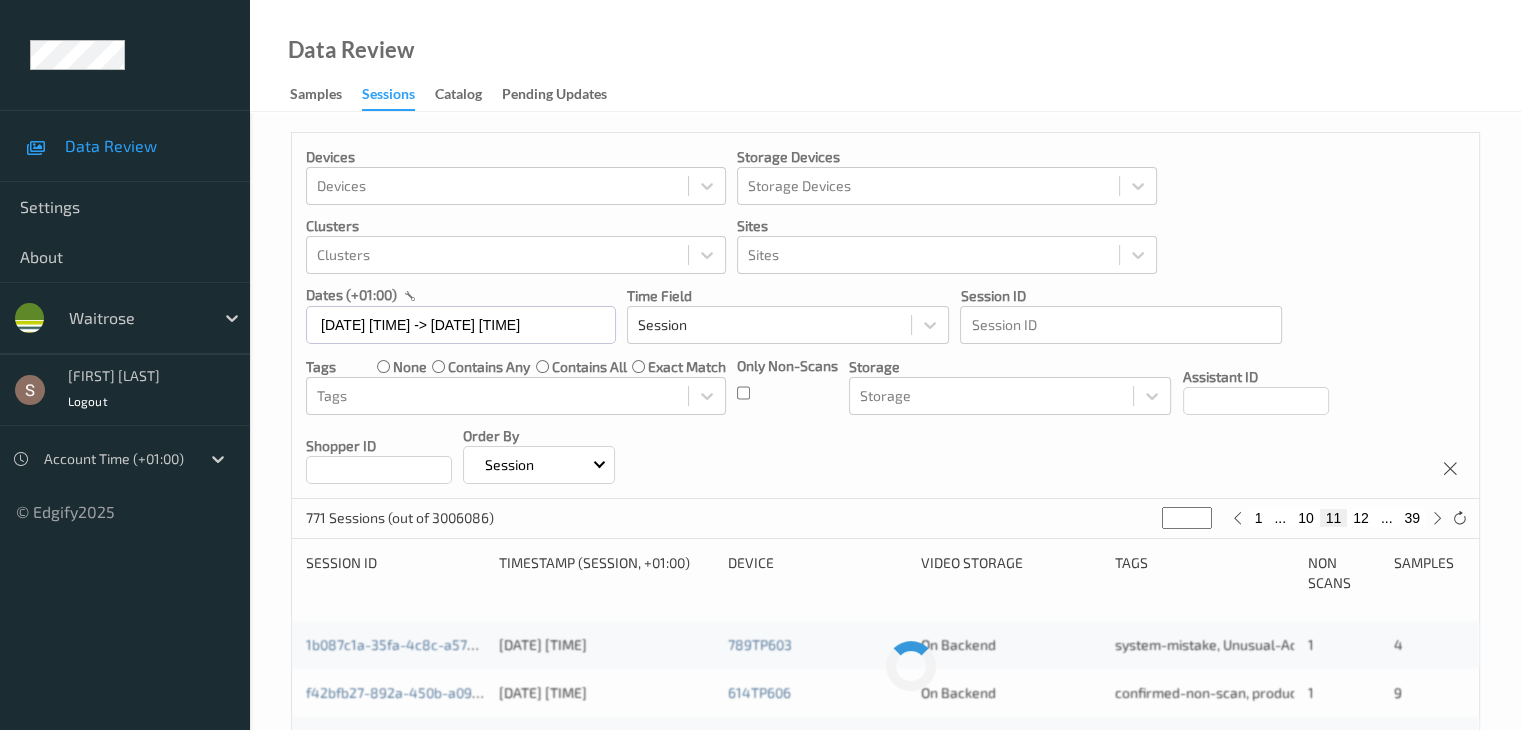 click on "12" at bounding box center [1361, 518] 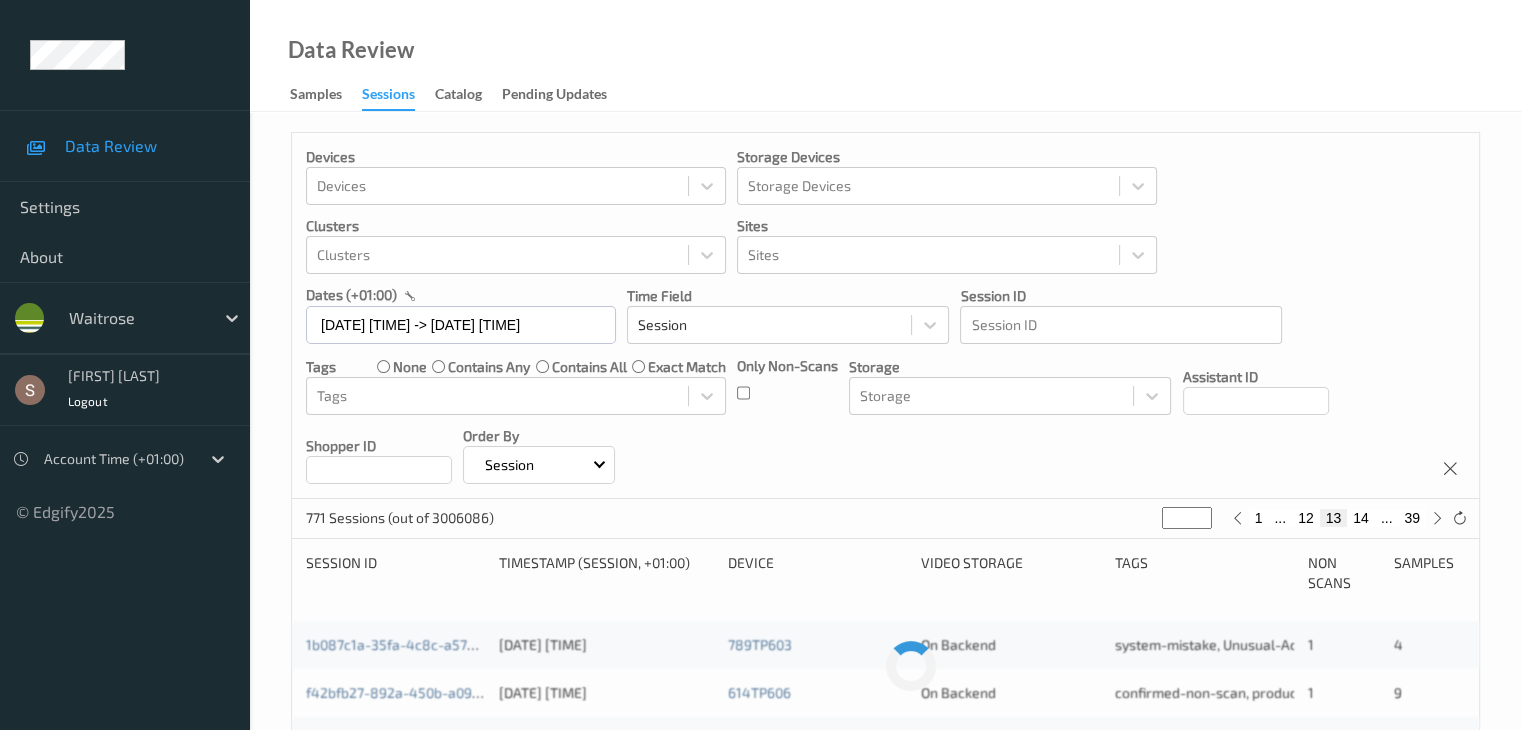 click on "14" at bounding box center (1361, 518) 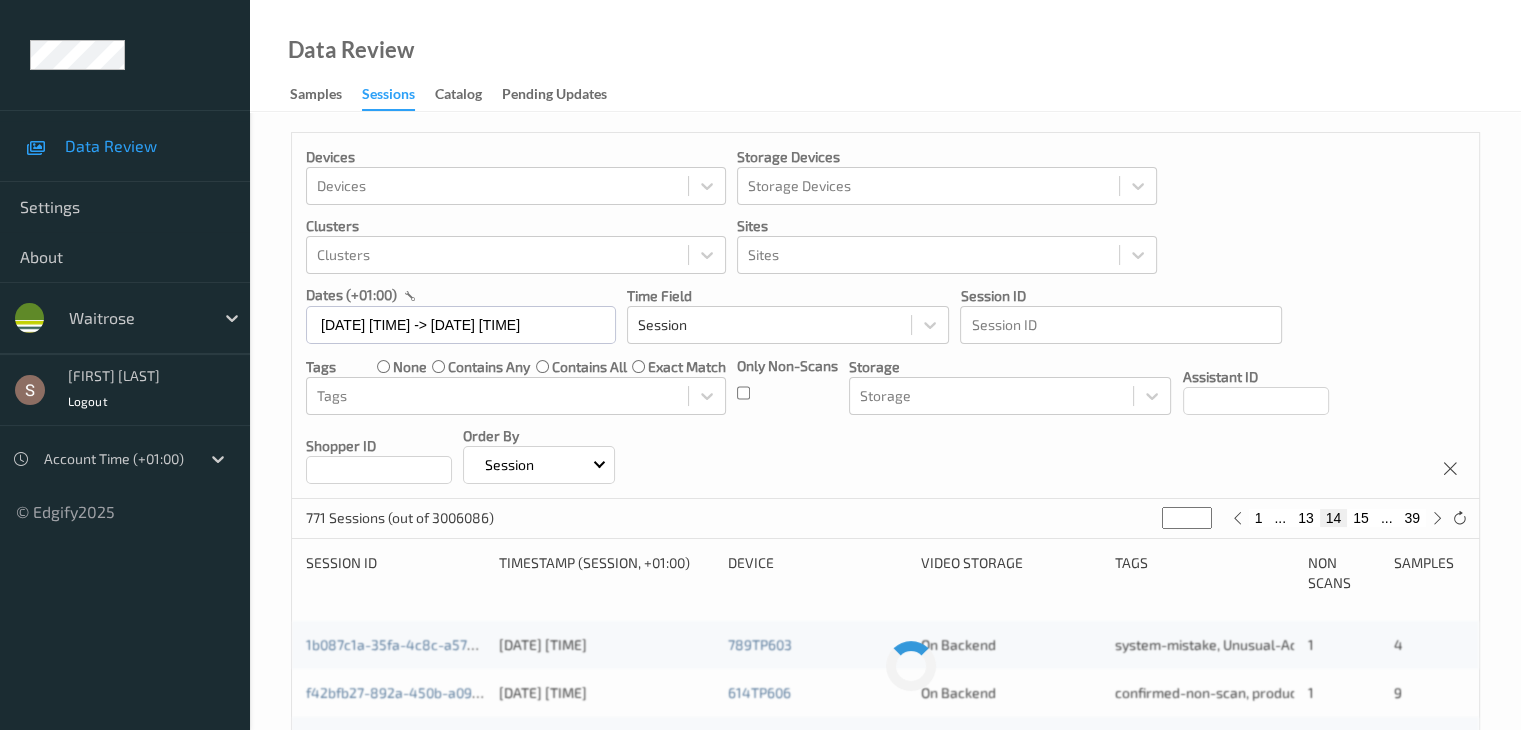 click on "15" at bounding box center [1361, 518] 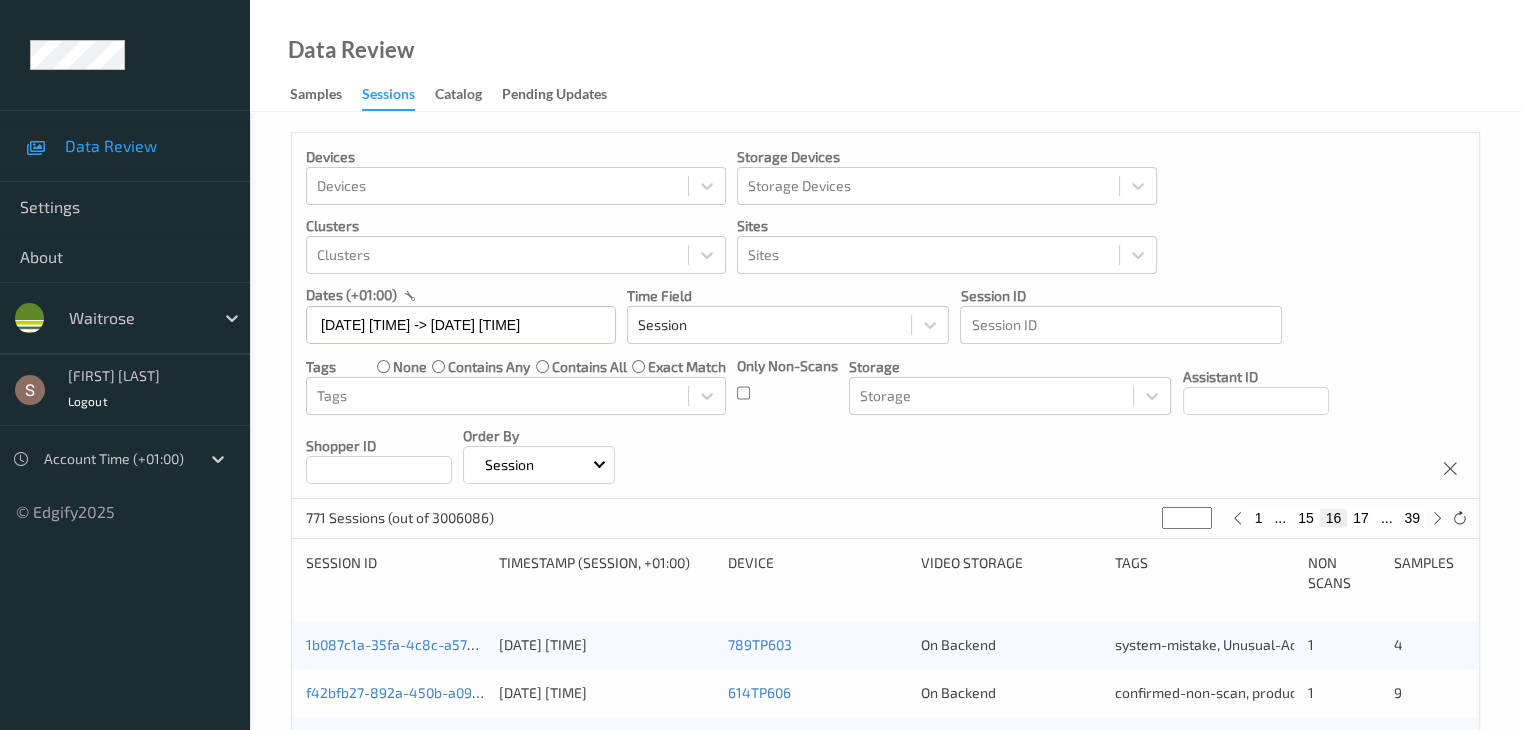 click on "17" at bounding box center [1361, 518] 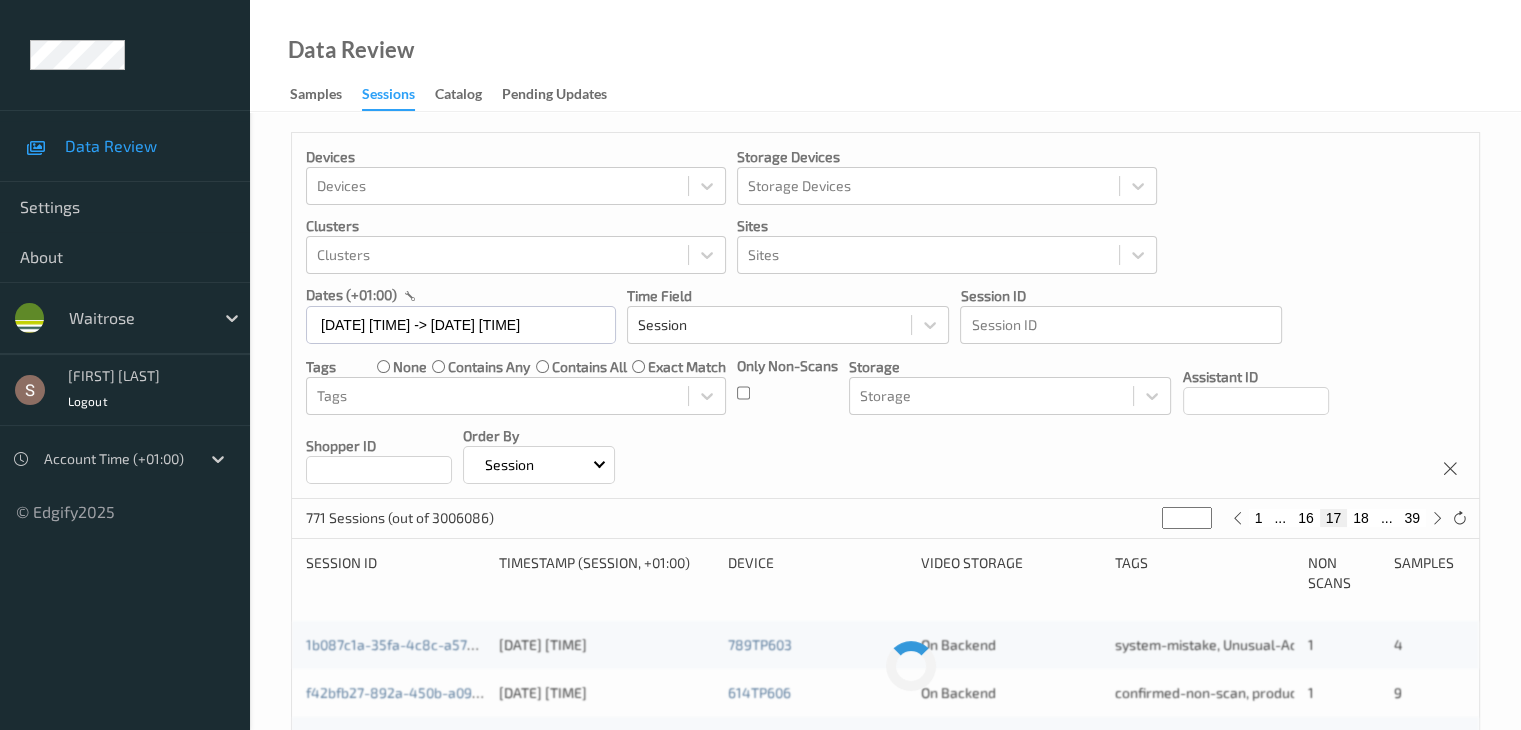 click on "18" at bounding box center (1361, 518) 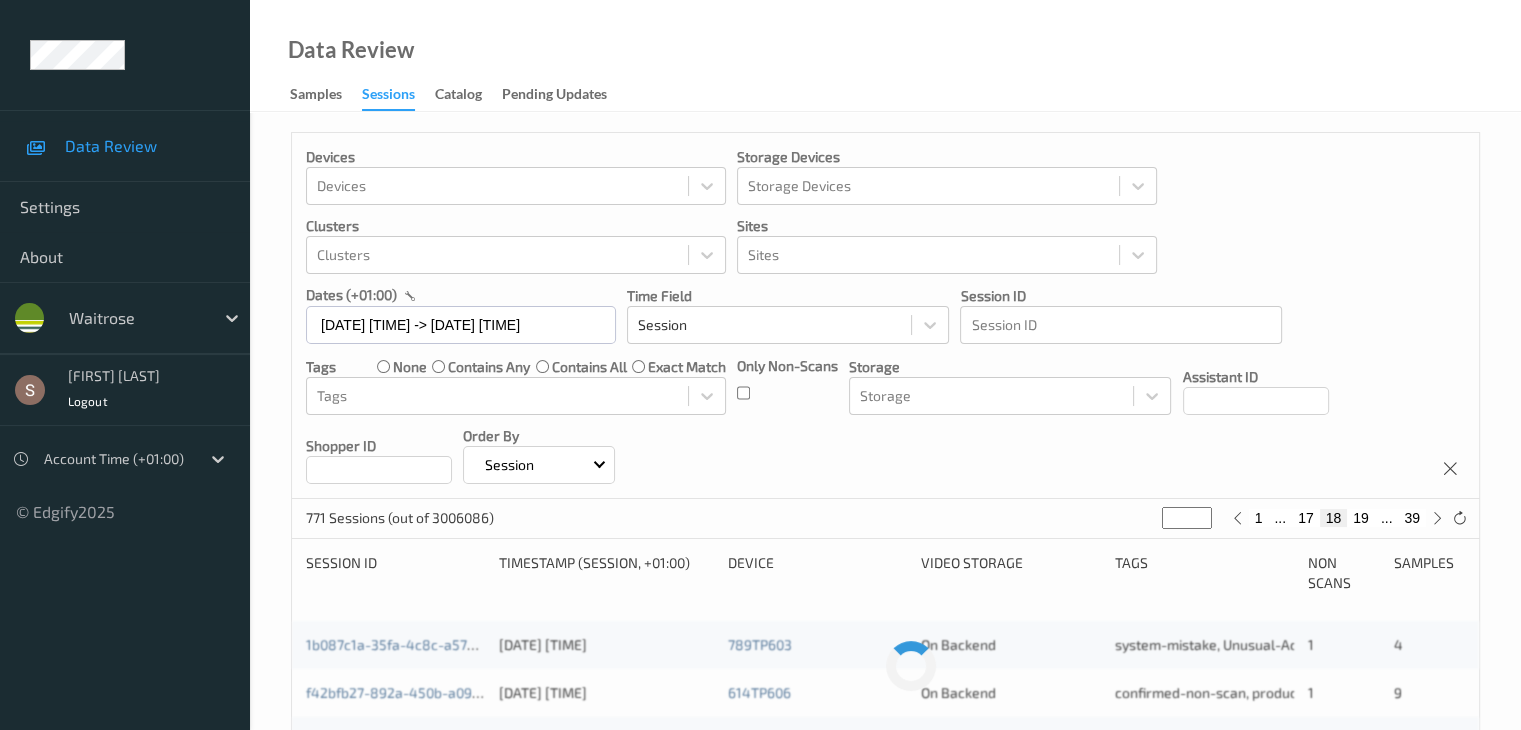 click on "19" at bounding box center [1361, 518] 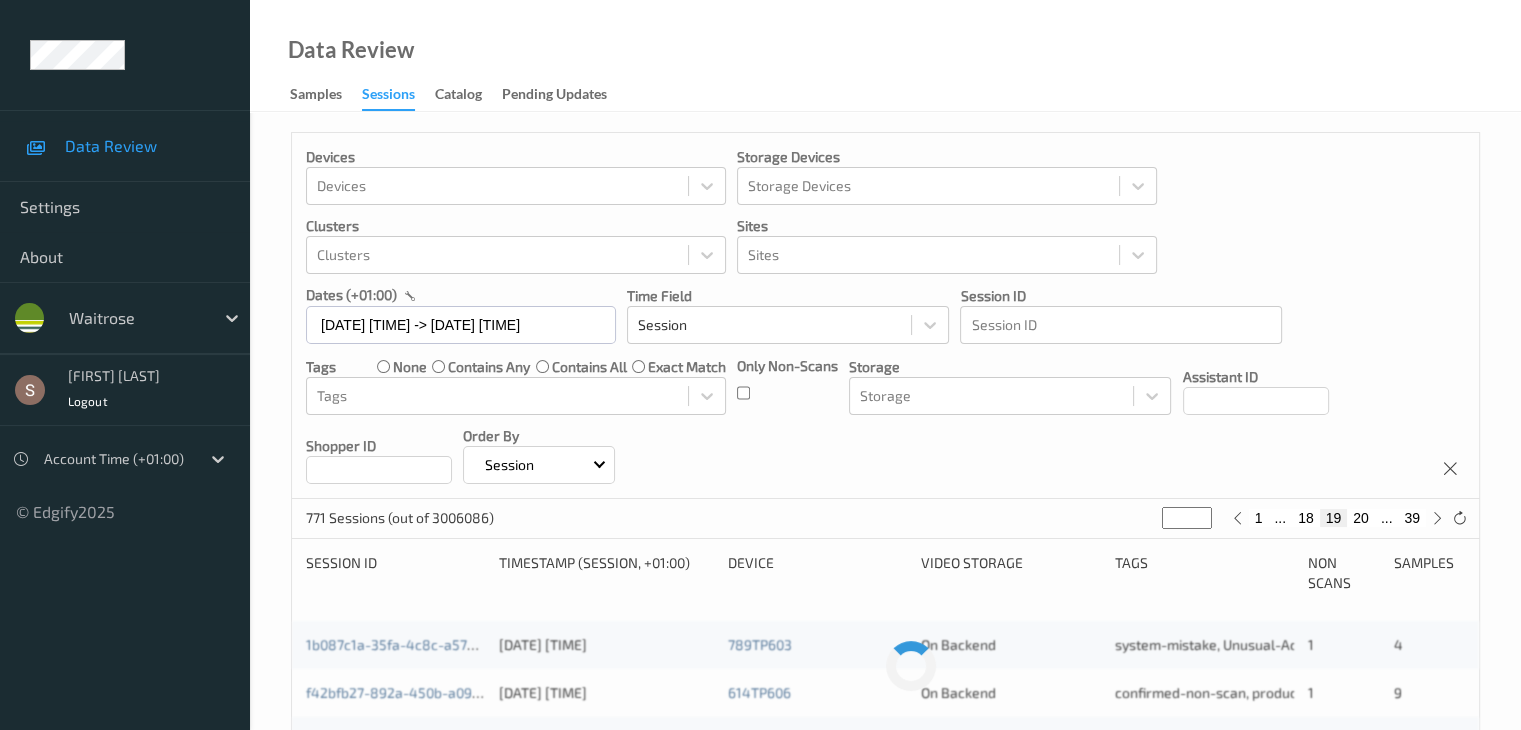 click on "20" at bounding box center [1361, 518] 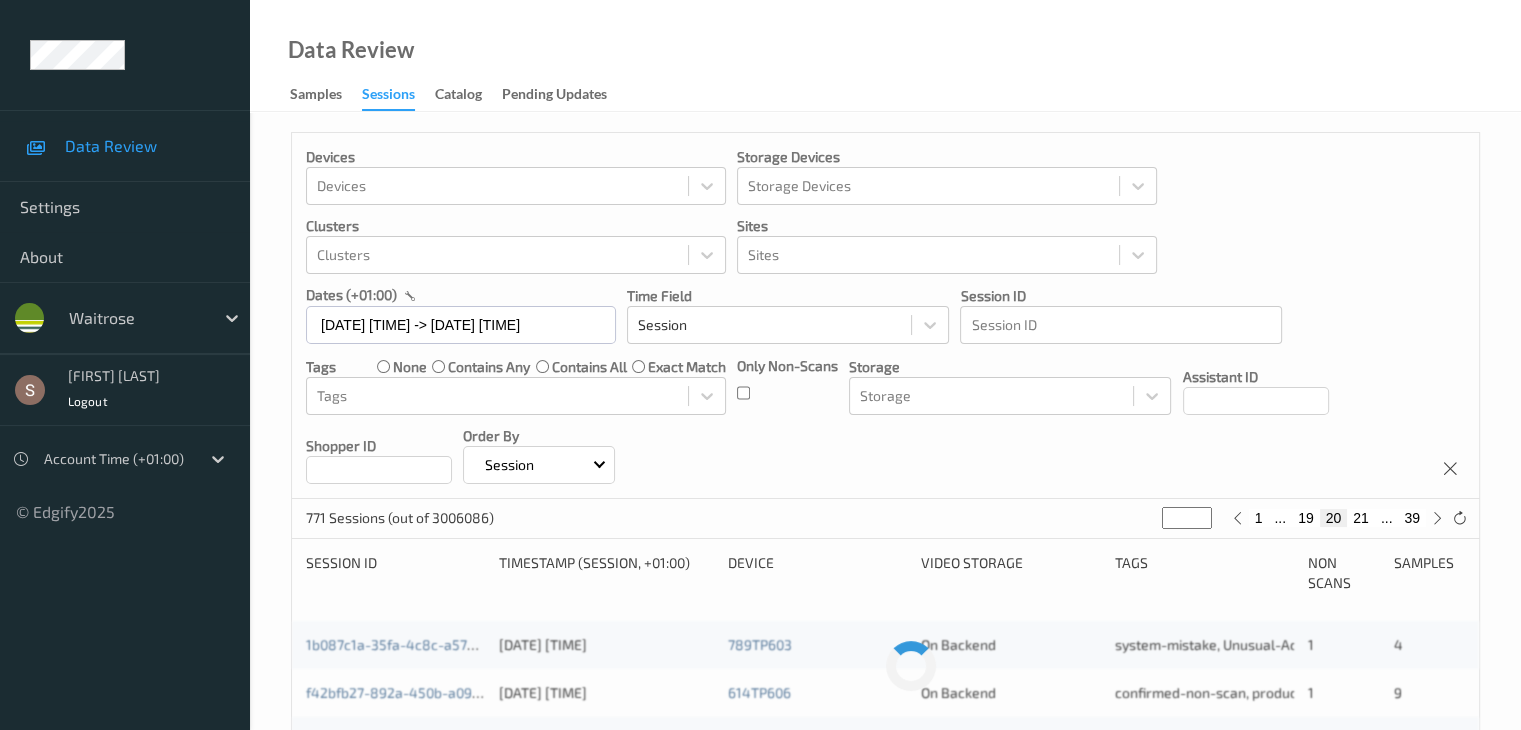 click on "21" at bounding box center [1361, 518] 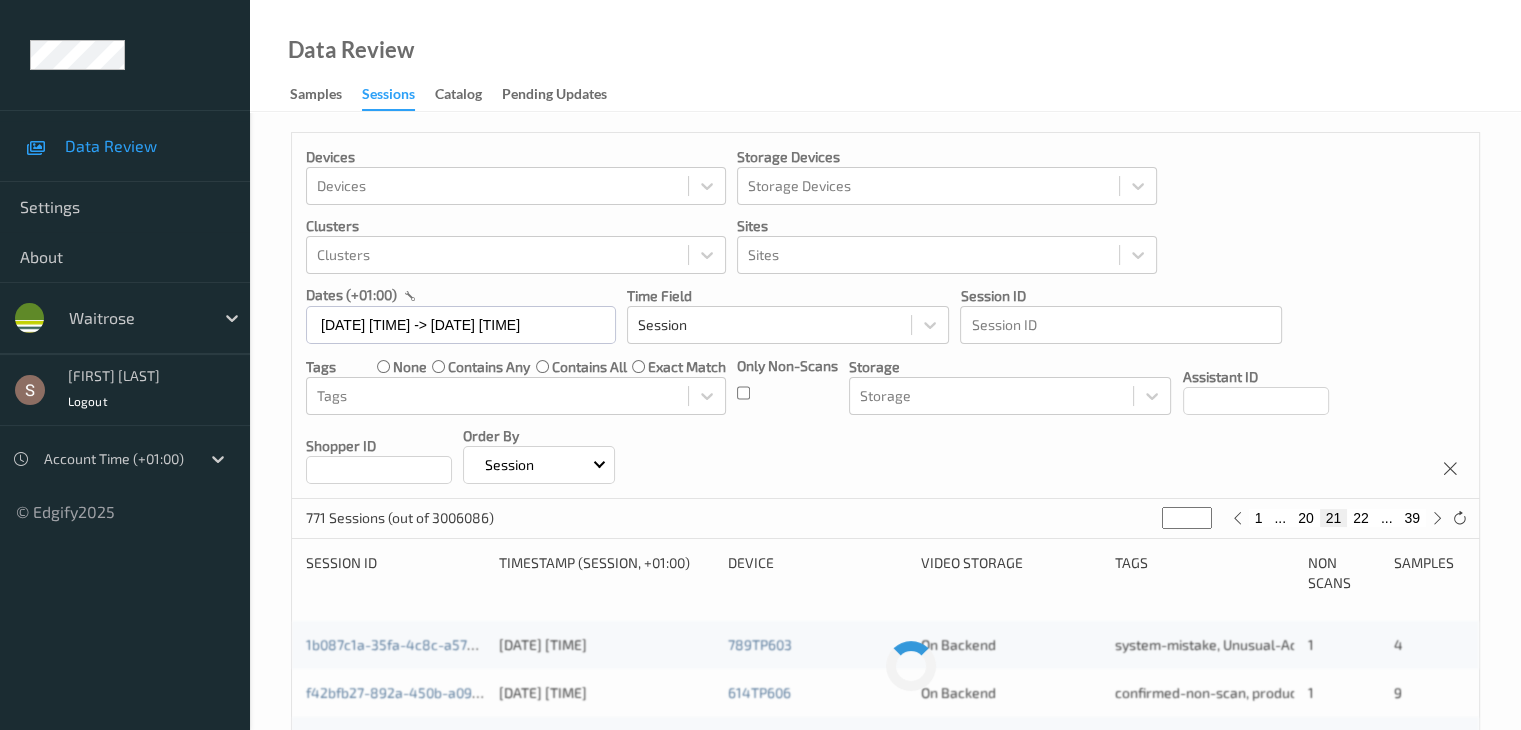 click on "20" at bounding box center (1306, 518) 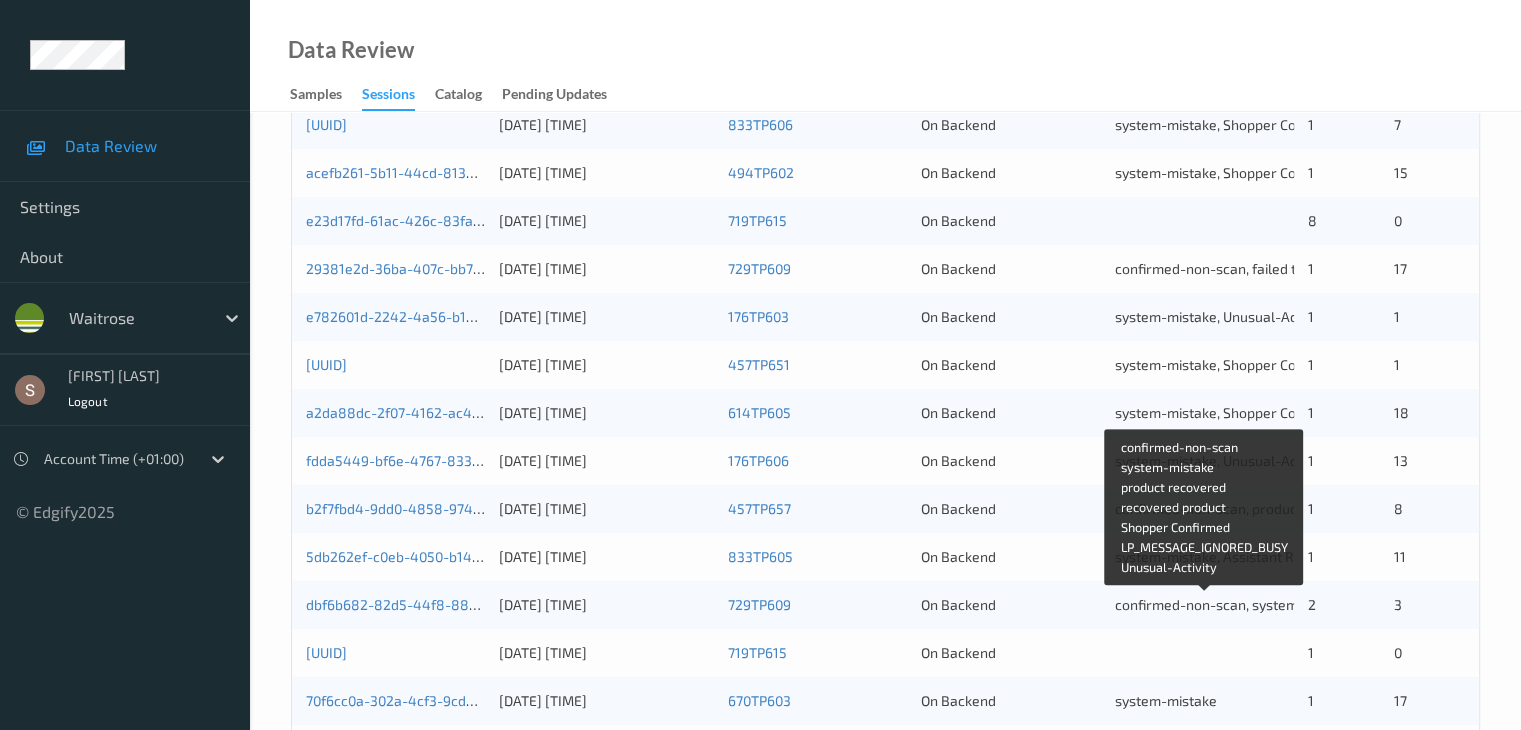 scroll, scrollTop: 803, scrollLeft: 0, axis: vertical 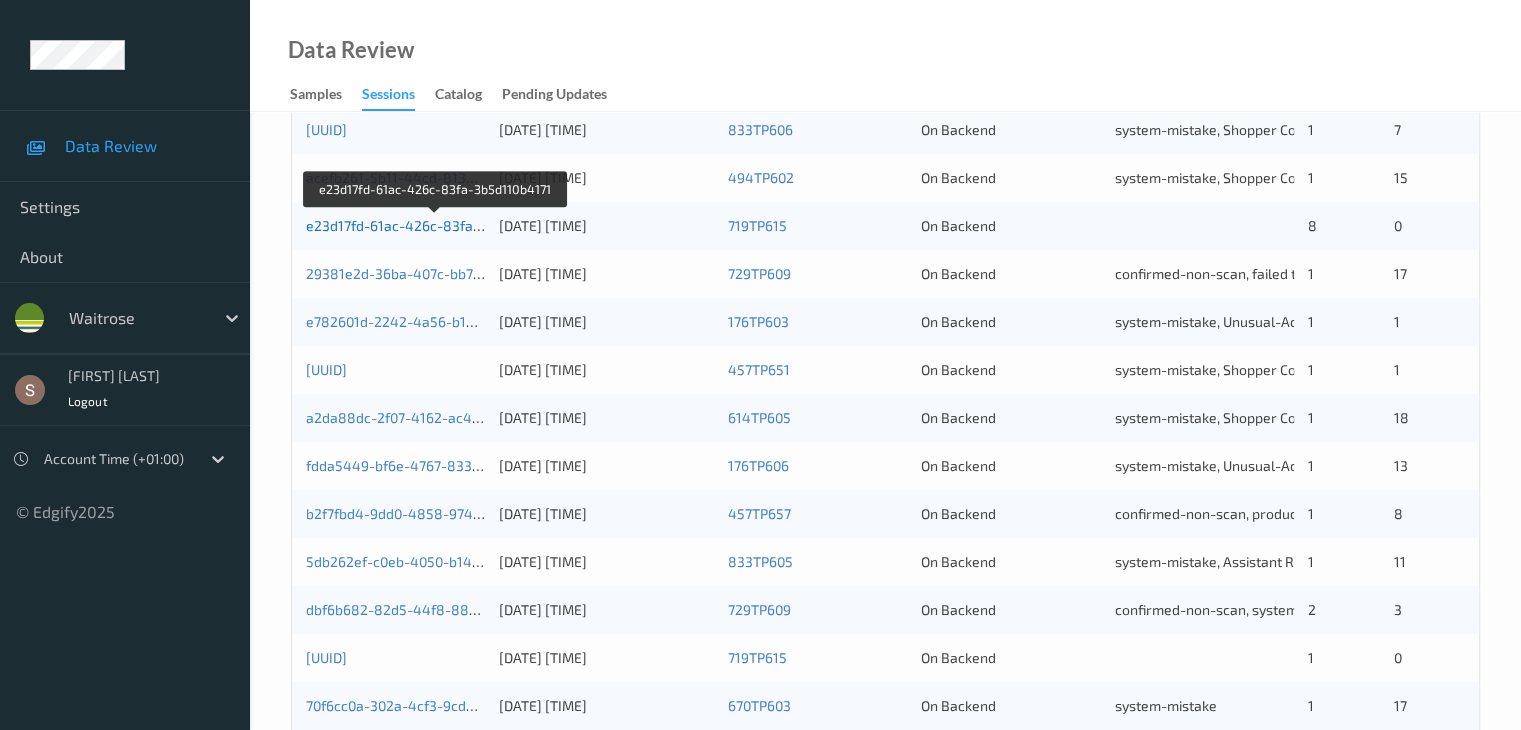 click on "e23d17fd-61ac-426c-83fa-3b5d110b4171" at bounding box center (436, 225) 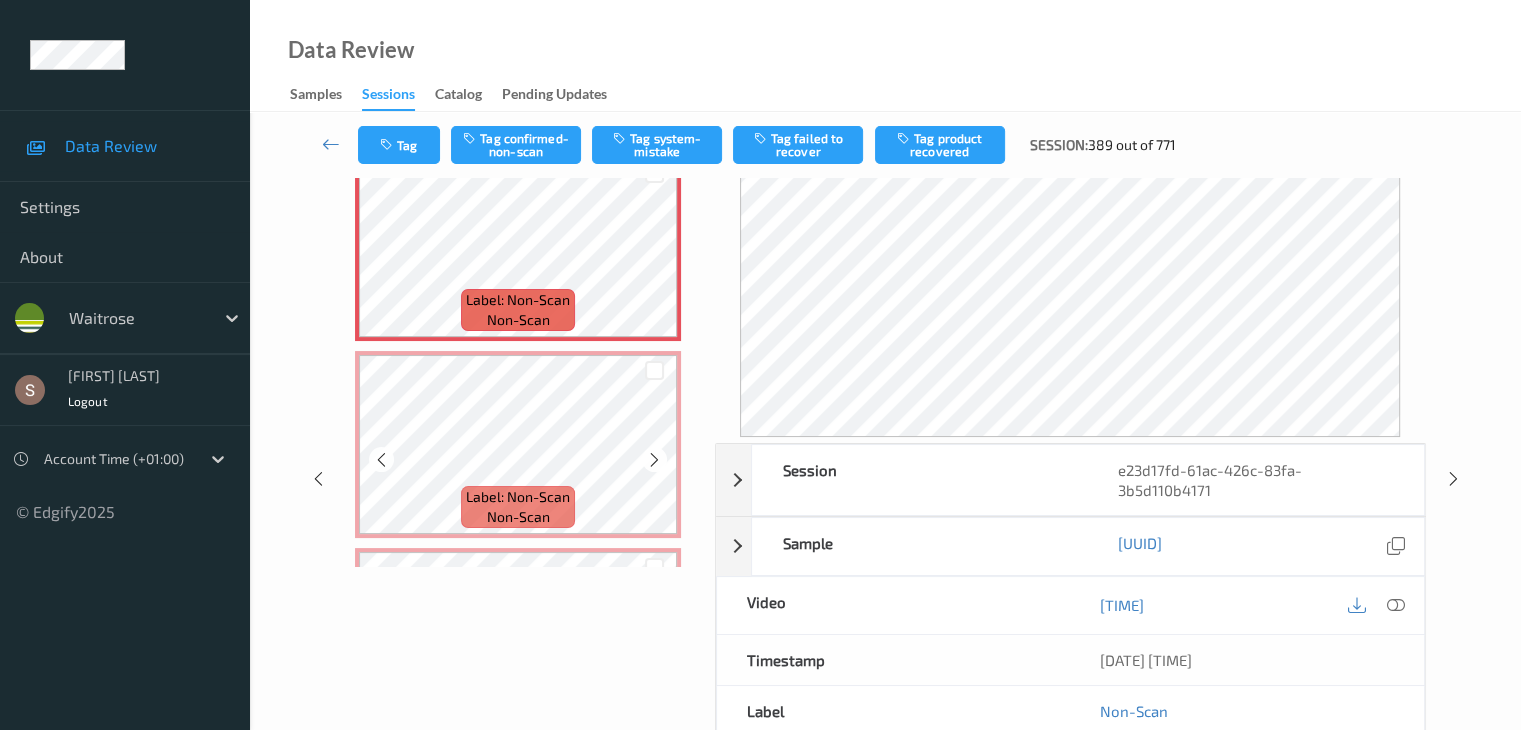 scroll, scrollTop: 40, scrollLeft: 0, axis: vertical 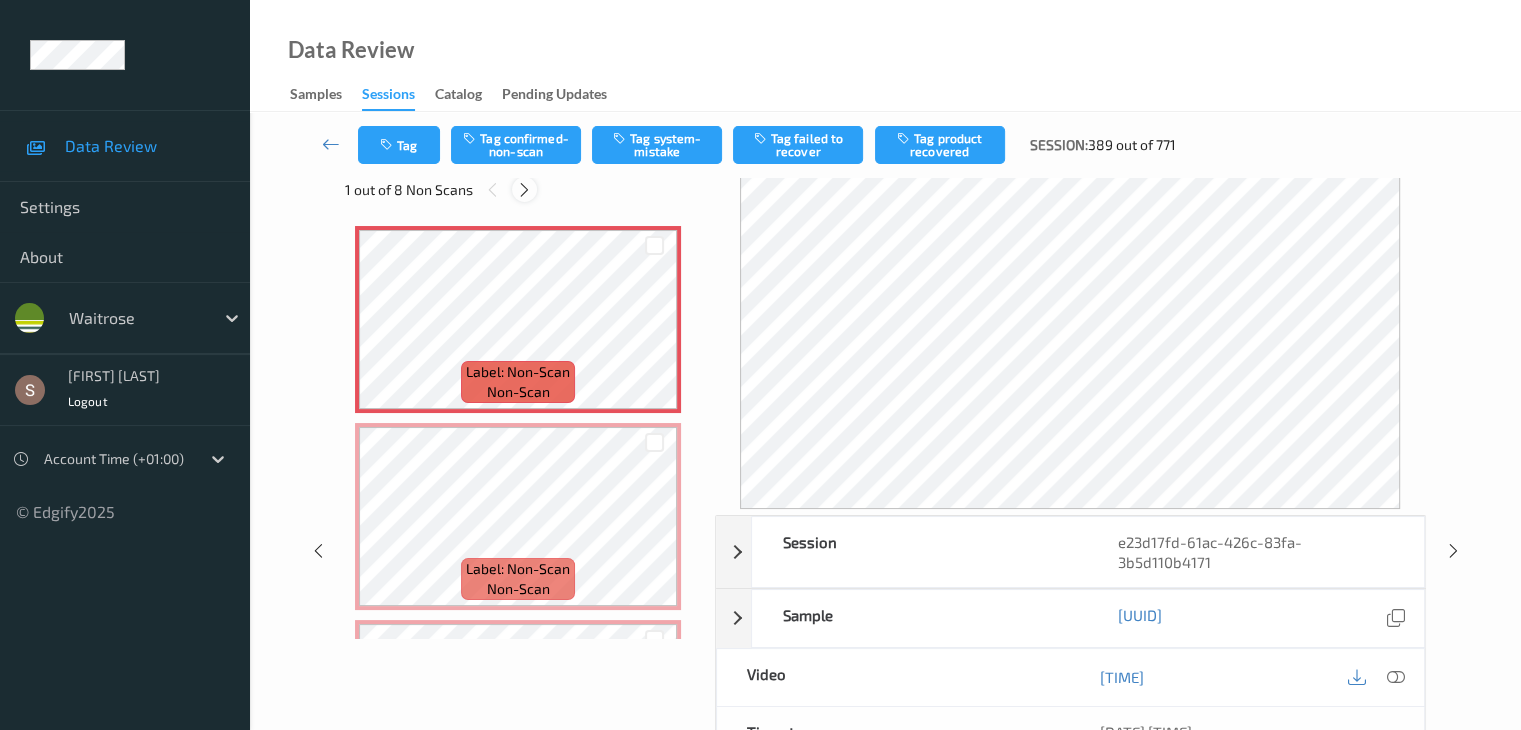 click at bounding box center [524, 189] 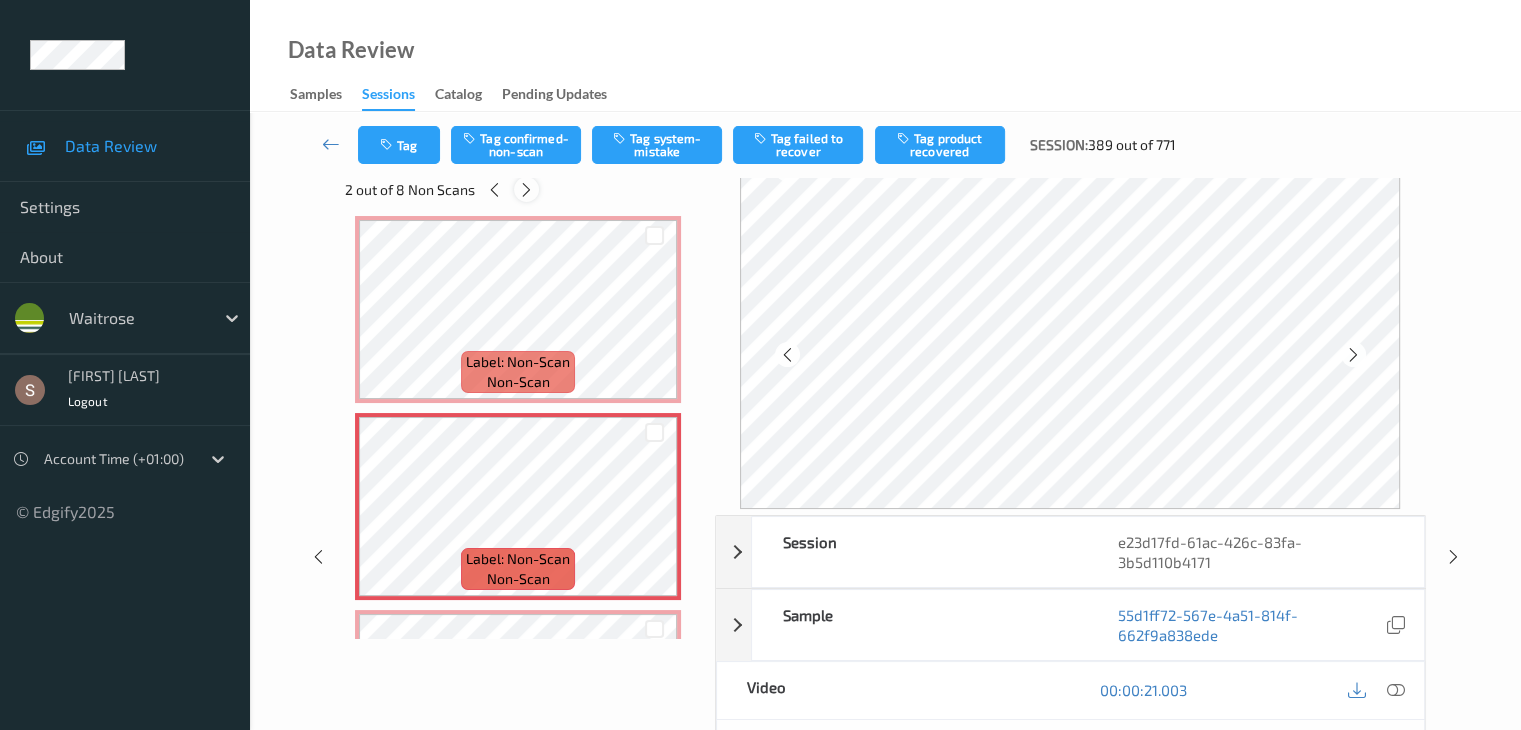 click at bounding box center (526, 190) 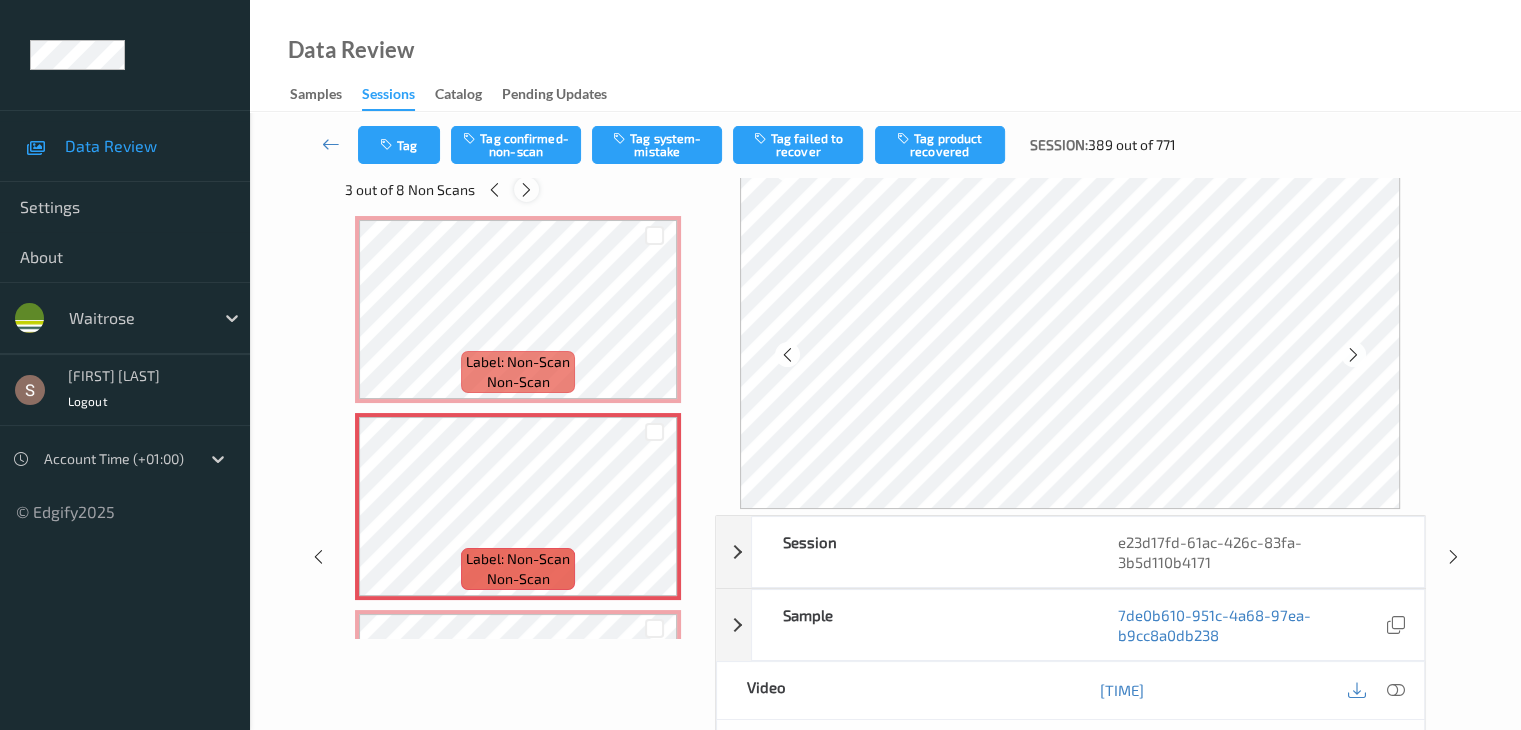 click at bounding box center (526, 190) 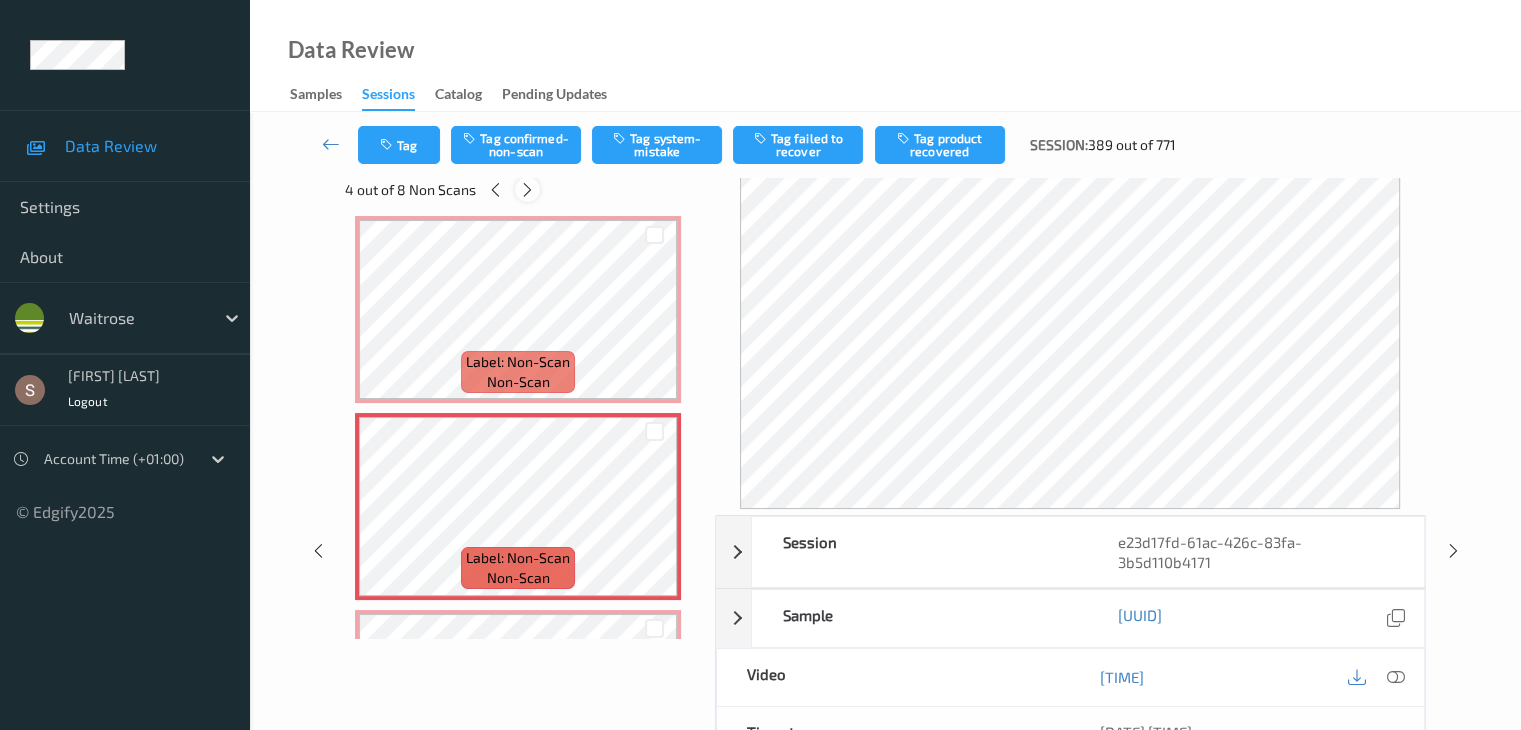 click at bounding box center (527, 190) 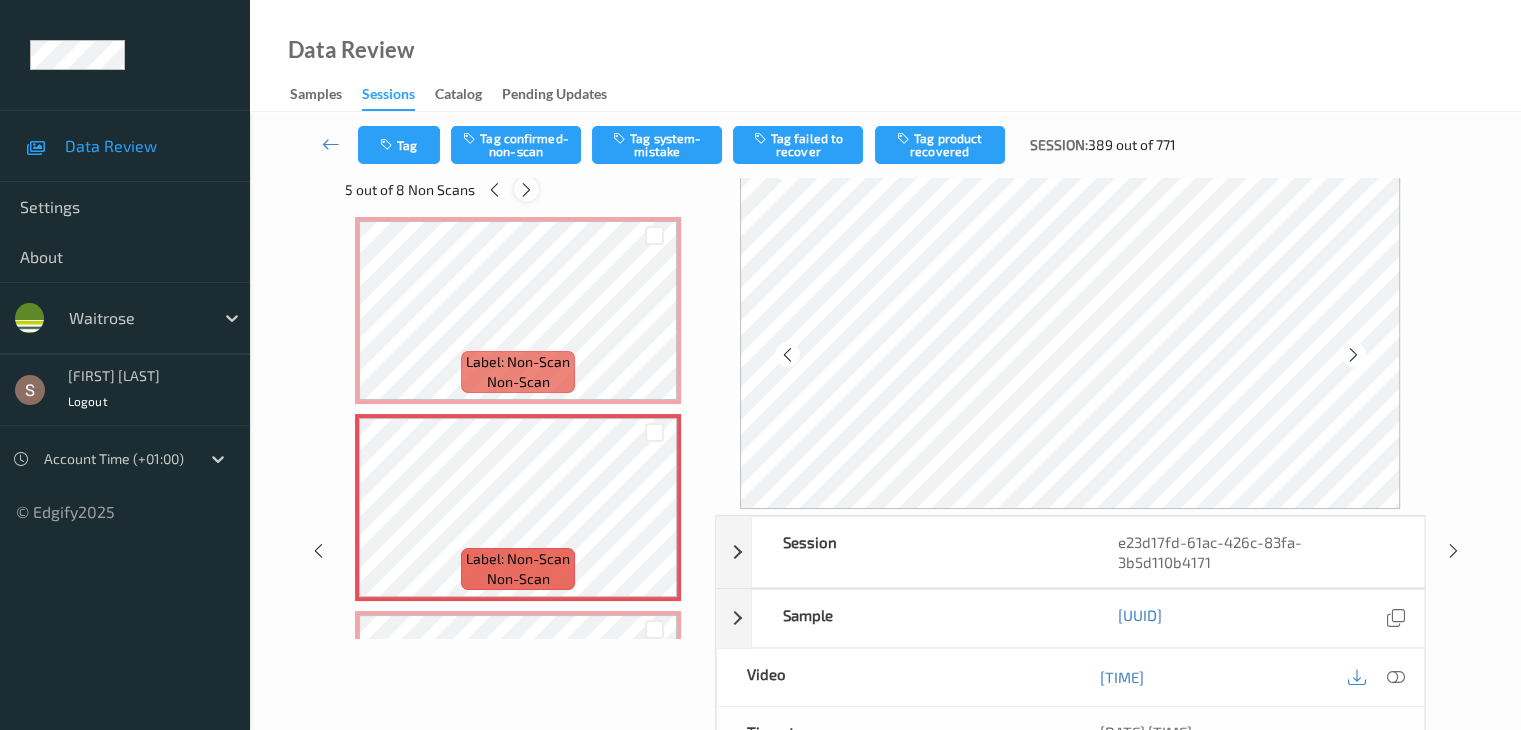 click at bounding box center (526, 190) 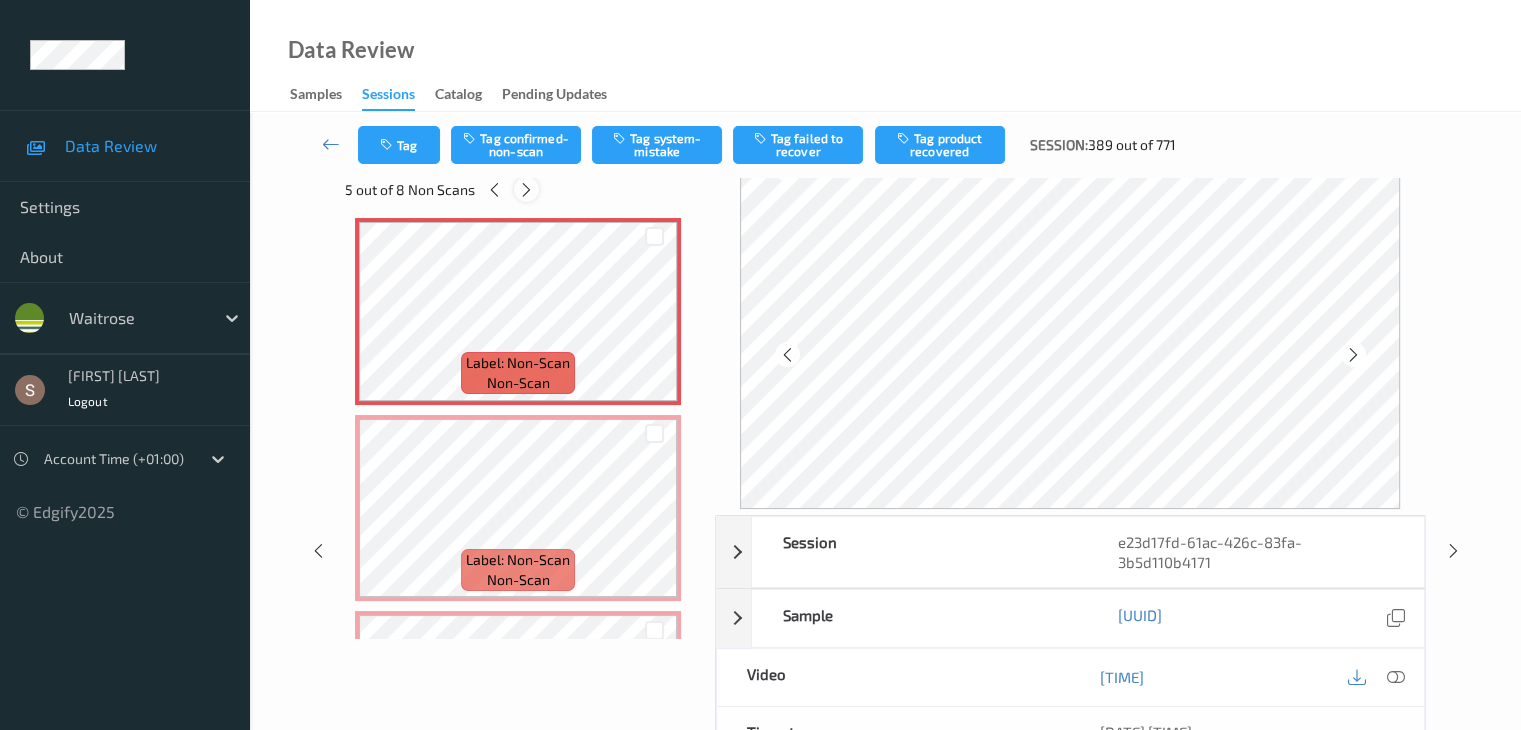 click at bounding box center [526, 190] 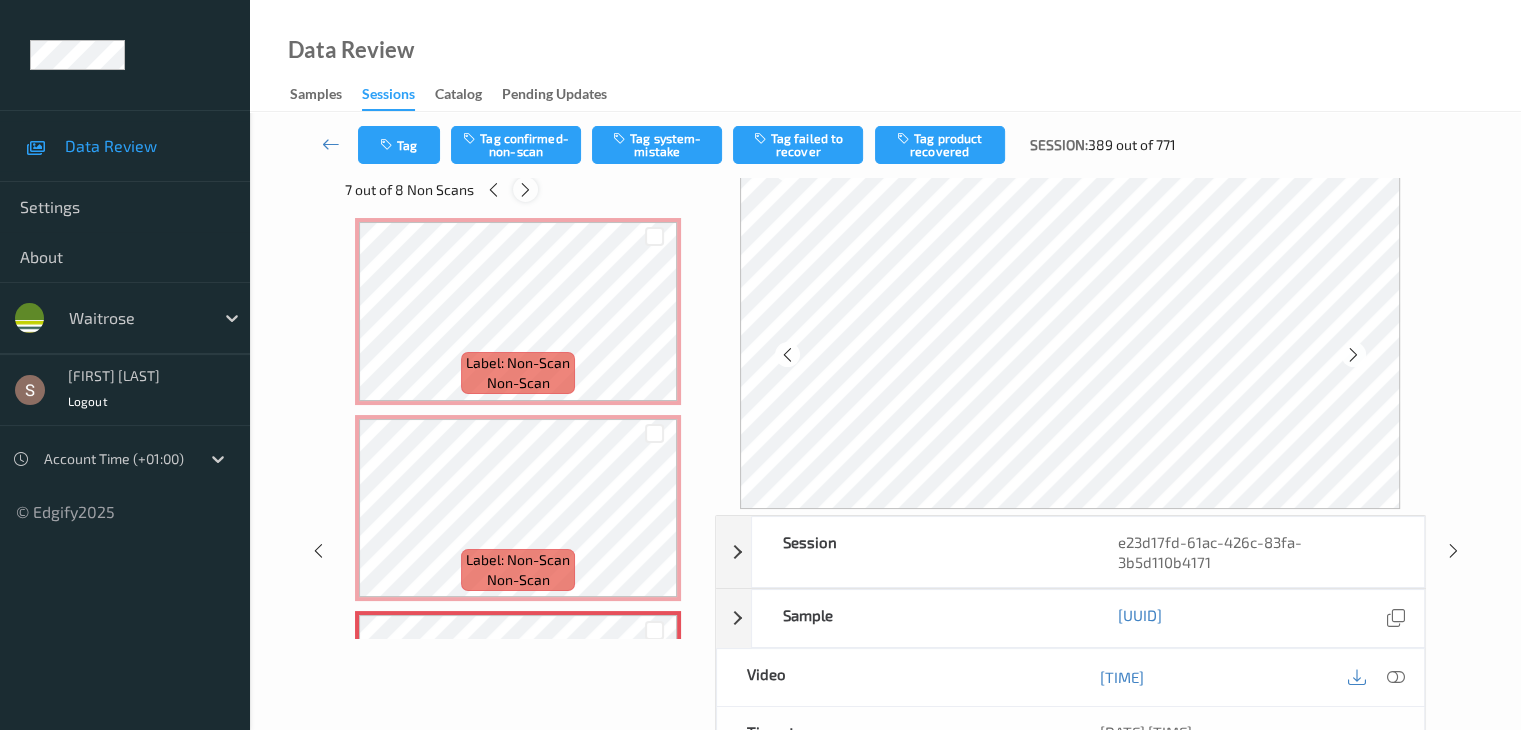 scroll, scrollTop: 994, scrollLeft: 0, axis: vertical 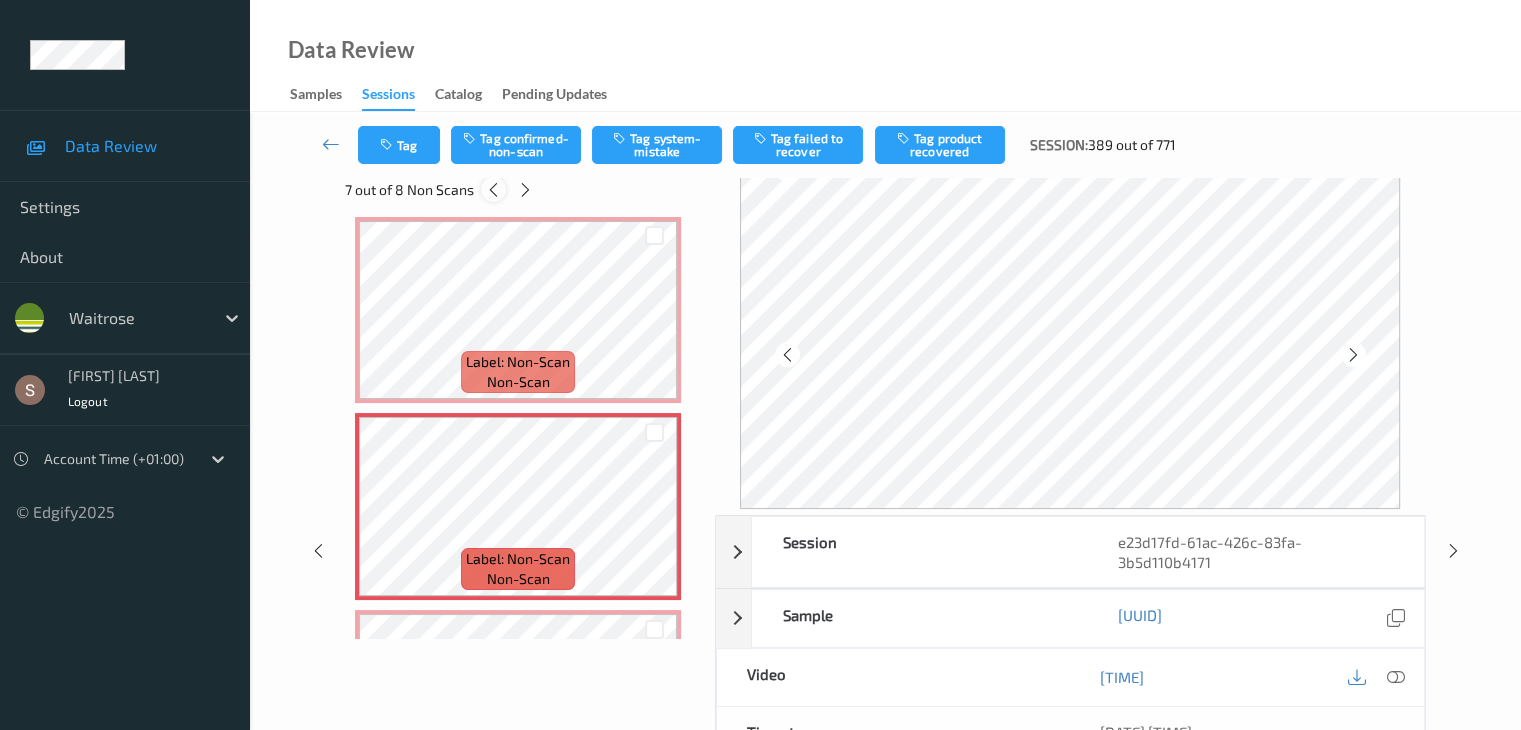 click at bounding box center (493, 190) 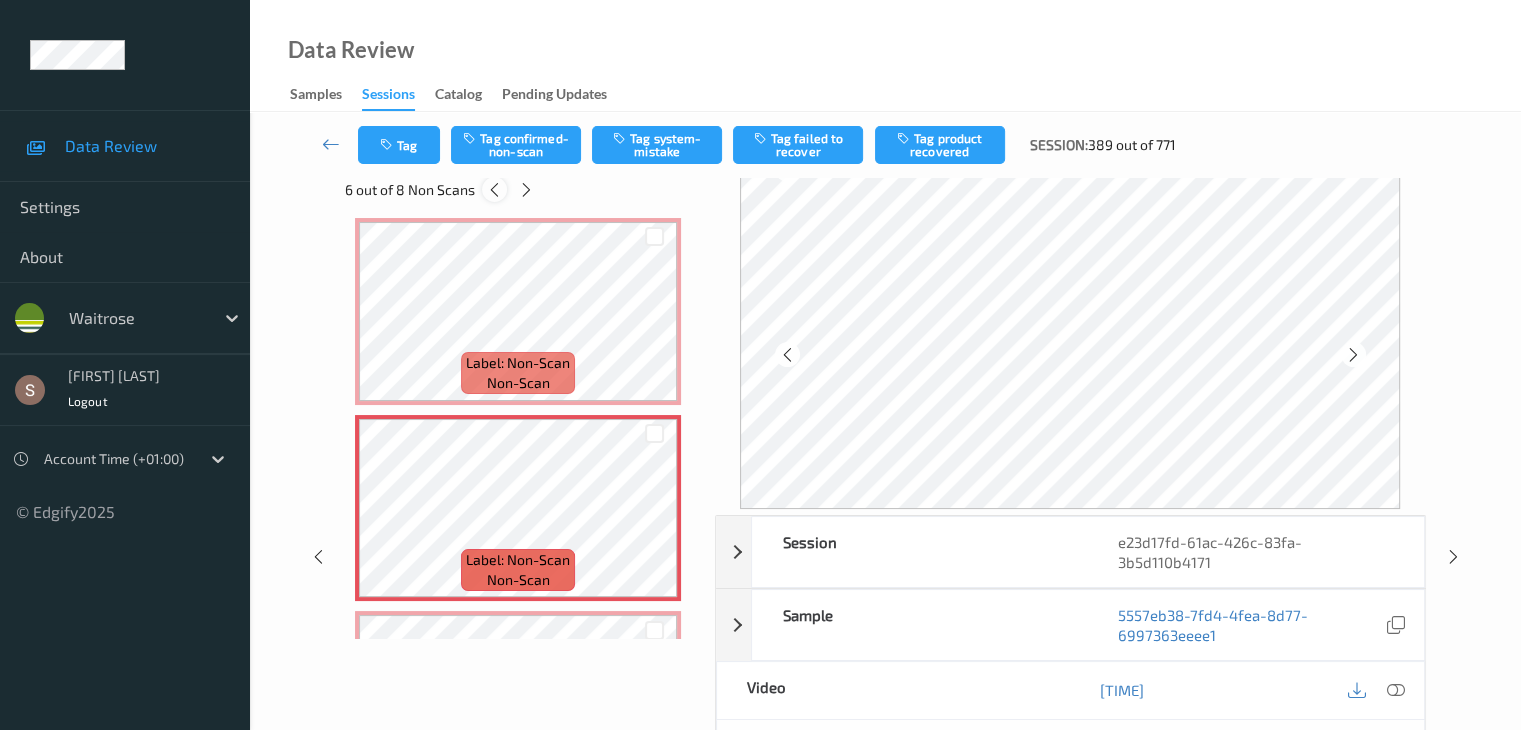 click at bounding box center (494, 190) 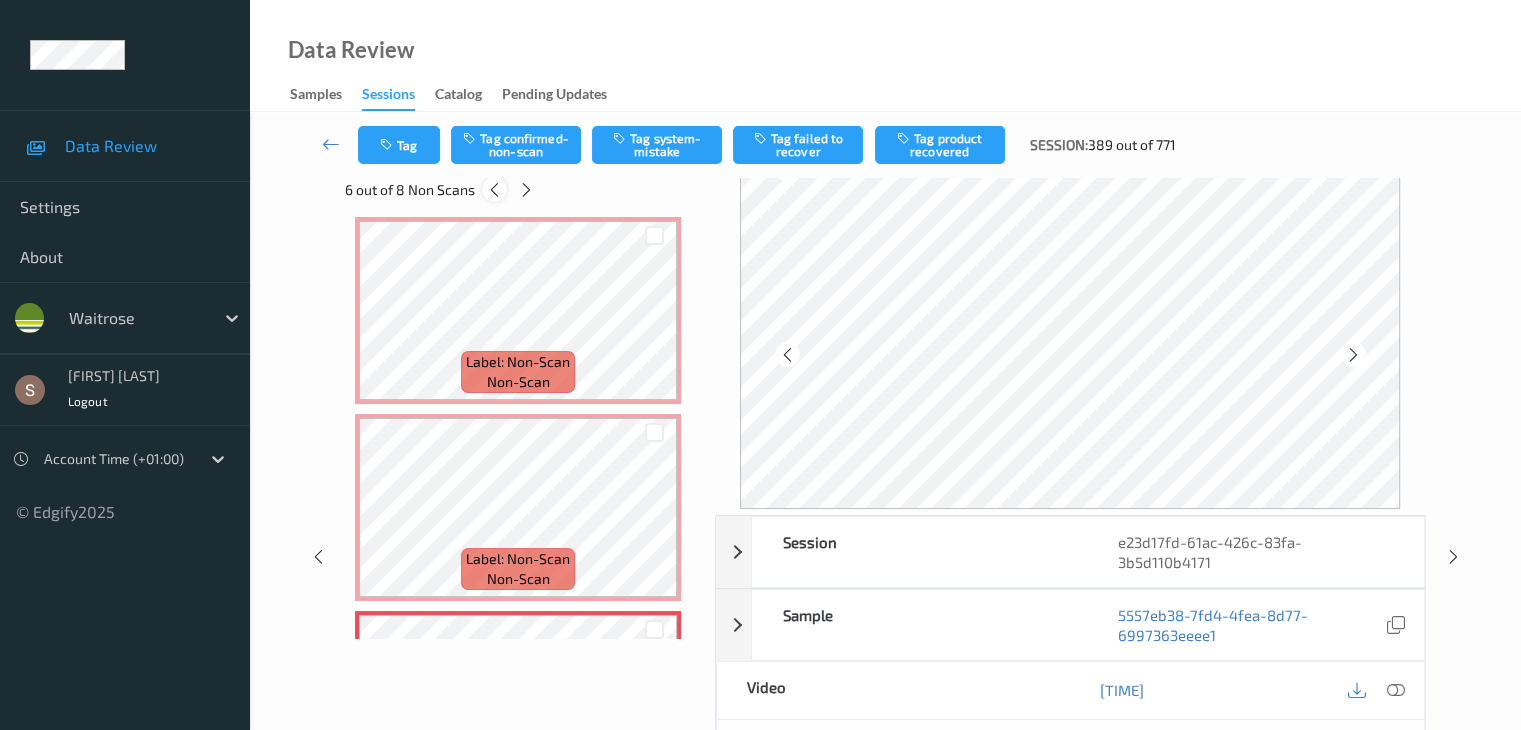 click at bounding box center [494, 190] 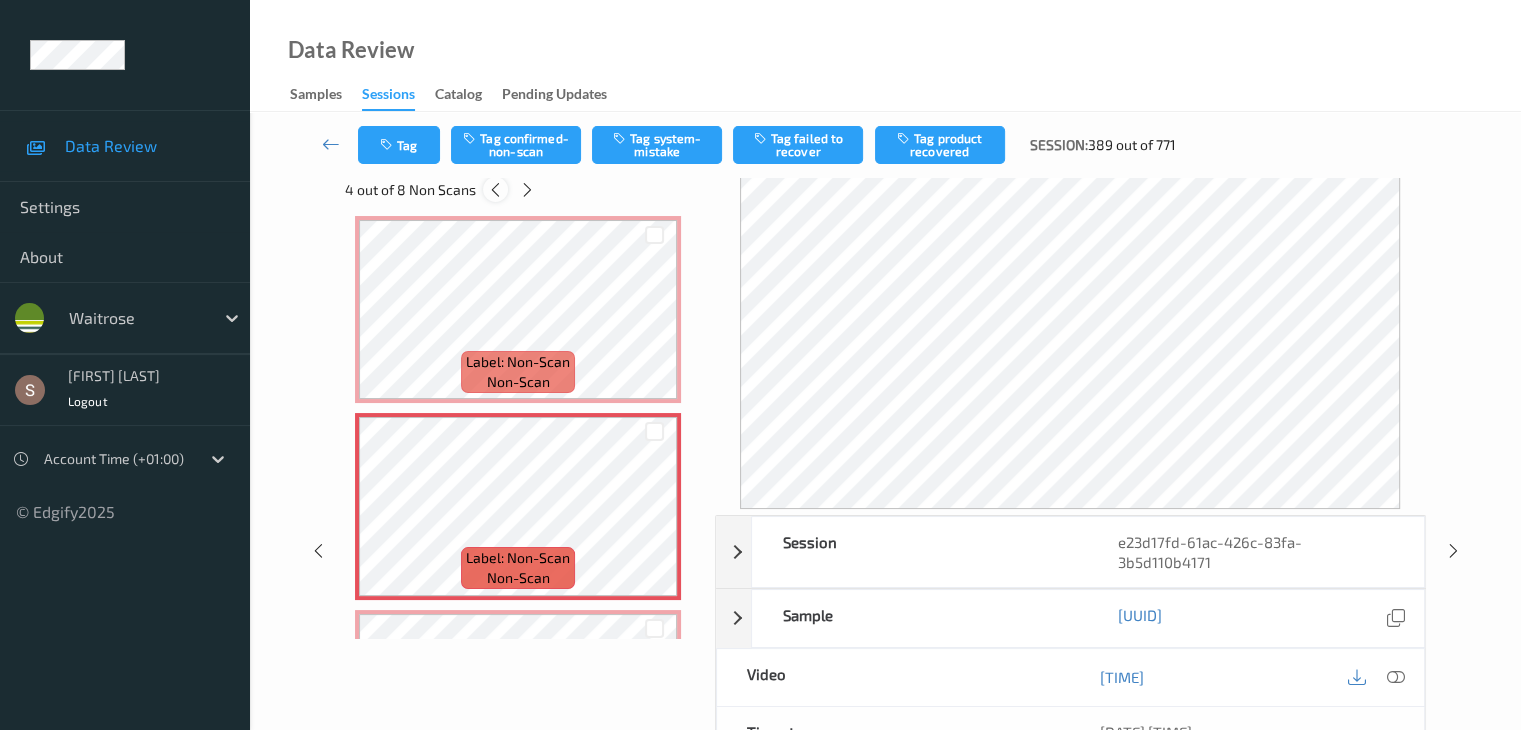 click at bounding box center (495, 190) 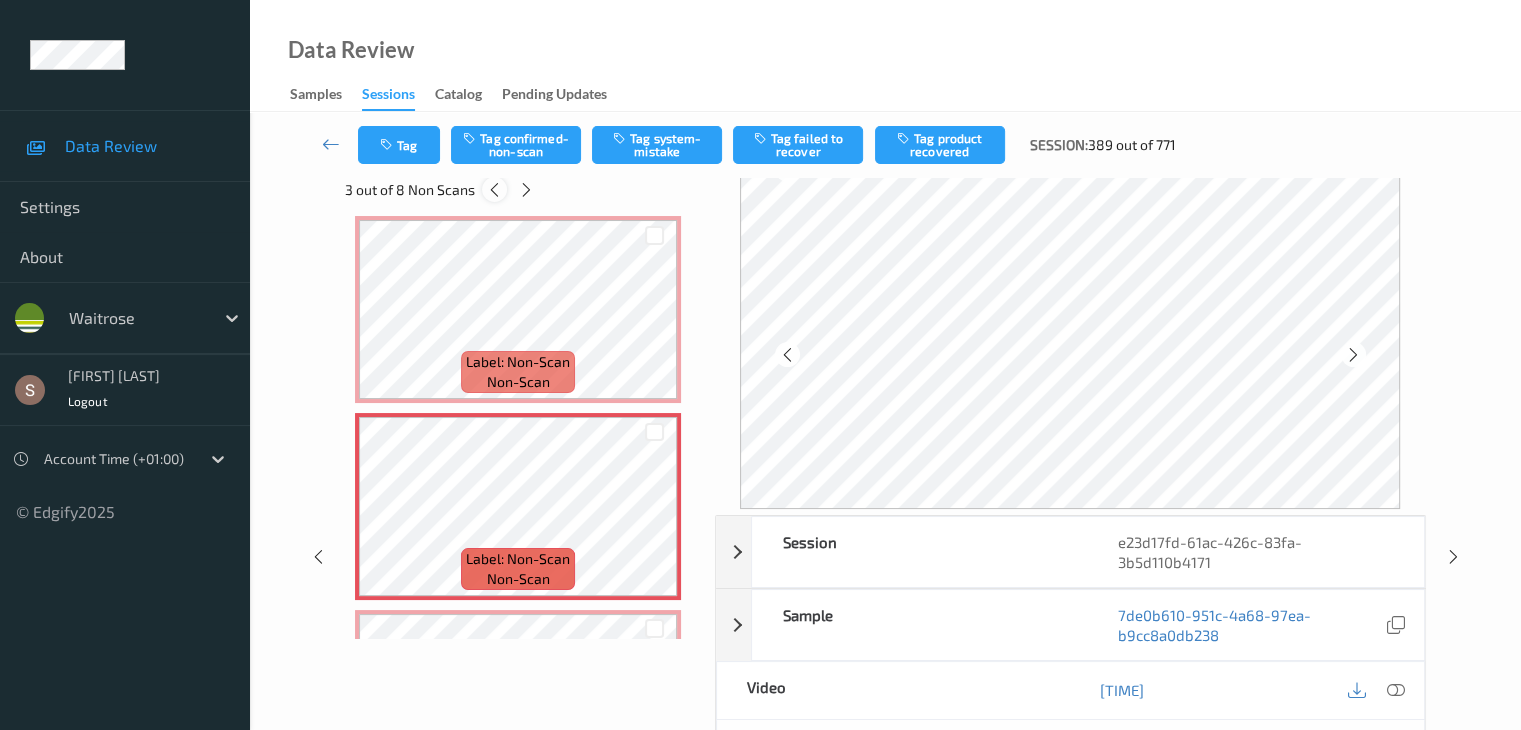 click at bounding box center (494, 190) 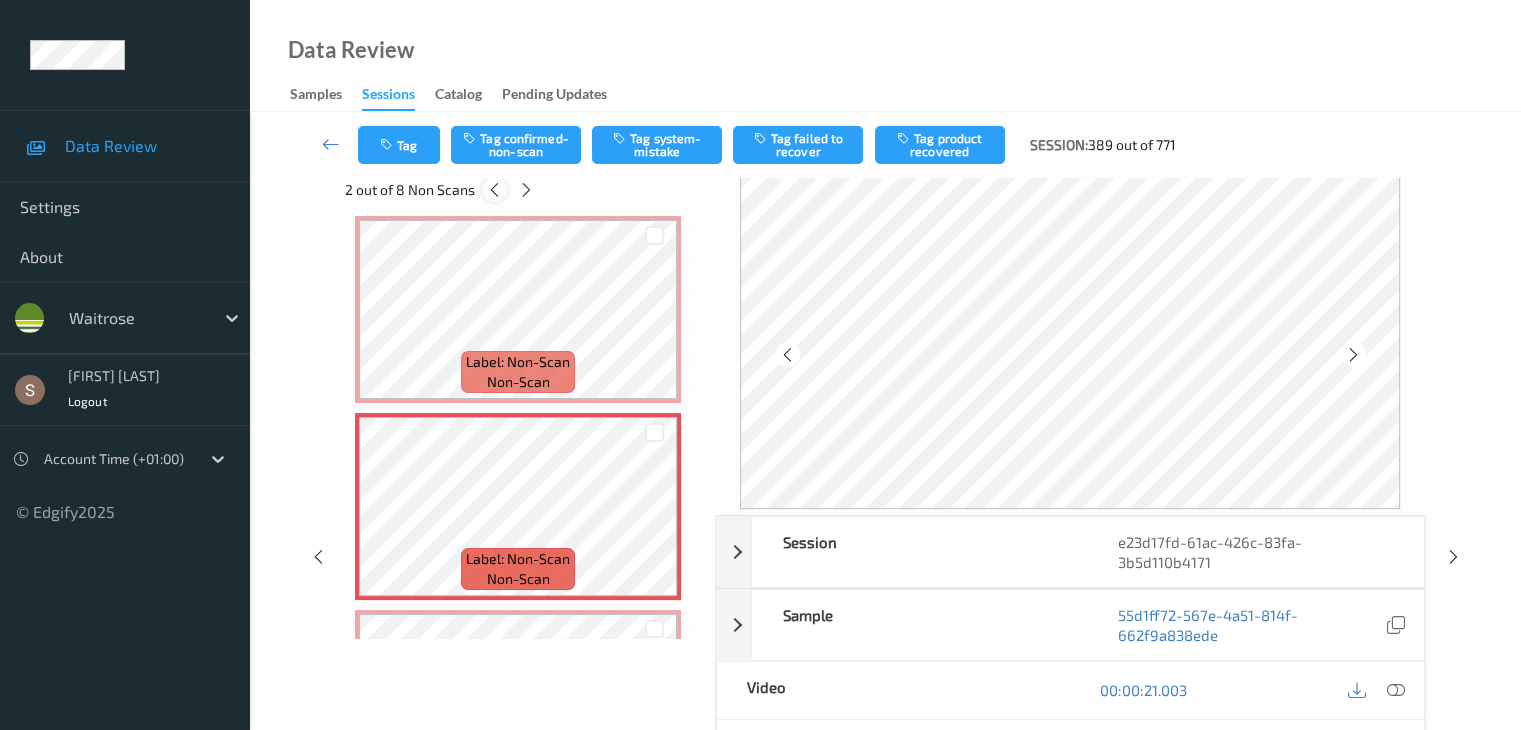 click at bounding box center [494, 190] 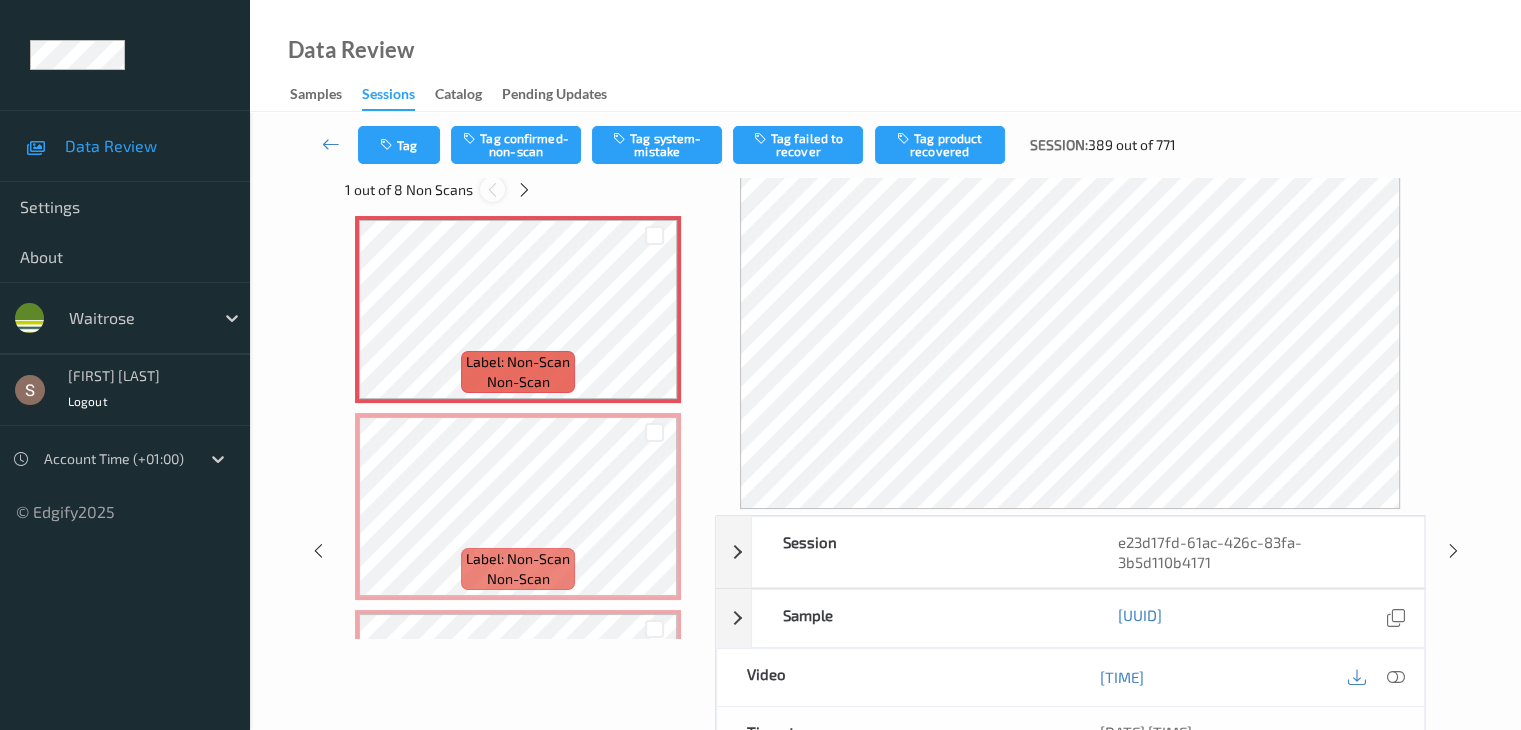 click at bounding box center (492, 190) 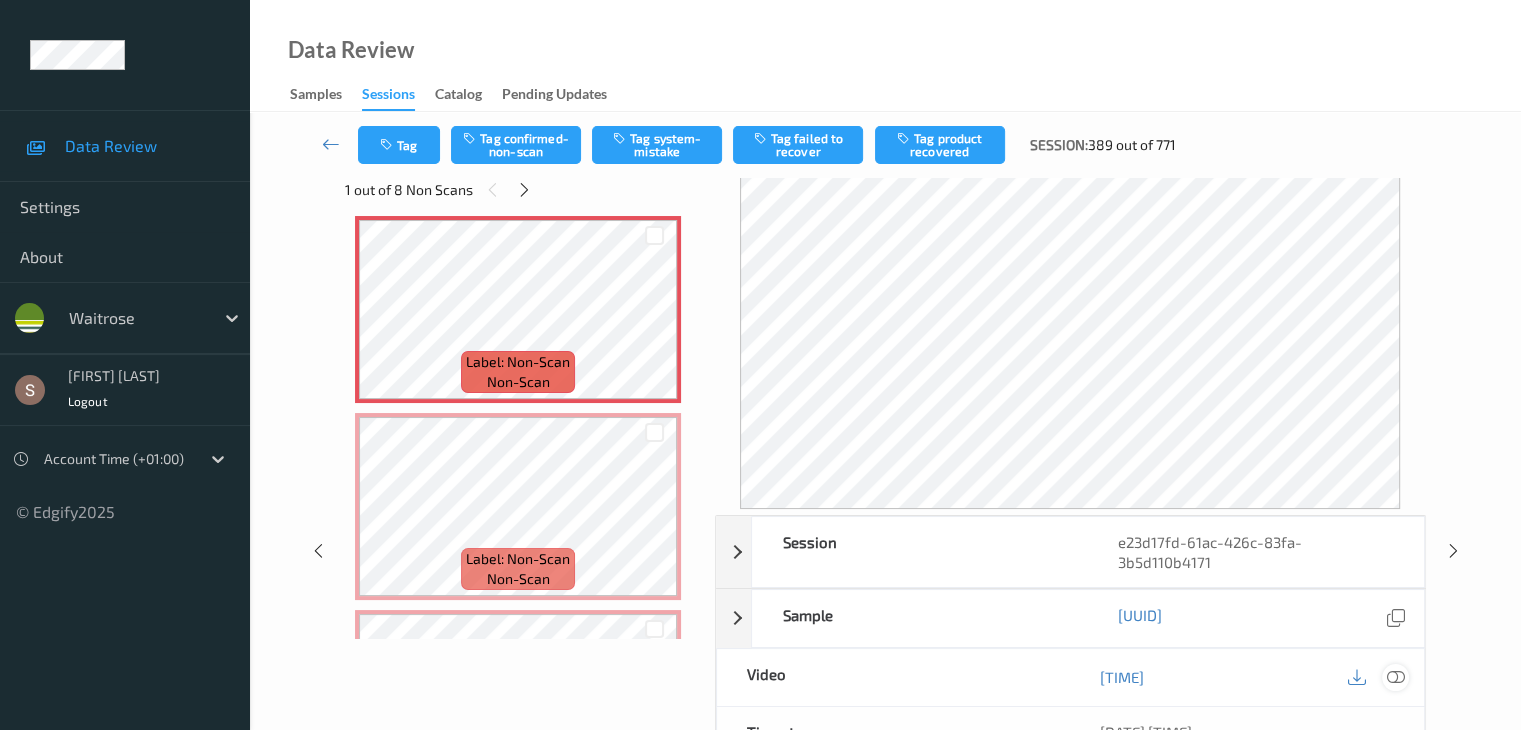 click at bounding box center [1395, 677] 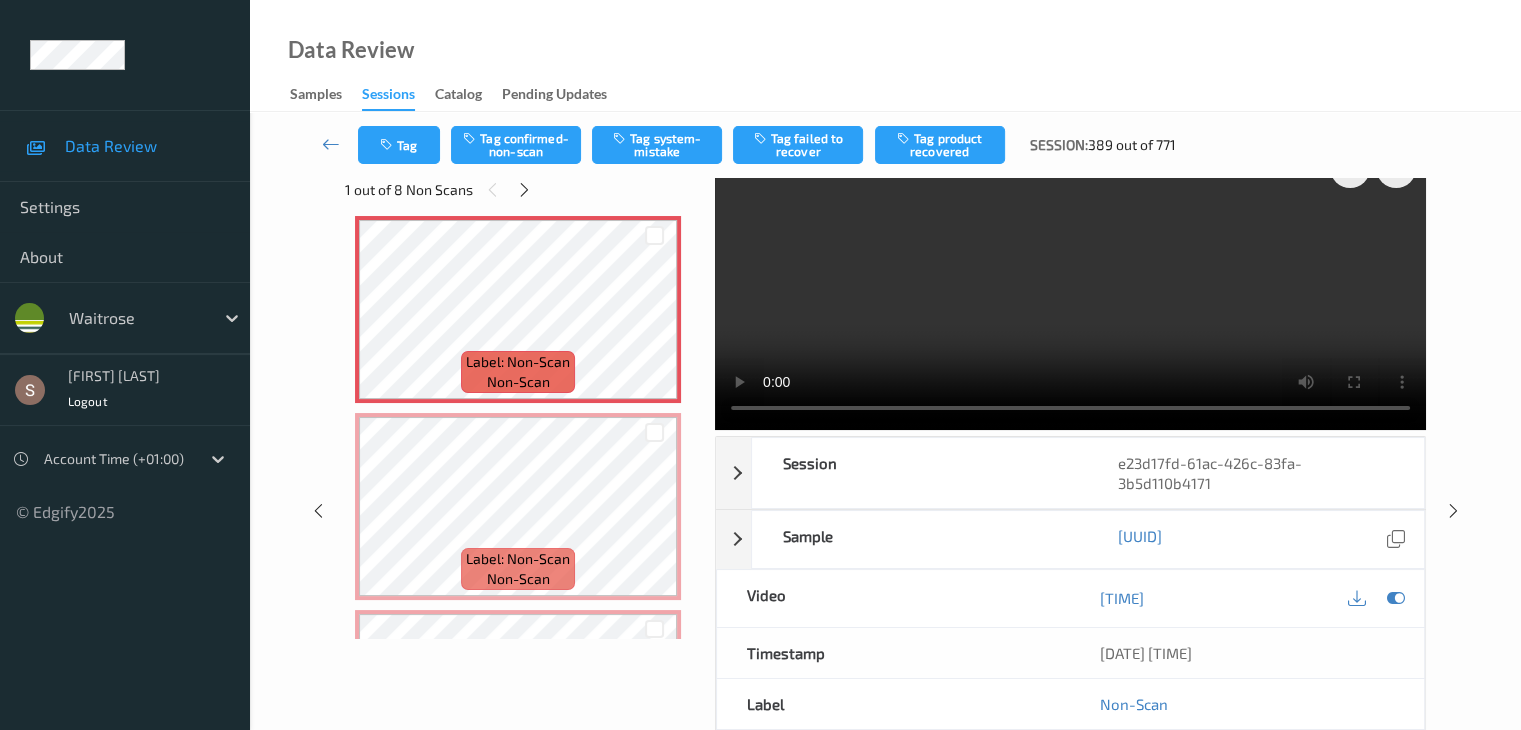 click at bounding box center (1070, 284) 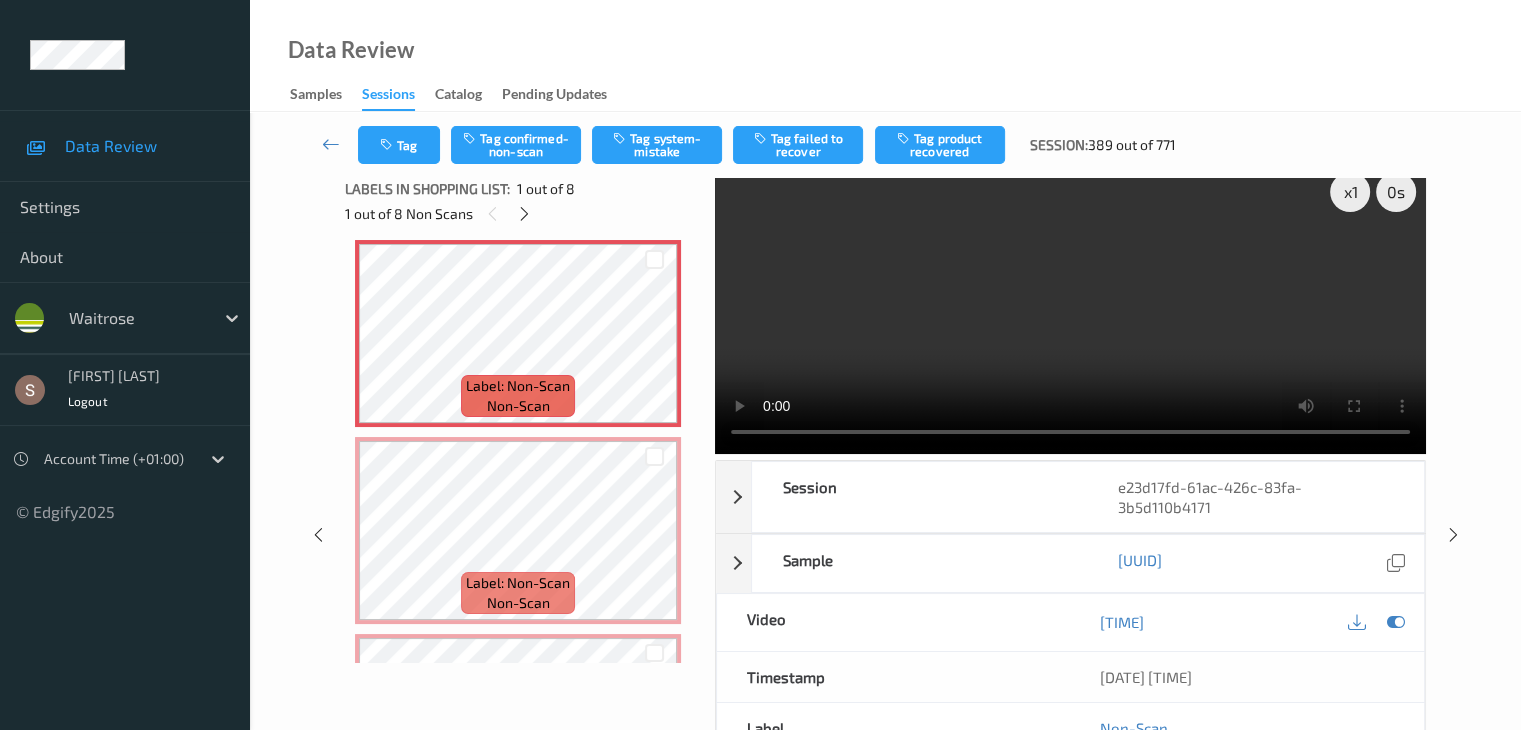 scroll, scrollTop: 0, scrollLeft: 0, axis: both 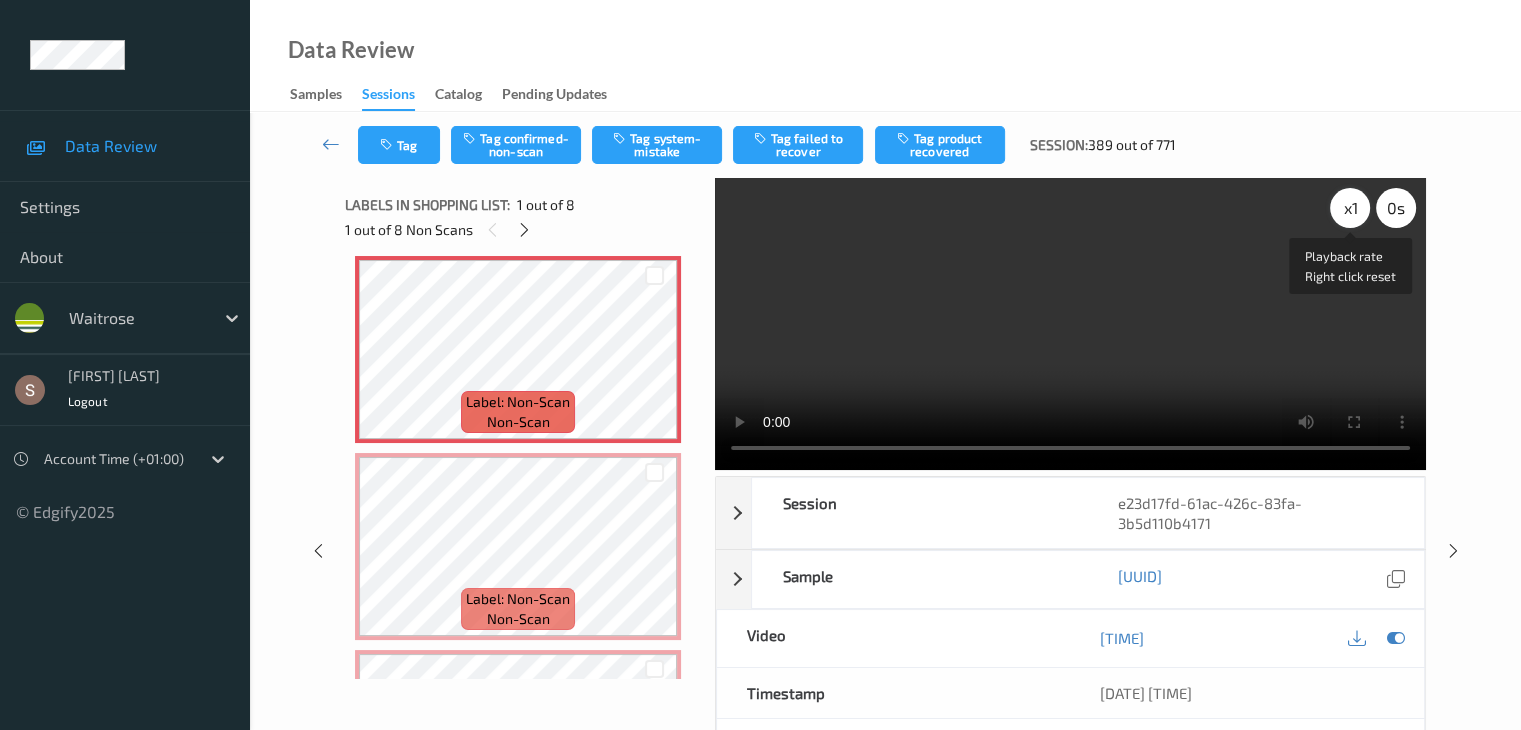 click on "x 1" at bounding box center (1350, 208) 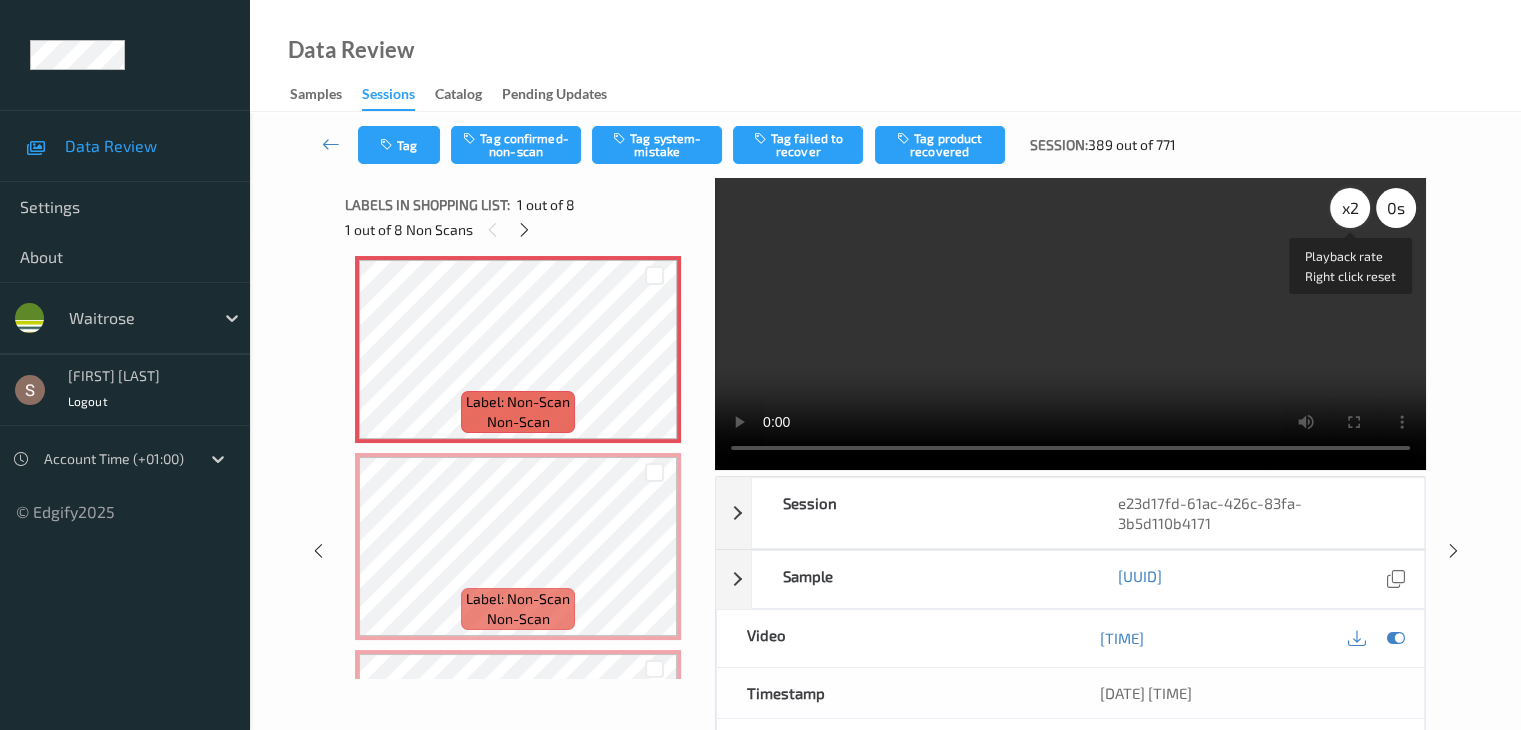 click on "x 2" at bounding box center [1350, 208] 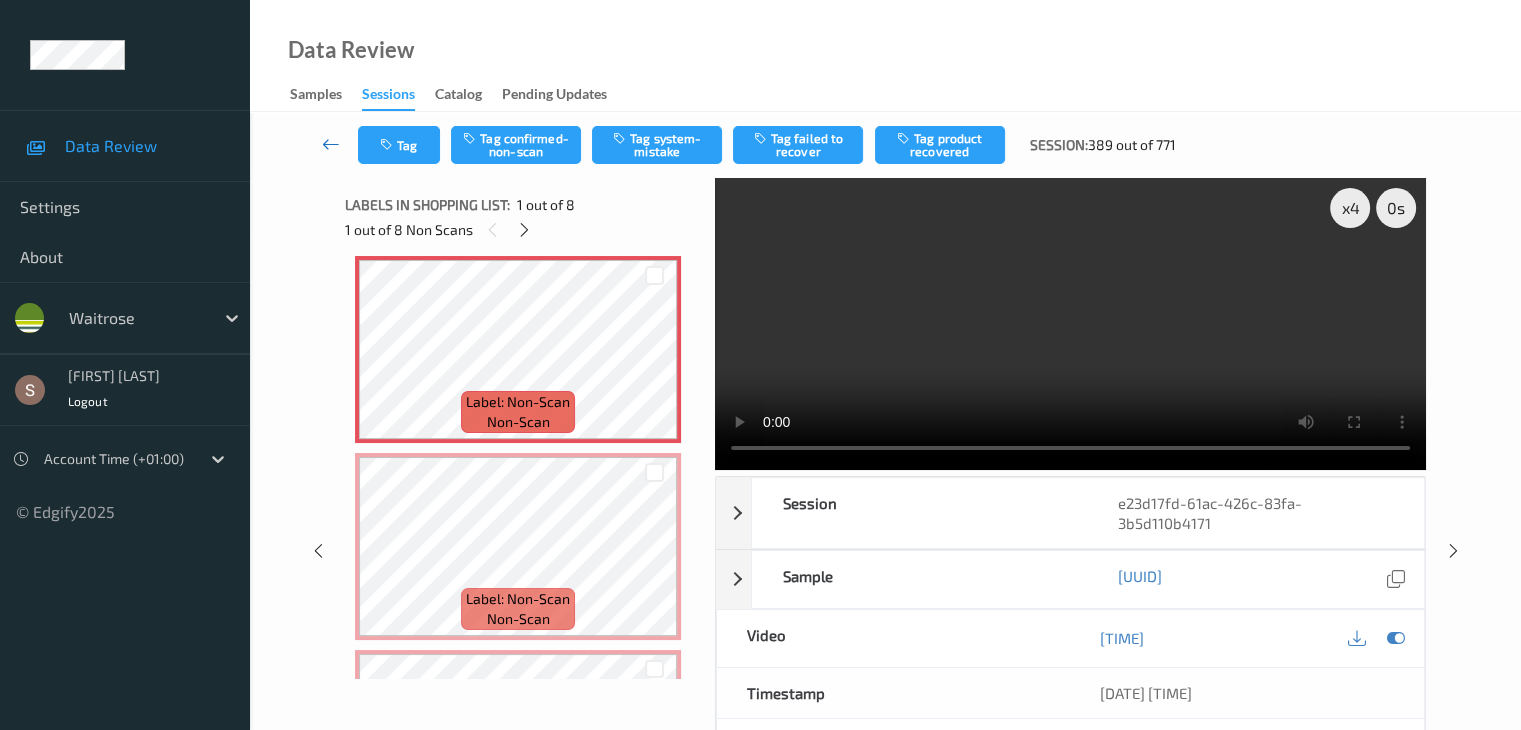 click at bounding box center [331, 144] 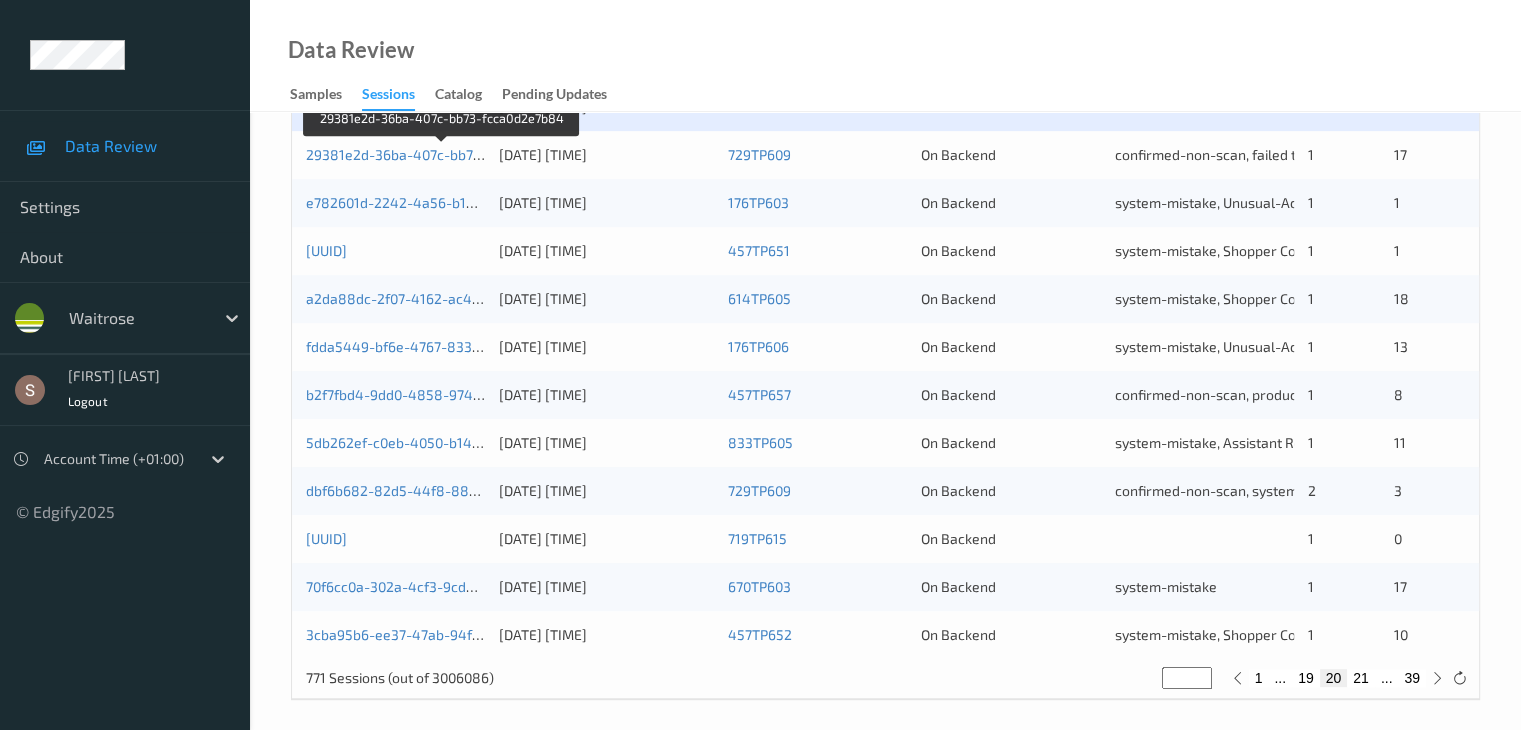 scroll, scrollTop: 932, scrollLeft: 0, axis: vertical 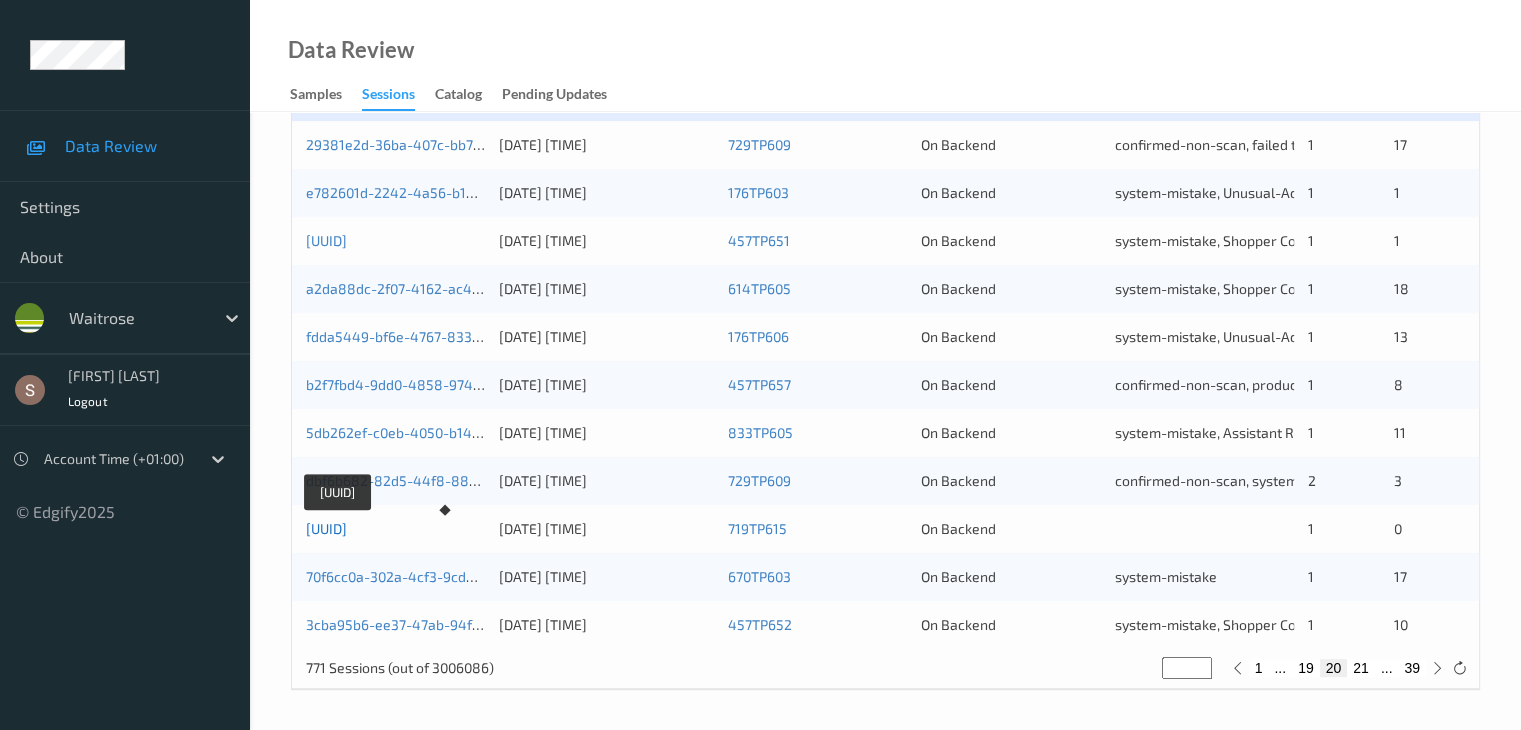 click on "[UUID]" at bounding box center (326, 528) 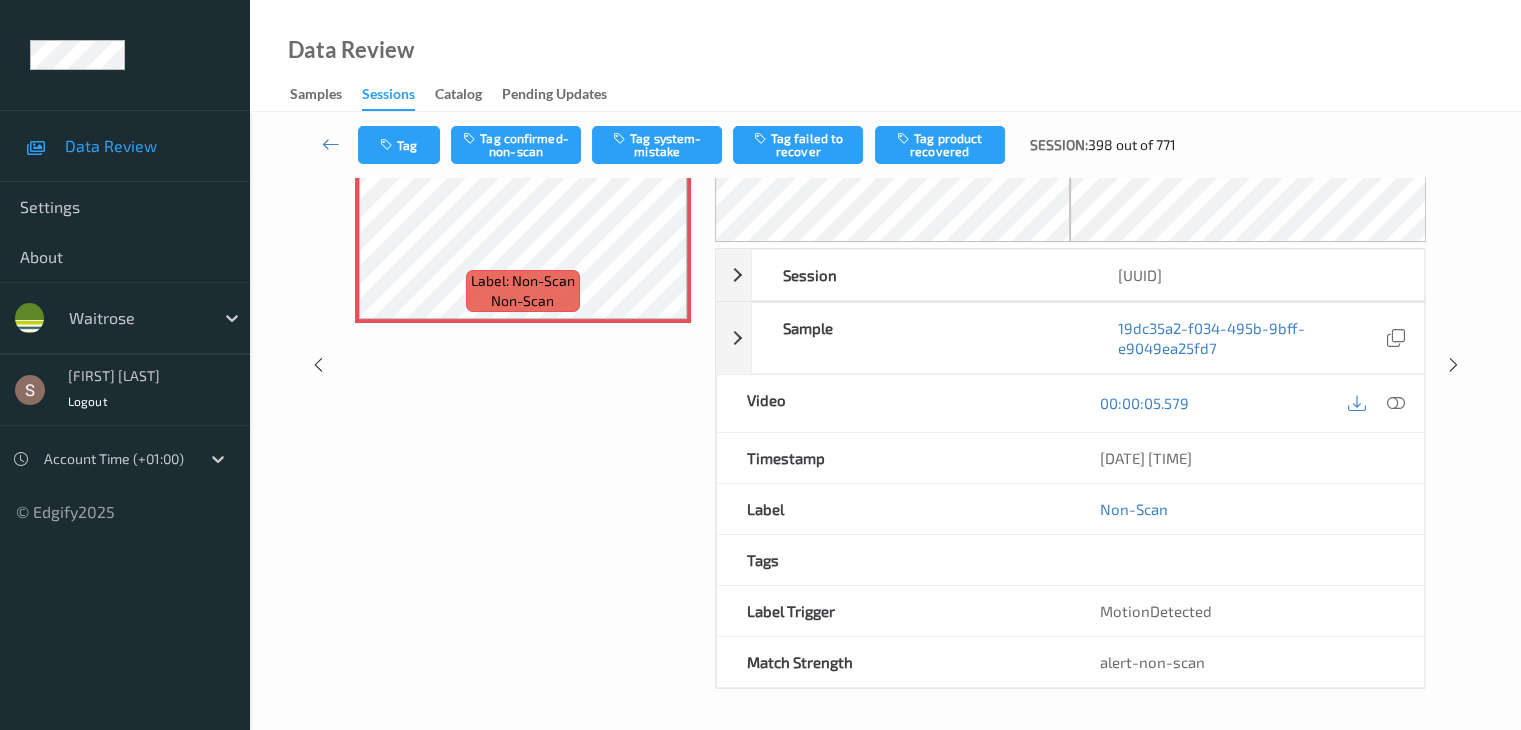 scroll, scrollTop: 0, scrollLeft: 0, axis: both 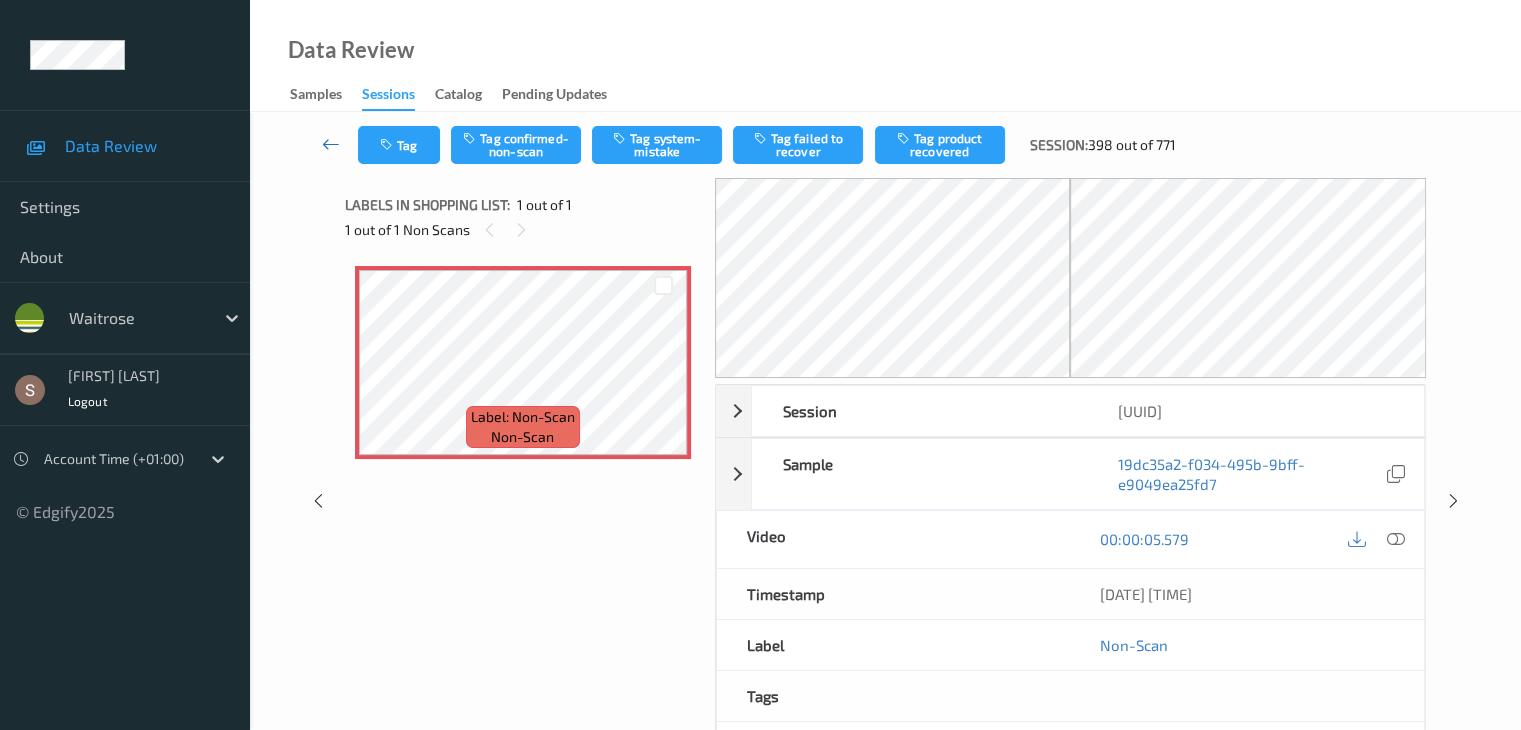 click at bounding box center (331, 144) 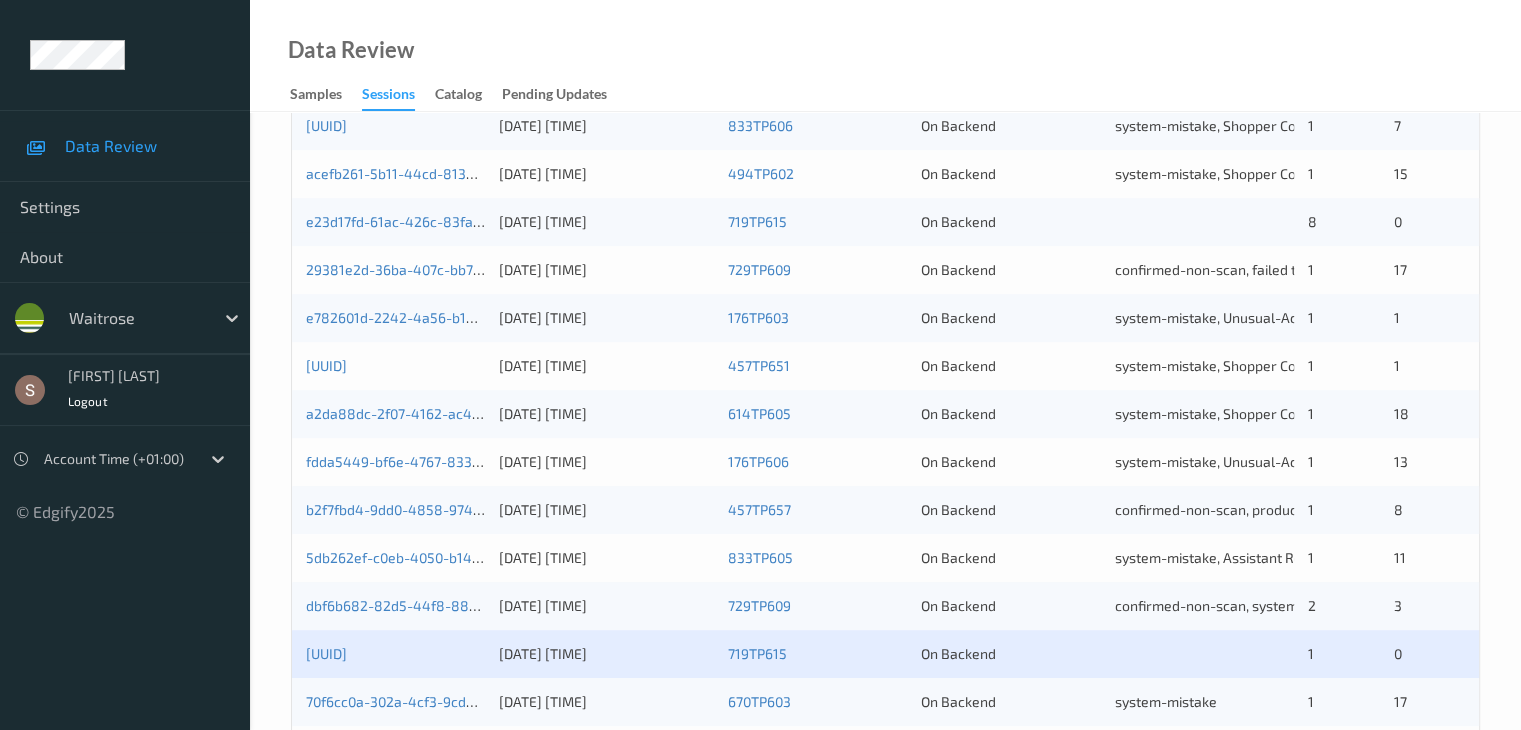 scroll, scrollTop: 932, scrollLeft: 0, axis: vertical 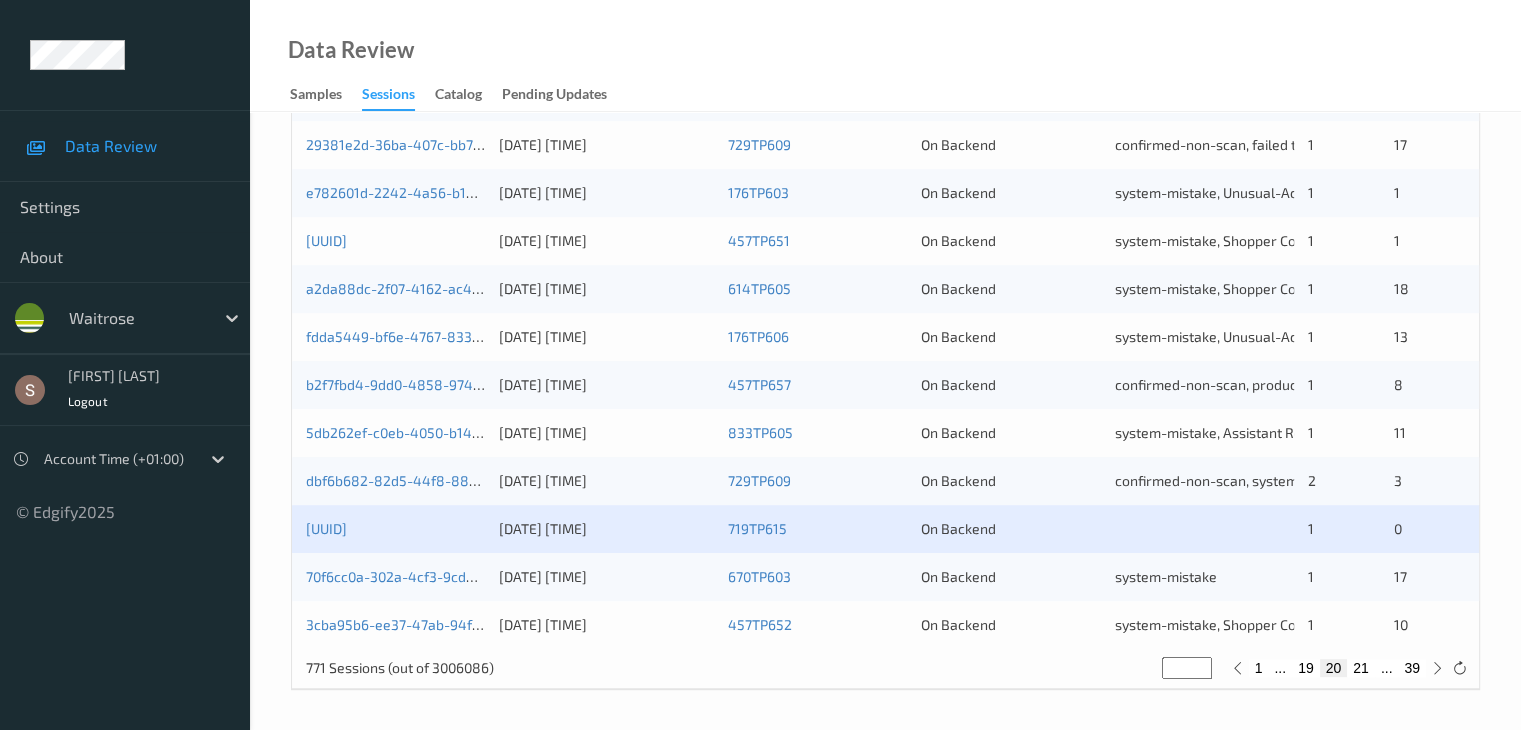 click on "21" at bounding box center (1361, 668) 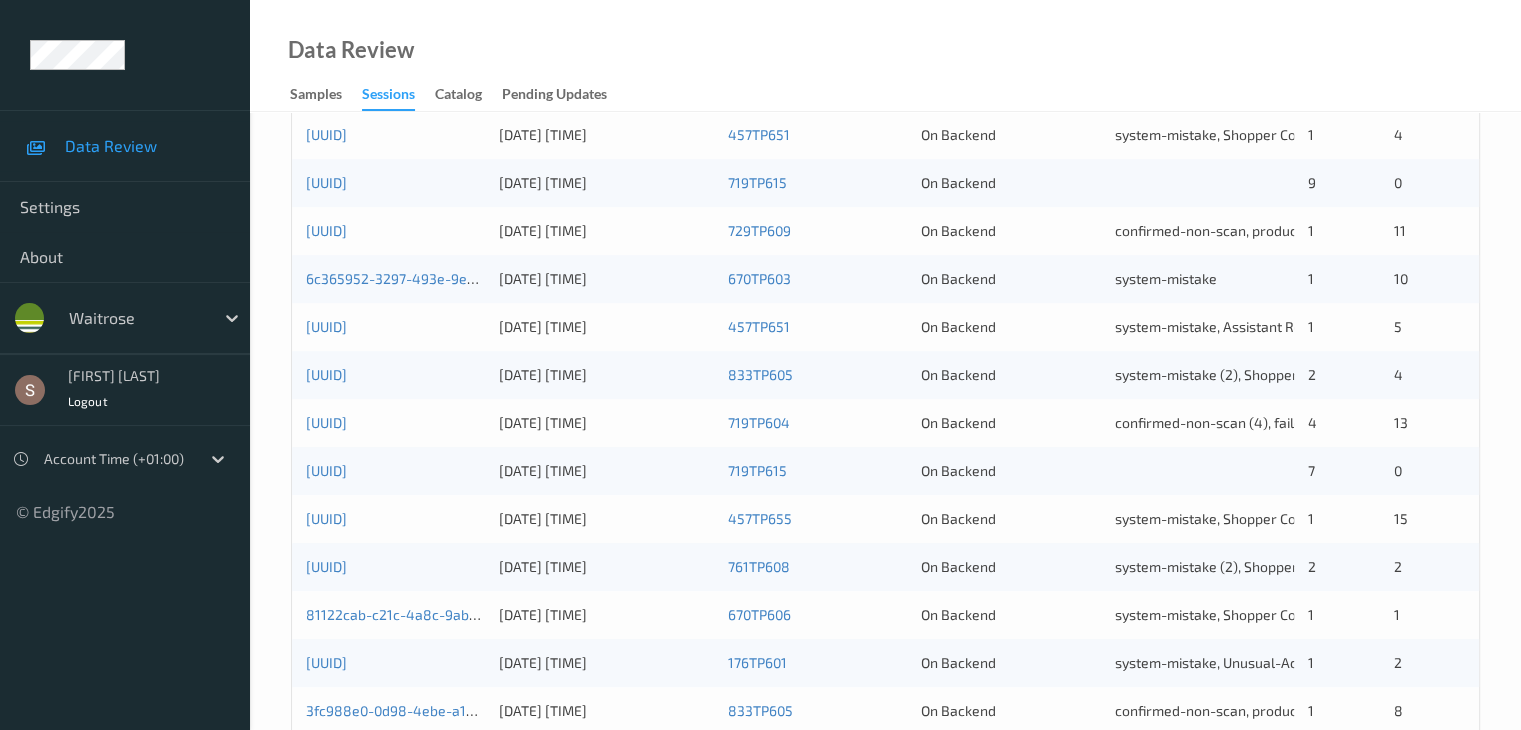 scroll, scrollTop: 932, scrollLeft: 0, axis: vertical 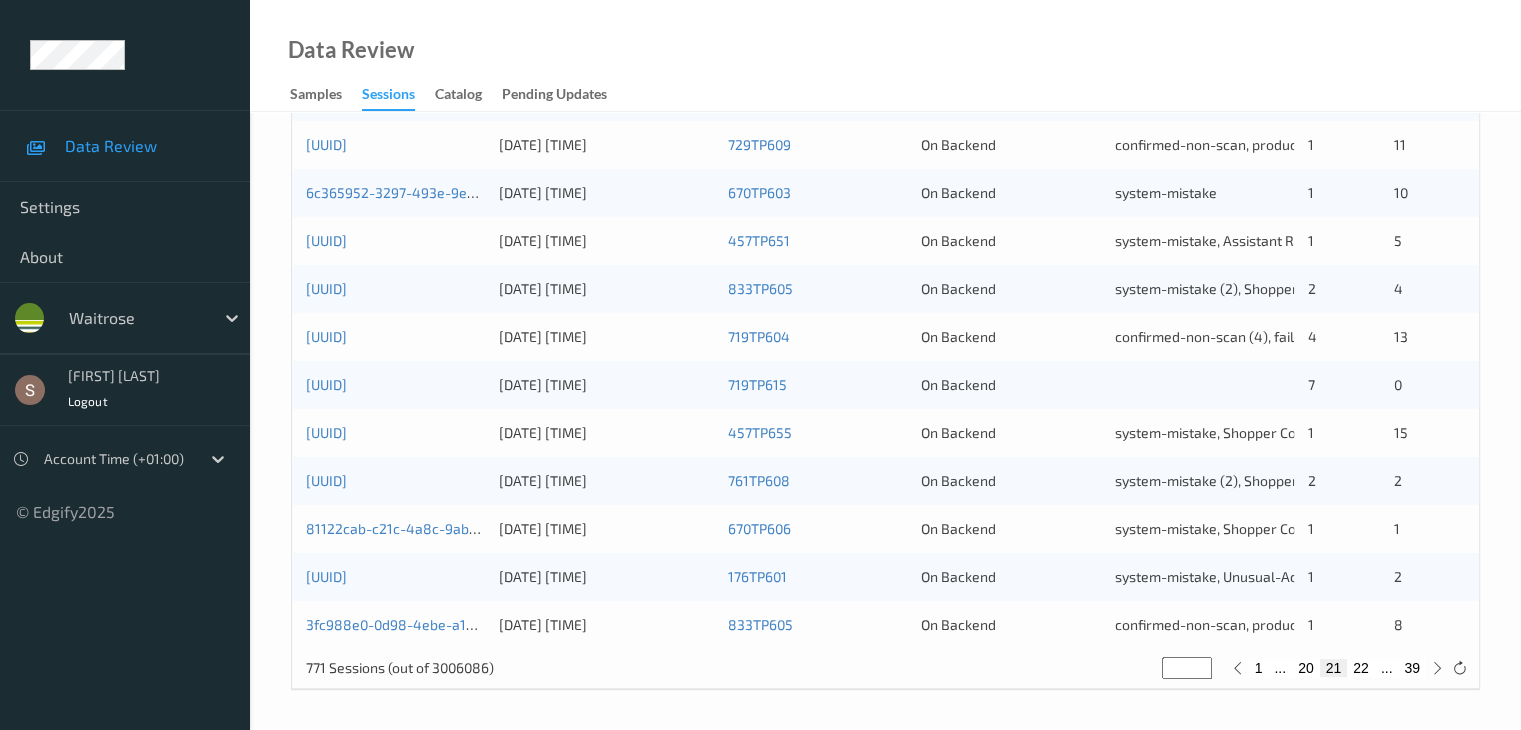 click on "22" at bounding box center (1361, 668) 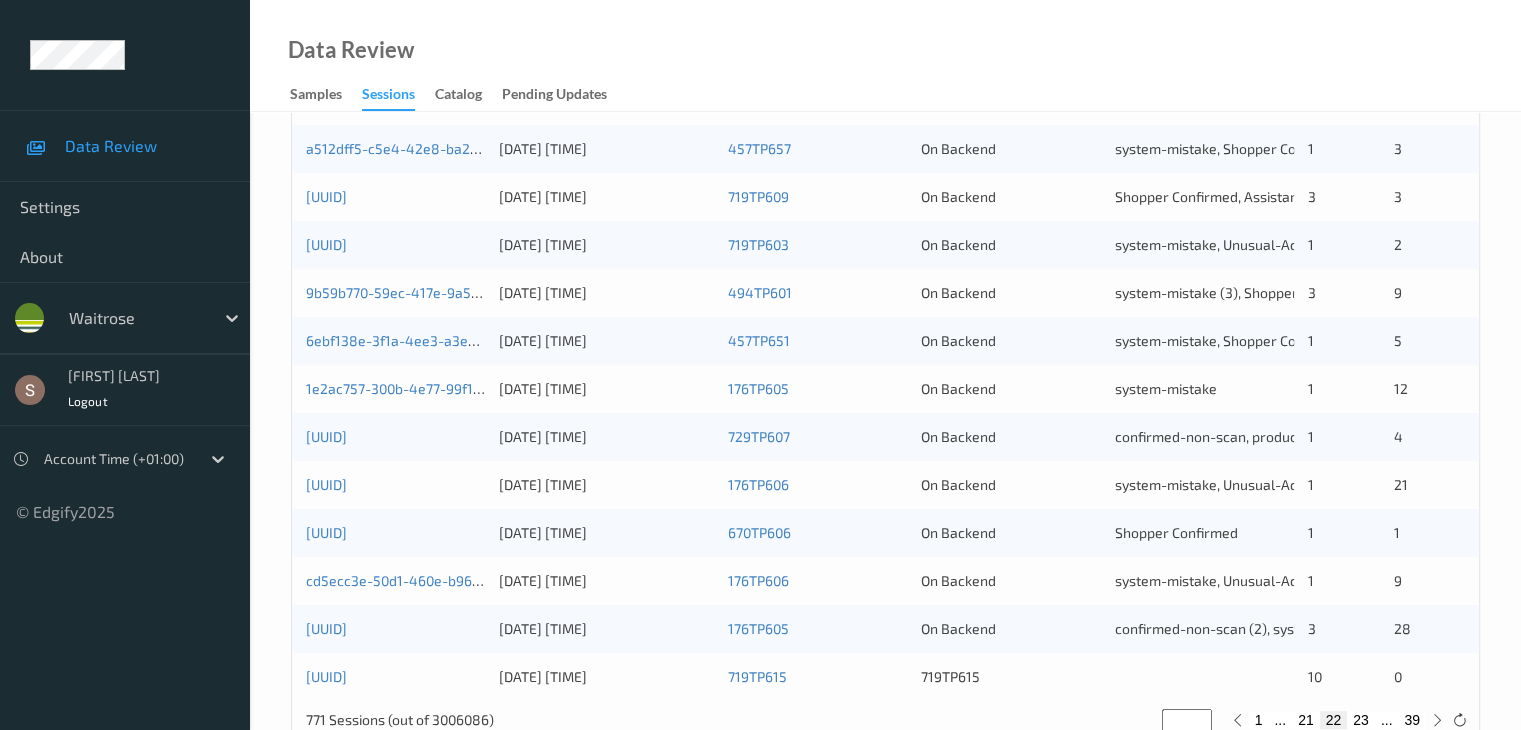 scroll, scrollTop: 932, scrollLeft: 0, axis: vertical 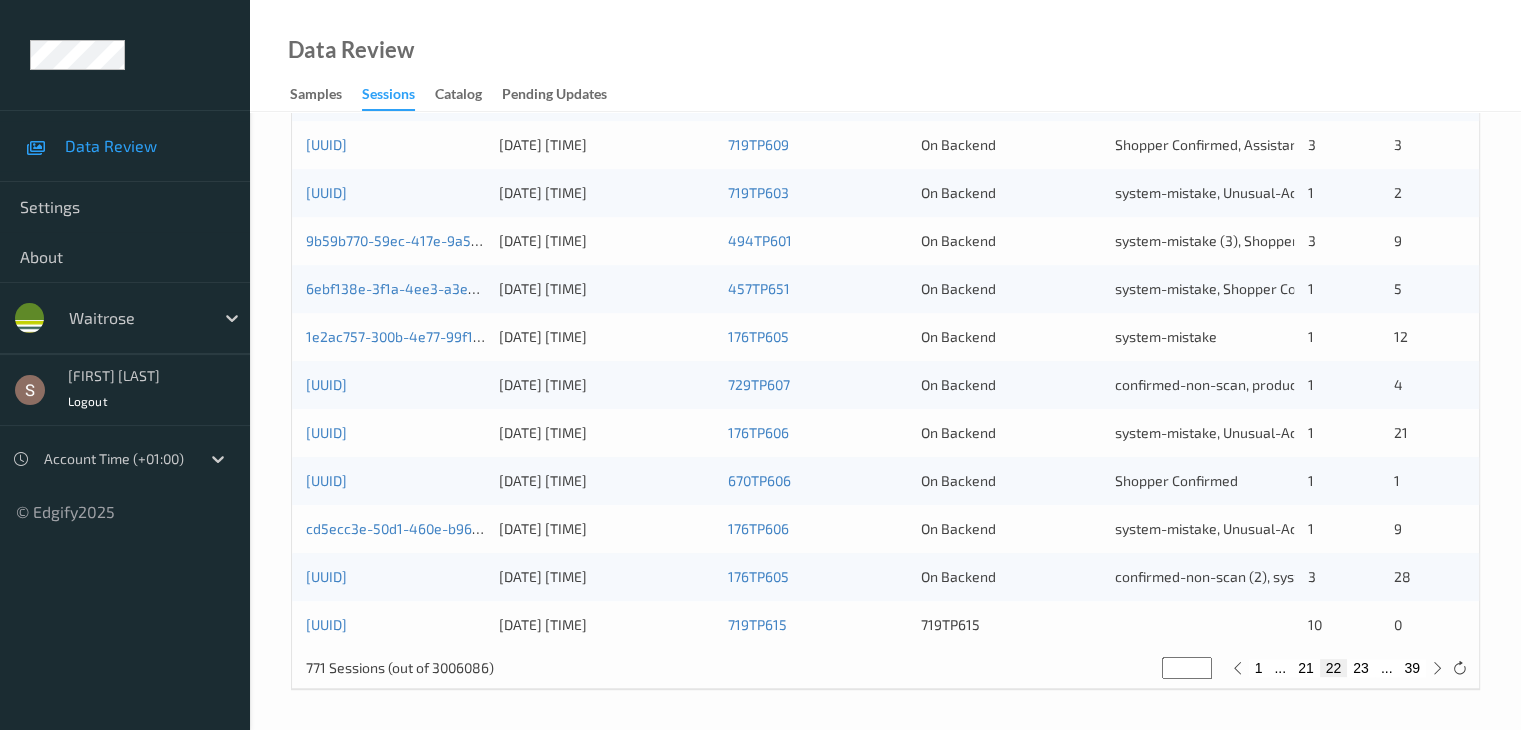 click on "21" at bounding box center (1306, 668) 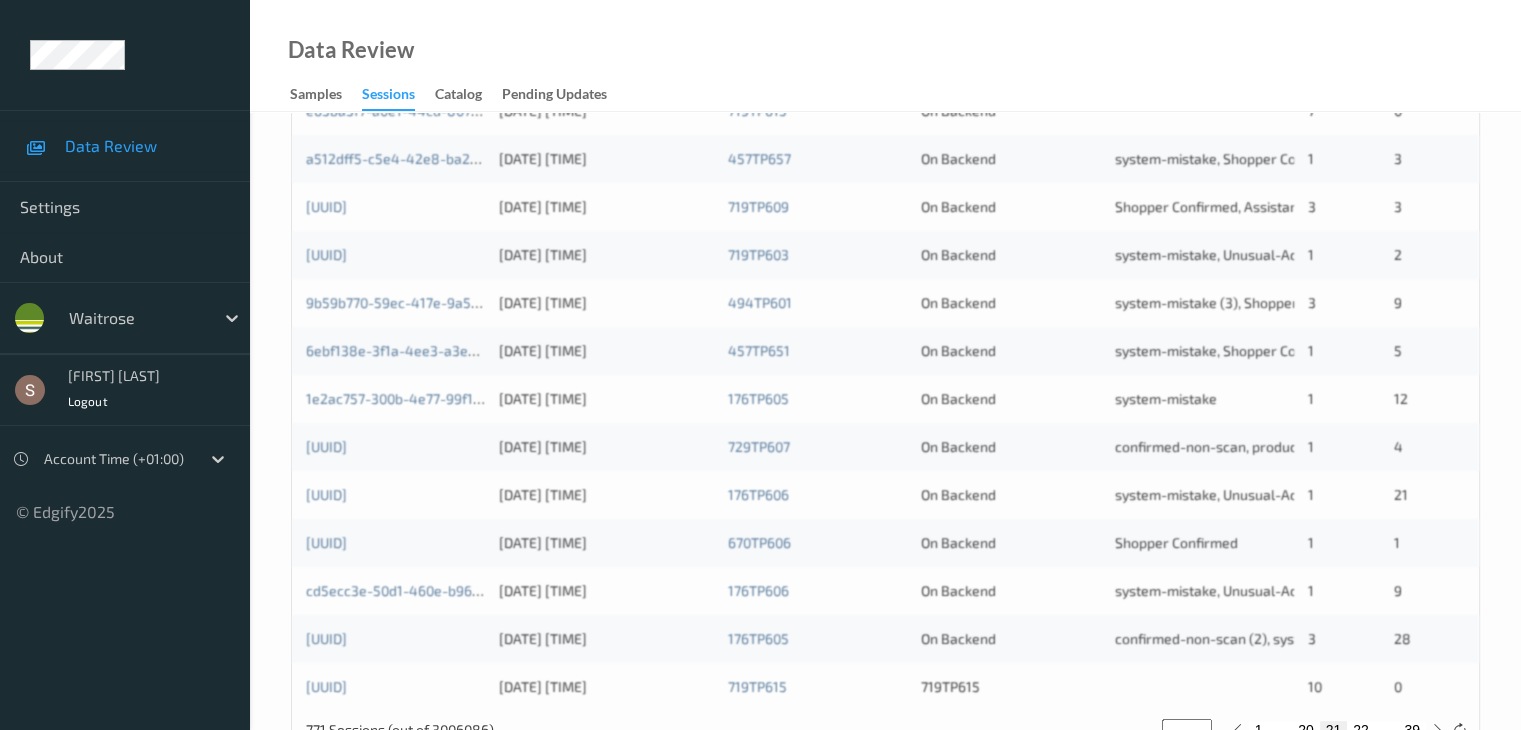scroll, scrollTop: 932, scrollLeft: 0, axis: vertical 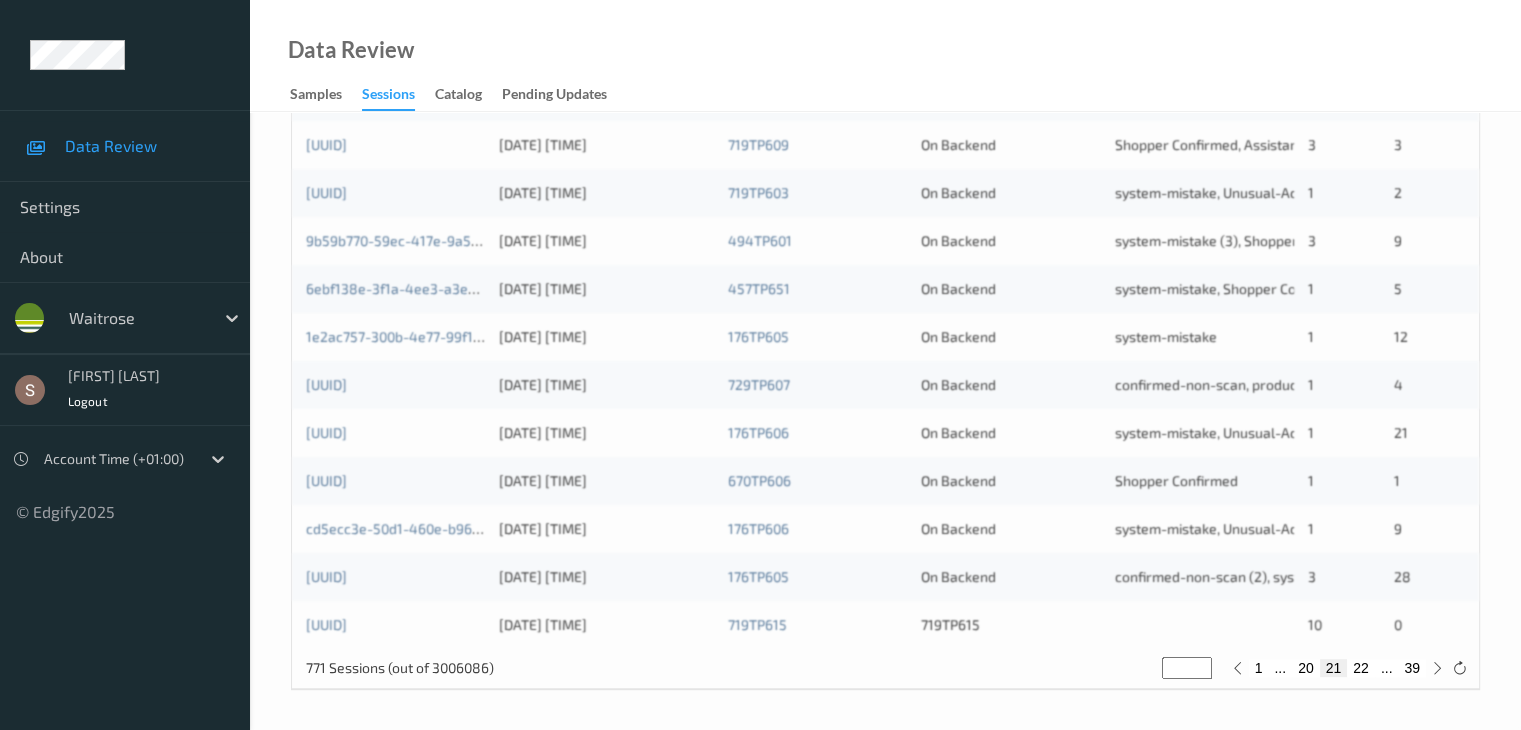 click on "20" at bounding box center (1306, 668) 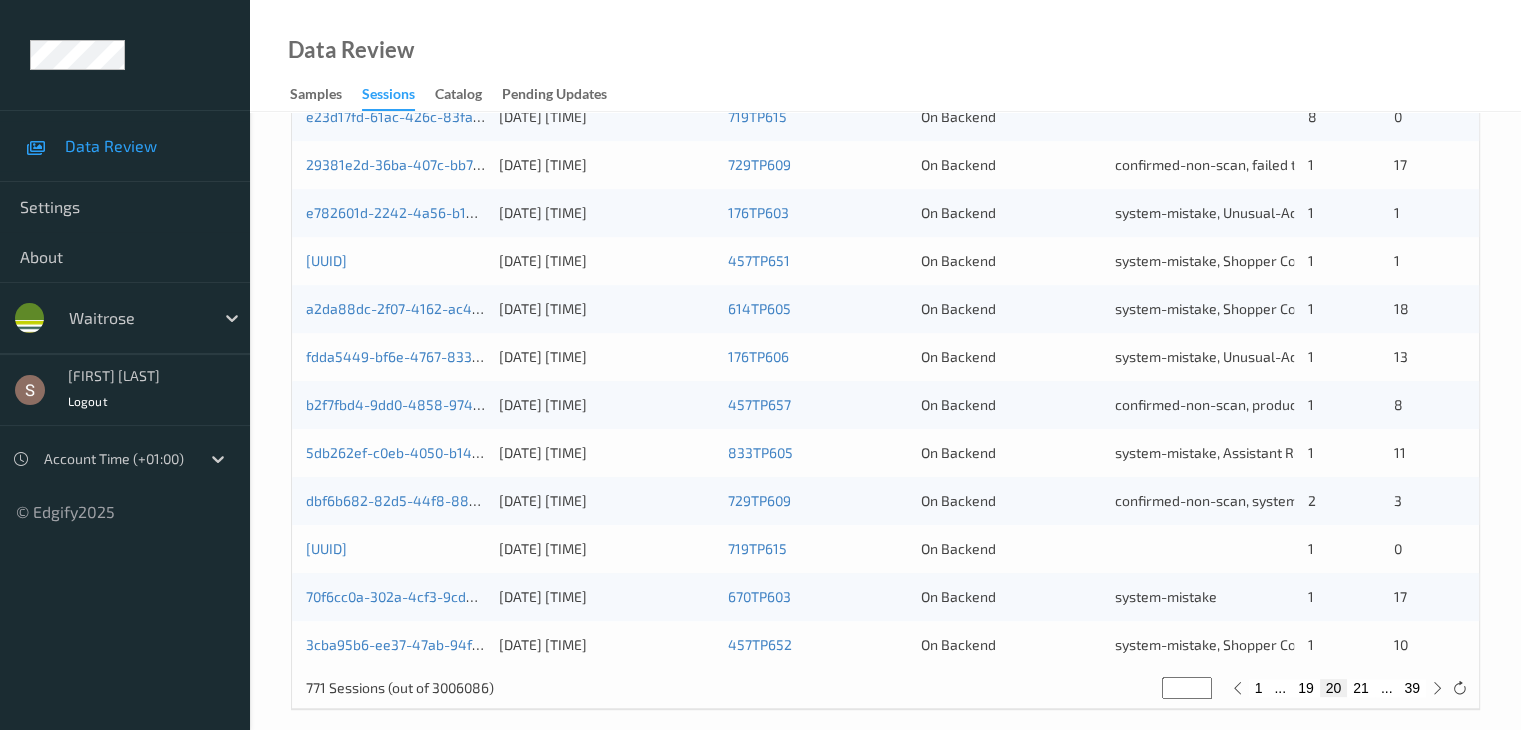 scroll, scrollTop: 932, scrollLeft: 0, axis: vertical 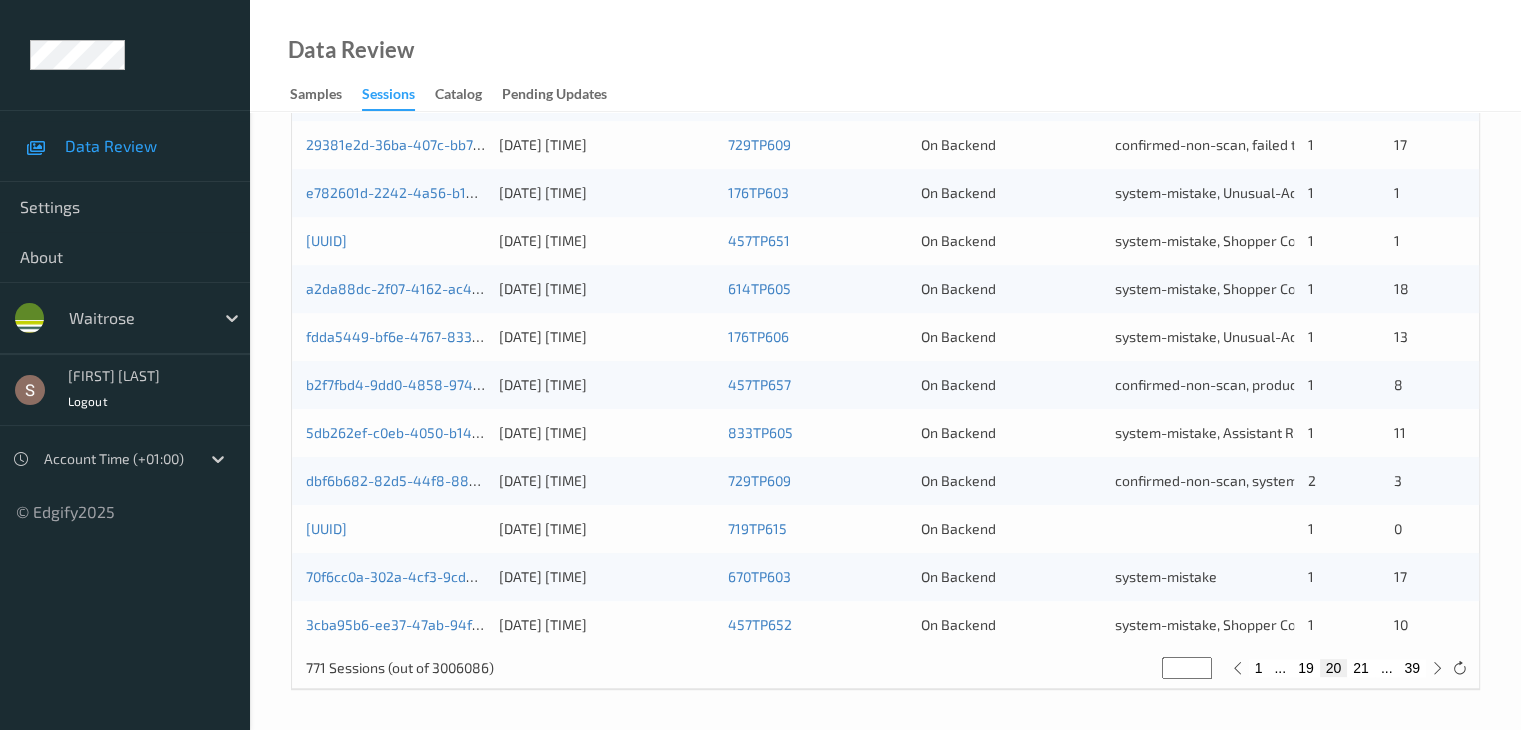 click on "21" at bounding box center (1361, 668) 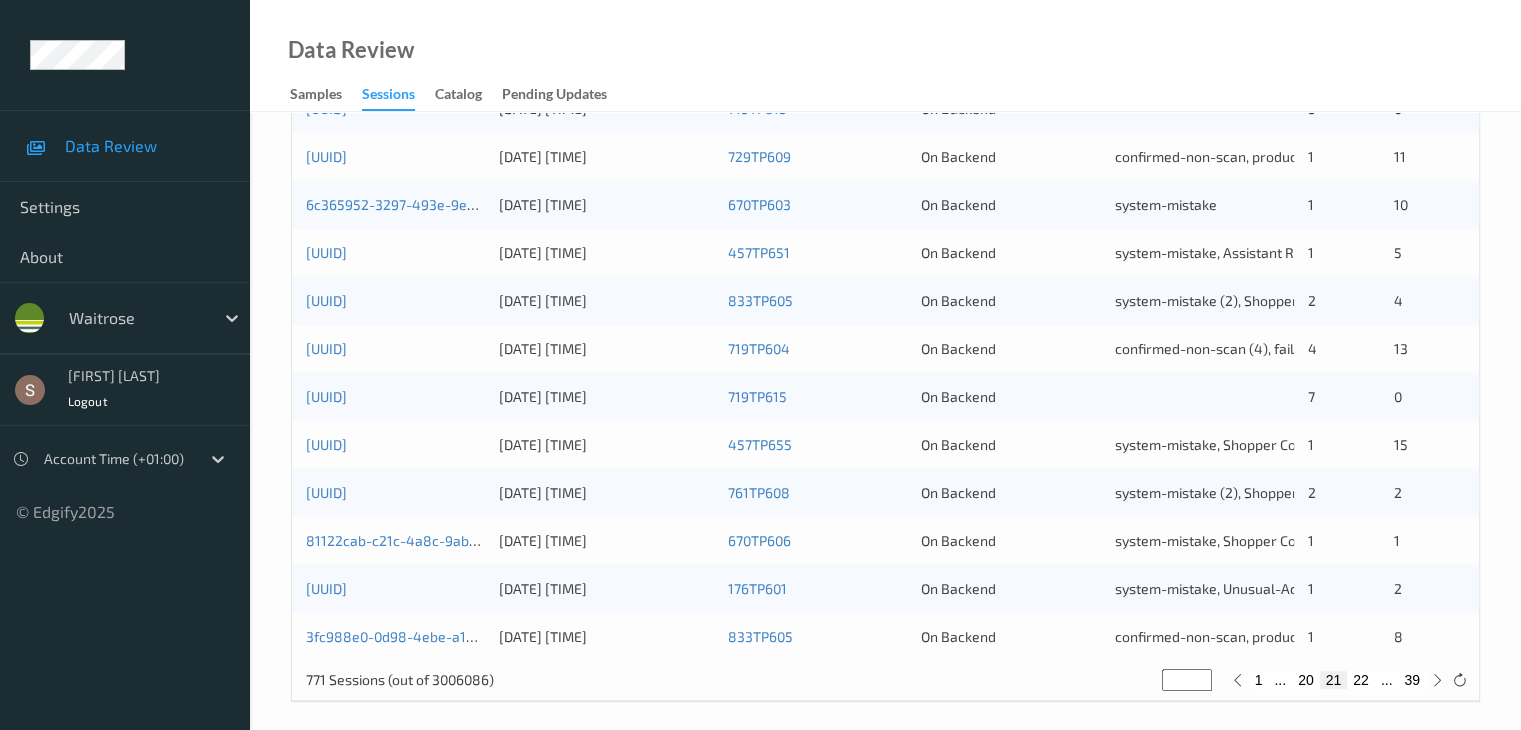 scroll, scrollTop: 932, scrollLeft: 0, axis: vertical 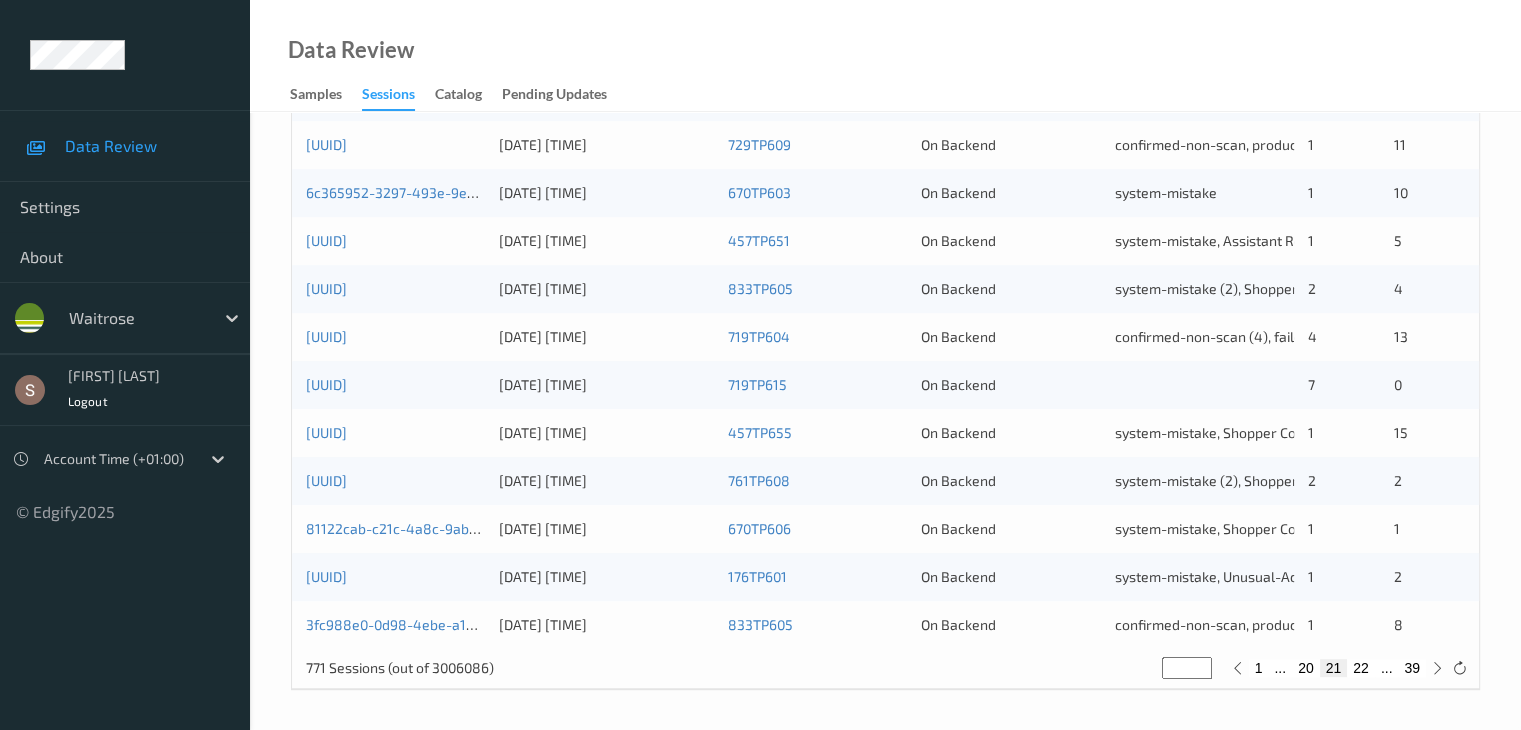 click on "21" at bounding box center (1334, 668) 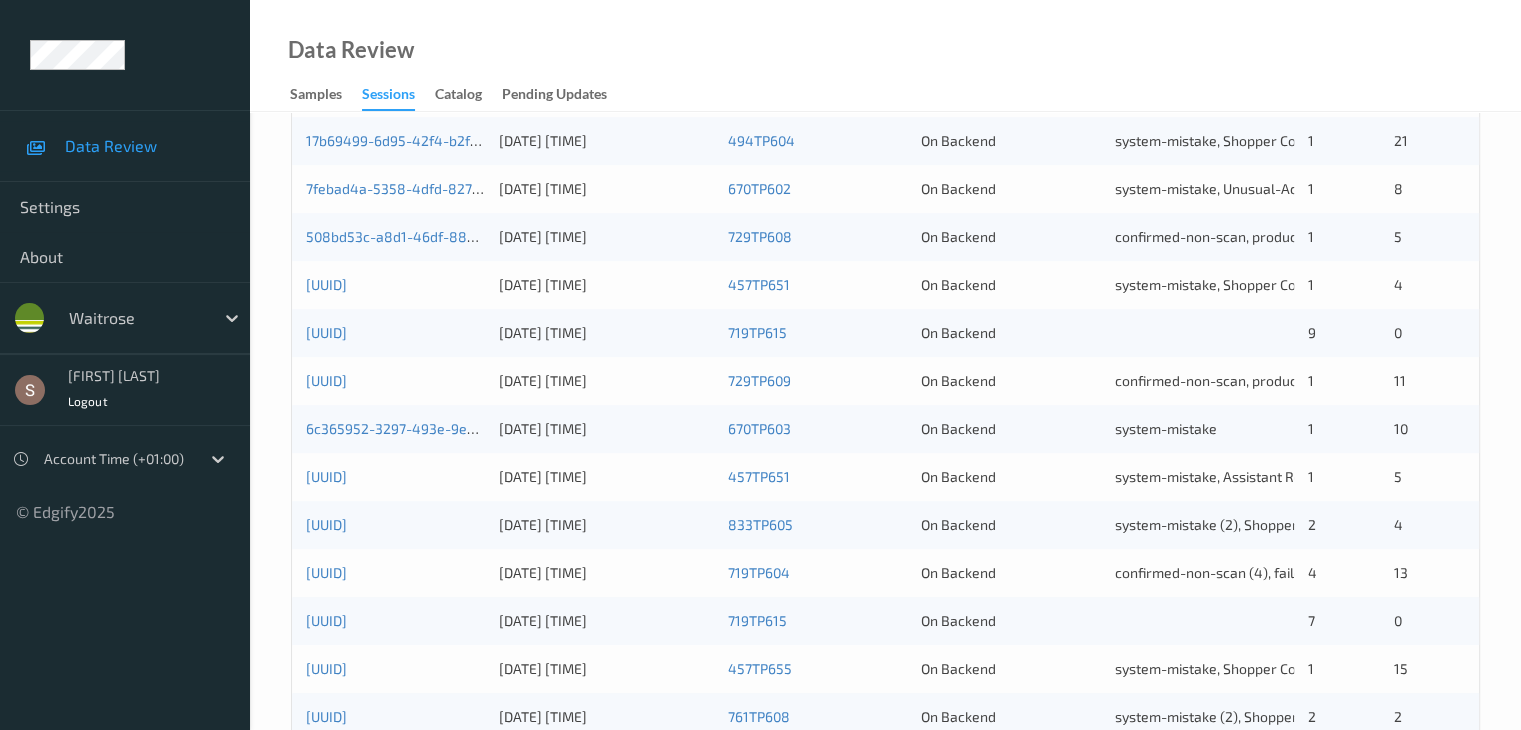 scroll, scrollTop: 932, scrollLeft: 0, axis: vertical 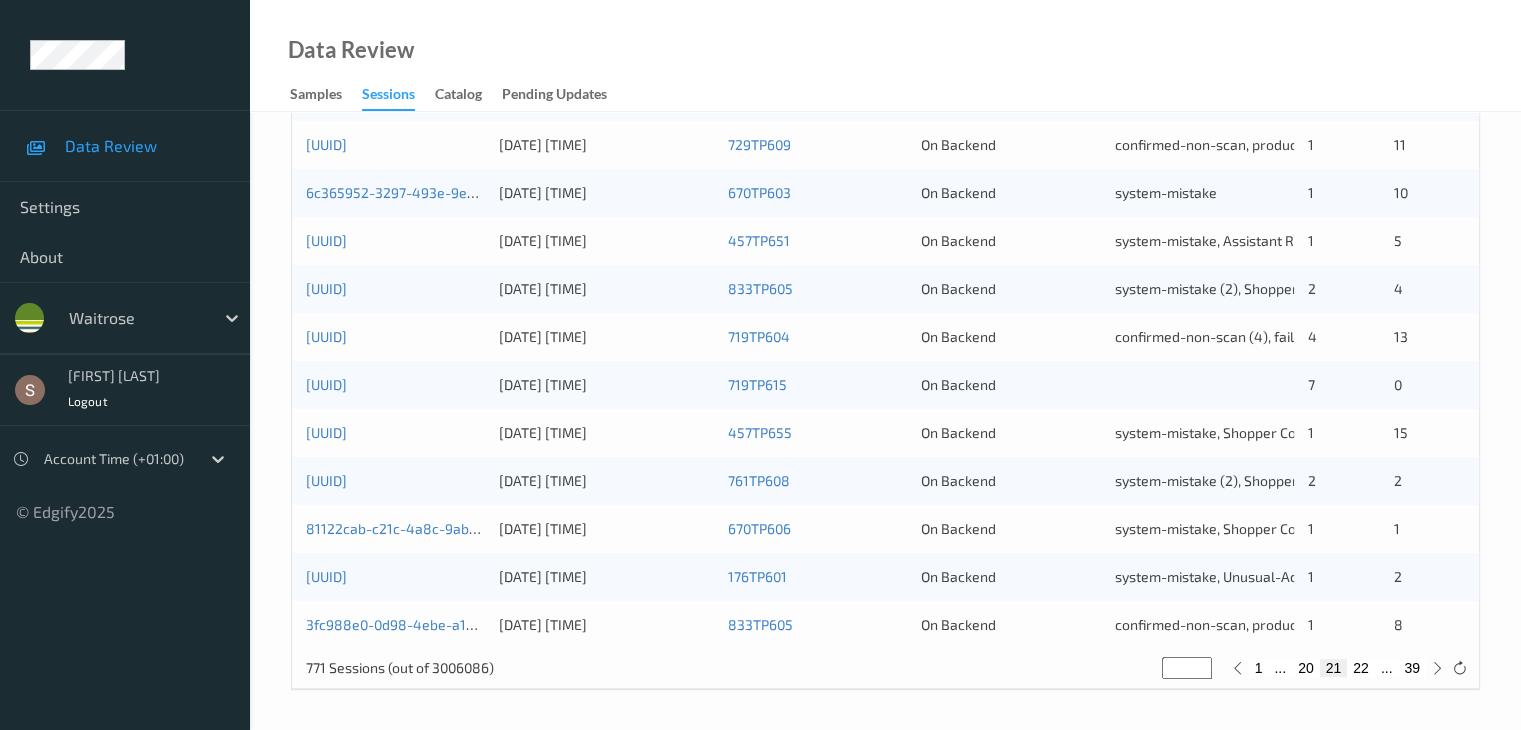click on "22" at bounding box center [1361, 668] 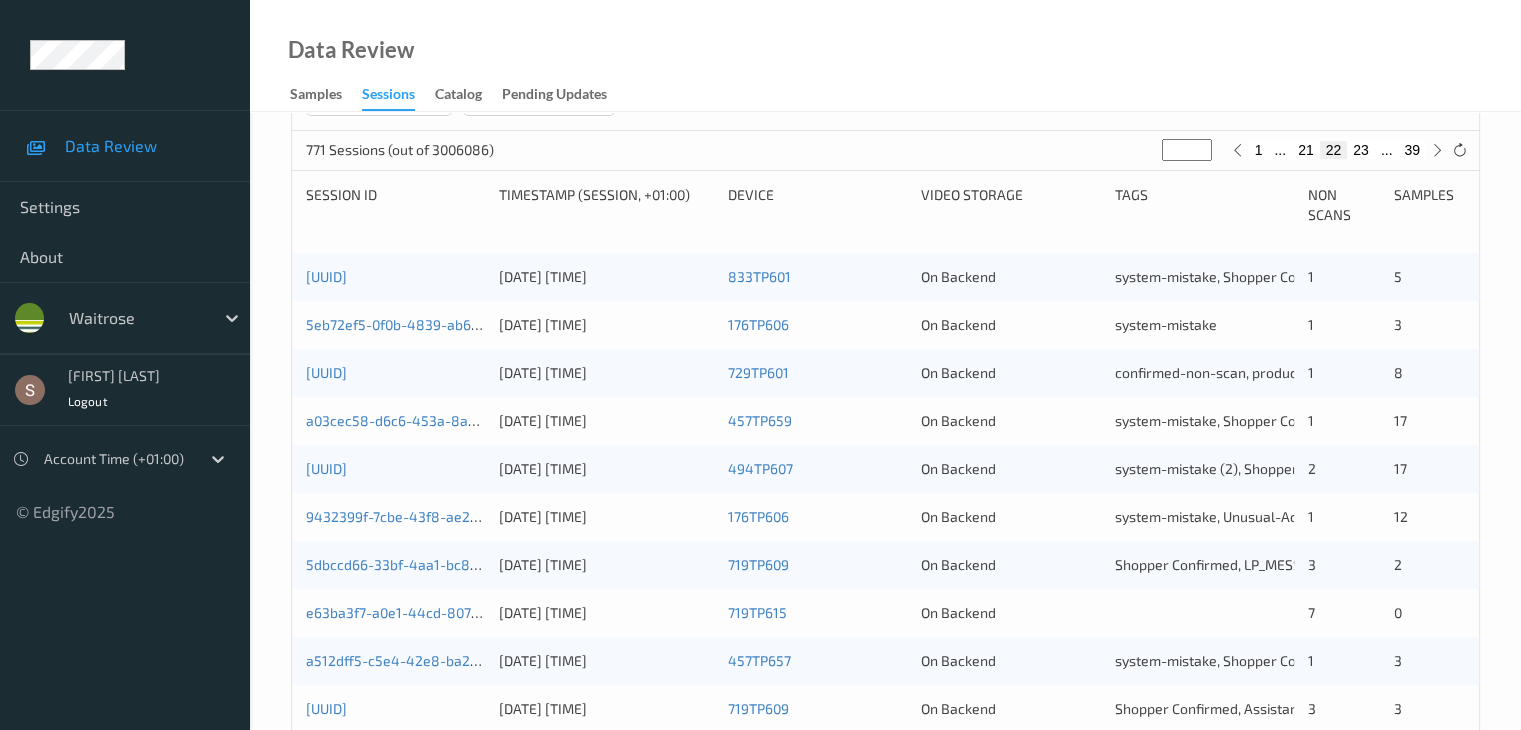 scroll, scrollTop: 432, scrollLeft: 0, axis: vertical 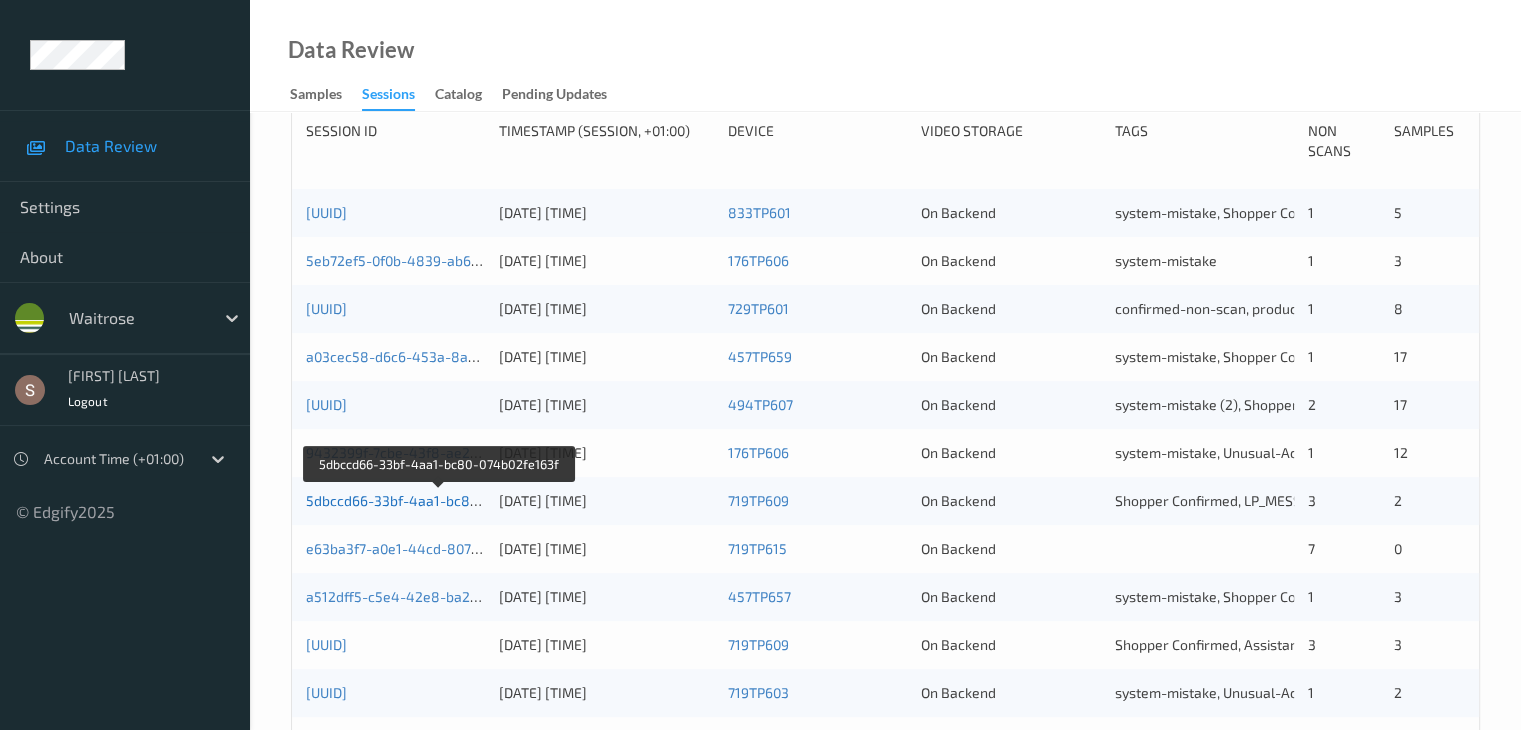 click on "5dbccd66-33bf-4aa1-bc80-074b02fe163f" at bounding box center [439, 500] 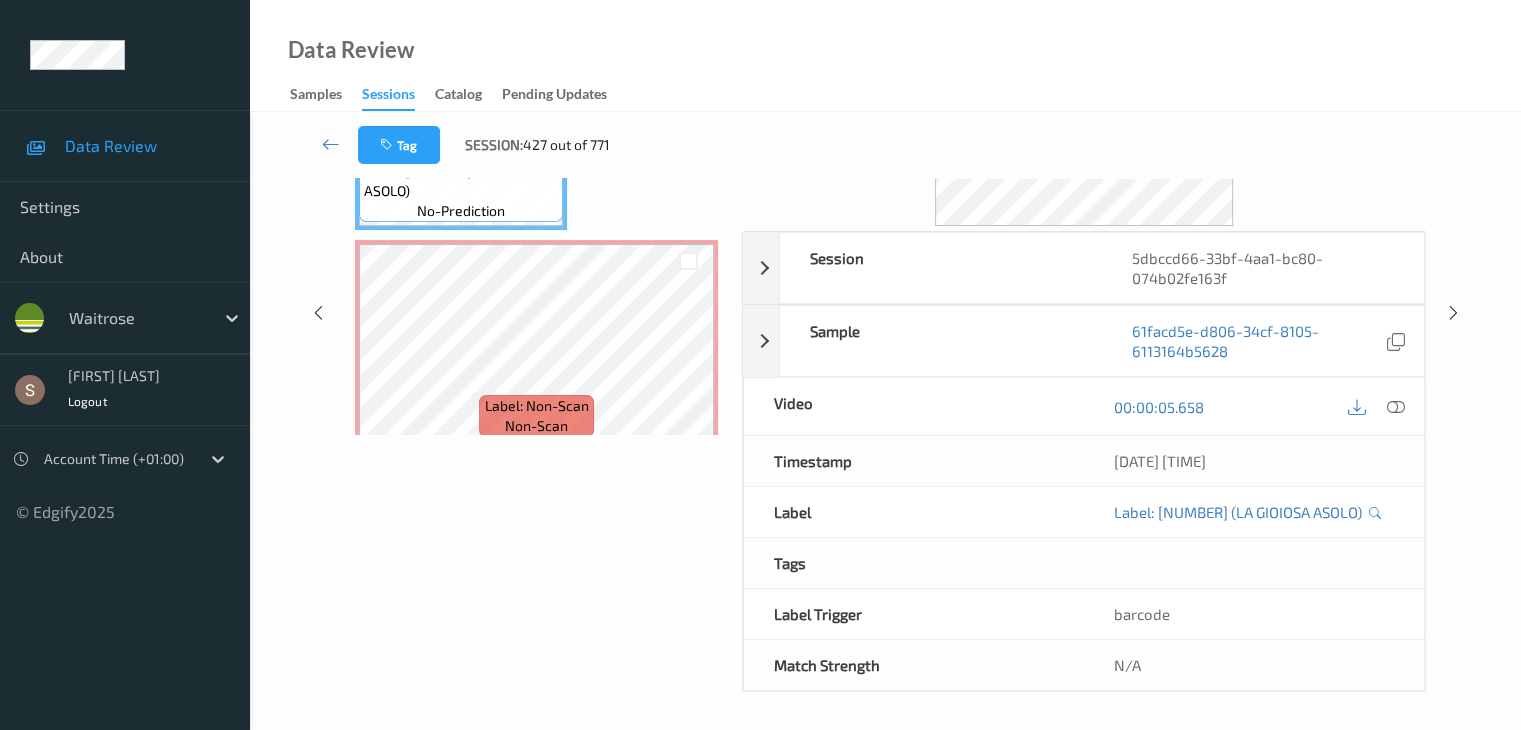 scroll, scrollTop: 0, scrollLeft: 0, axis: both 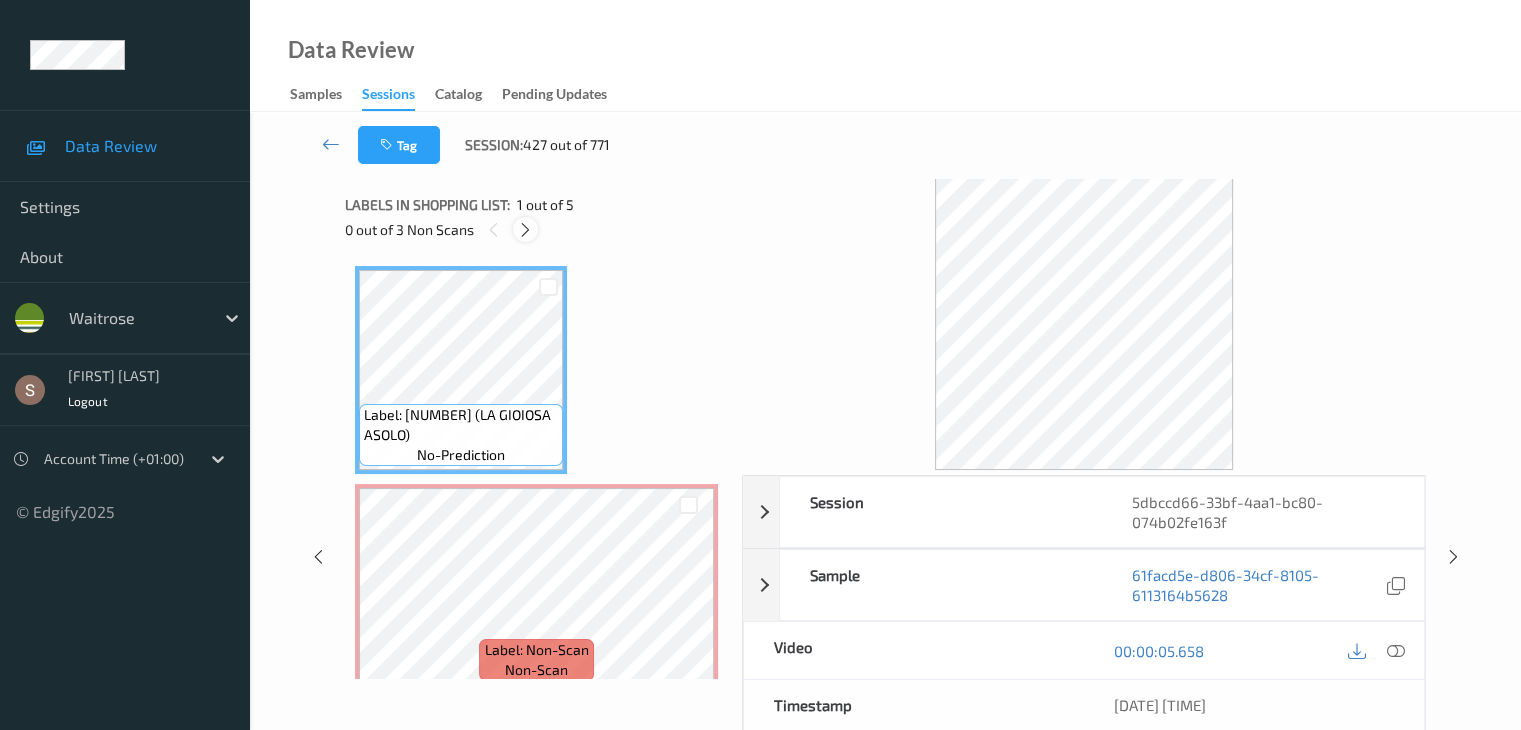 click at bounding box center [525, 230] 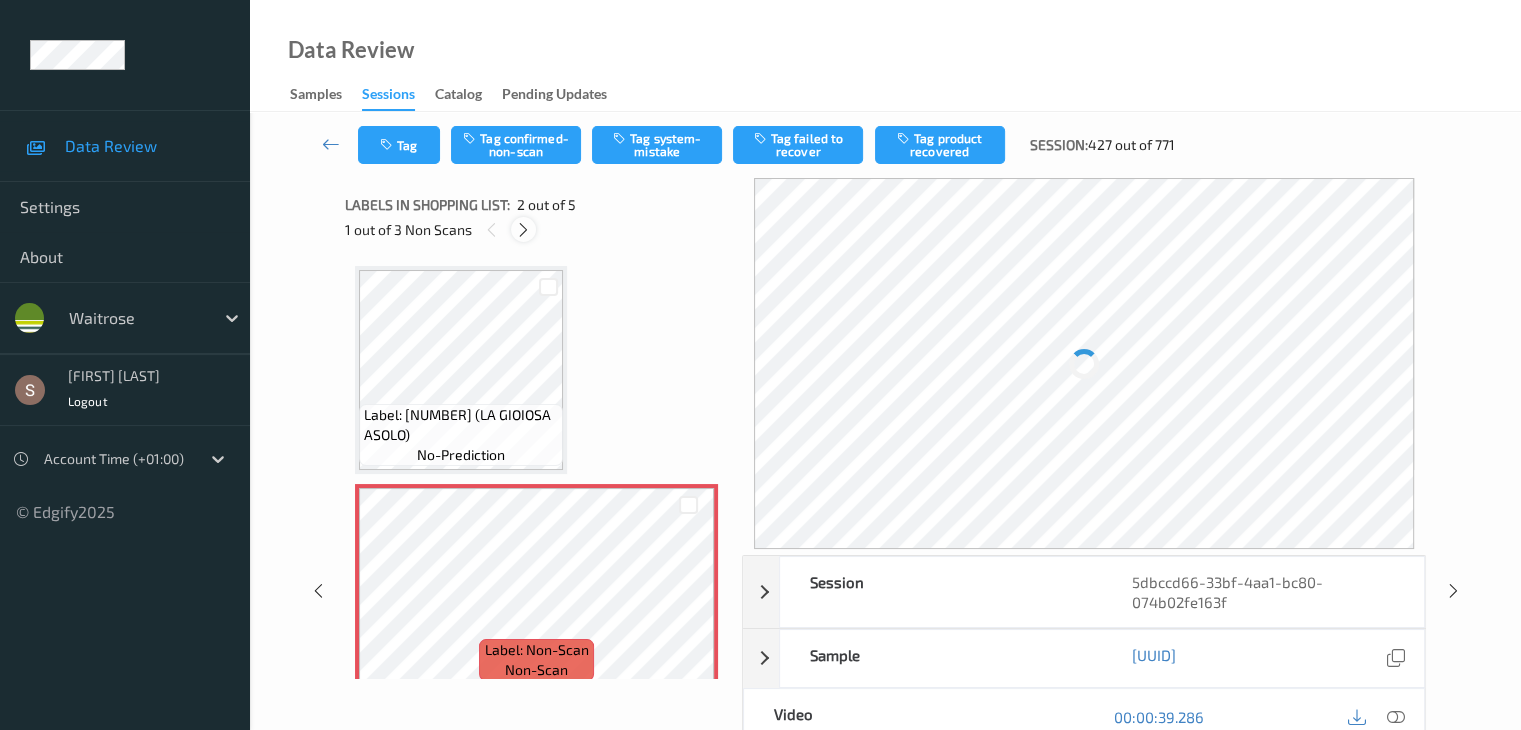 scroll, scrollTop: 10, scrollLeft: 0, axis: vertical 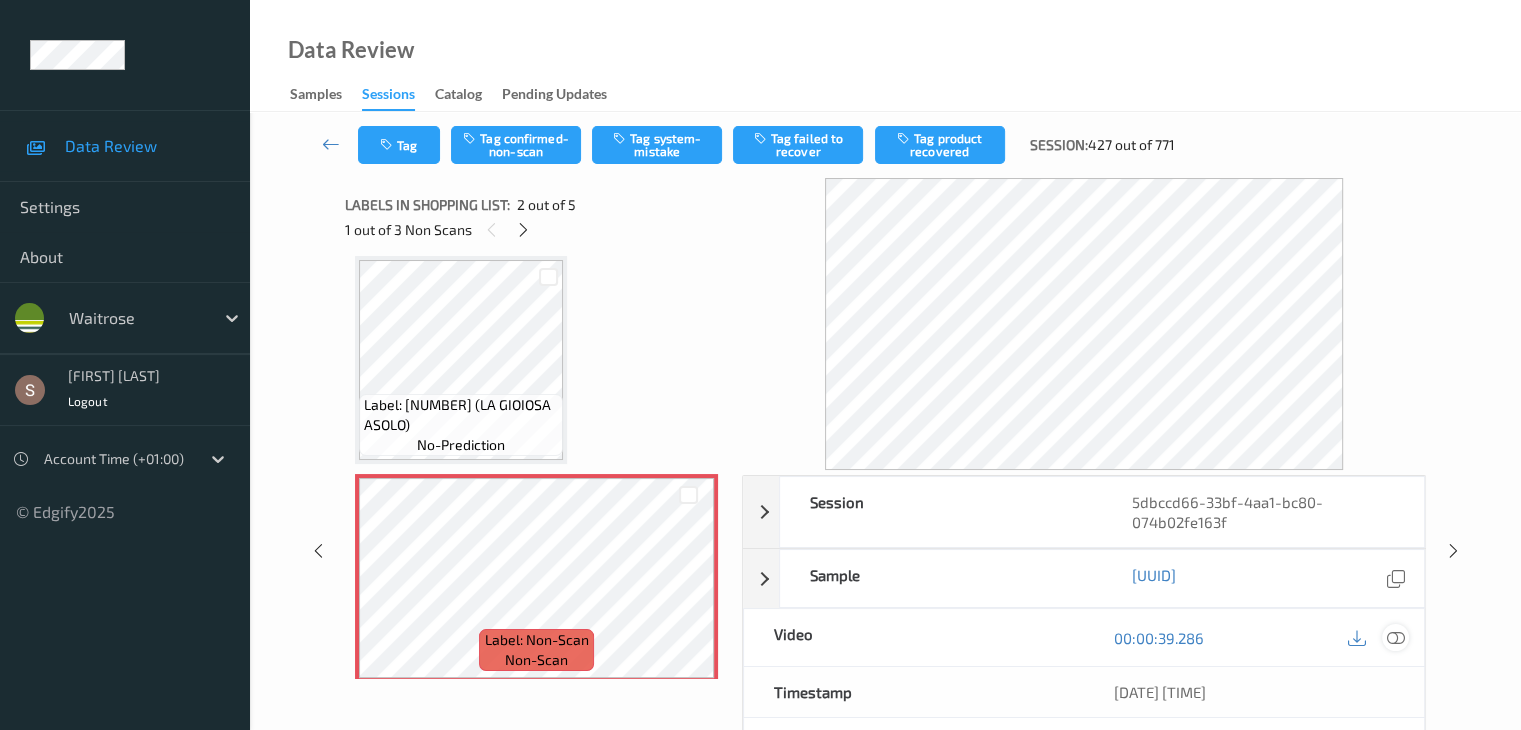 click at bounding box center (1395, 638) 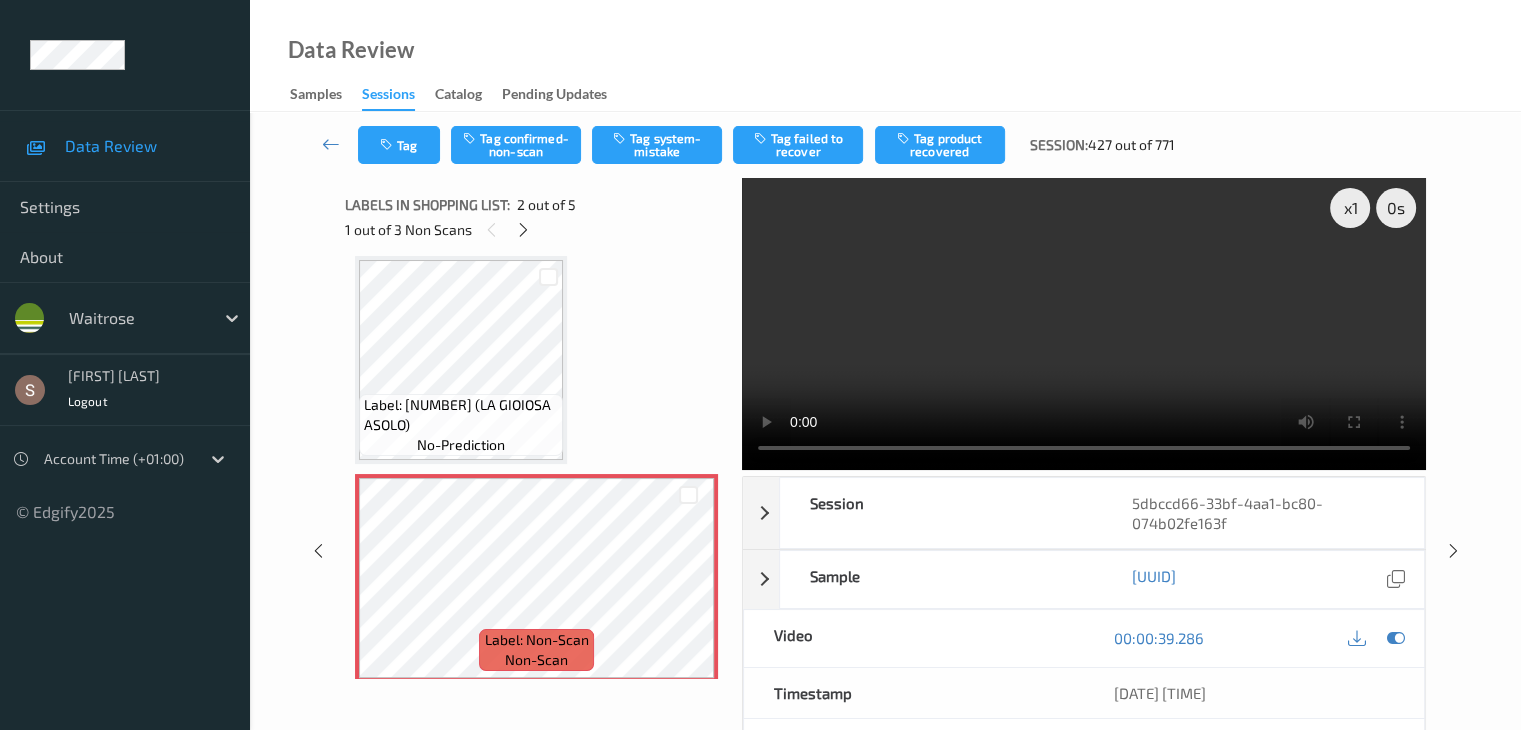 click at bounding box center [1084, 324] 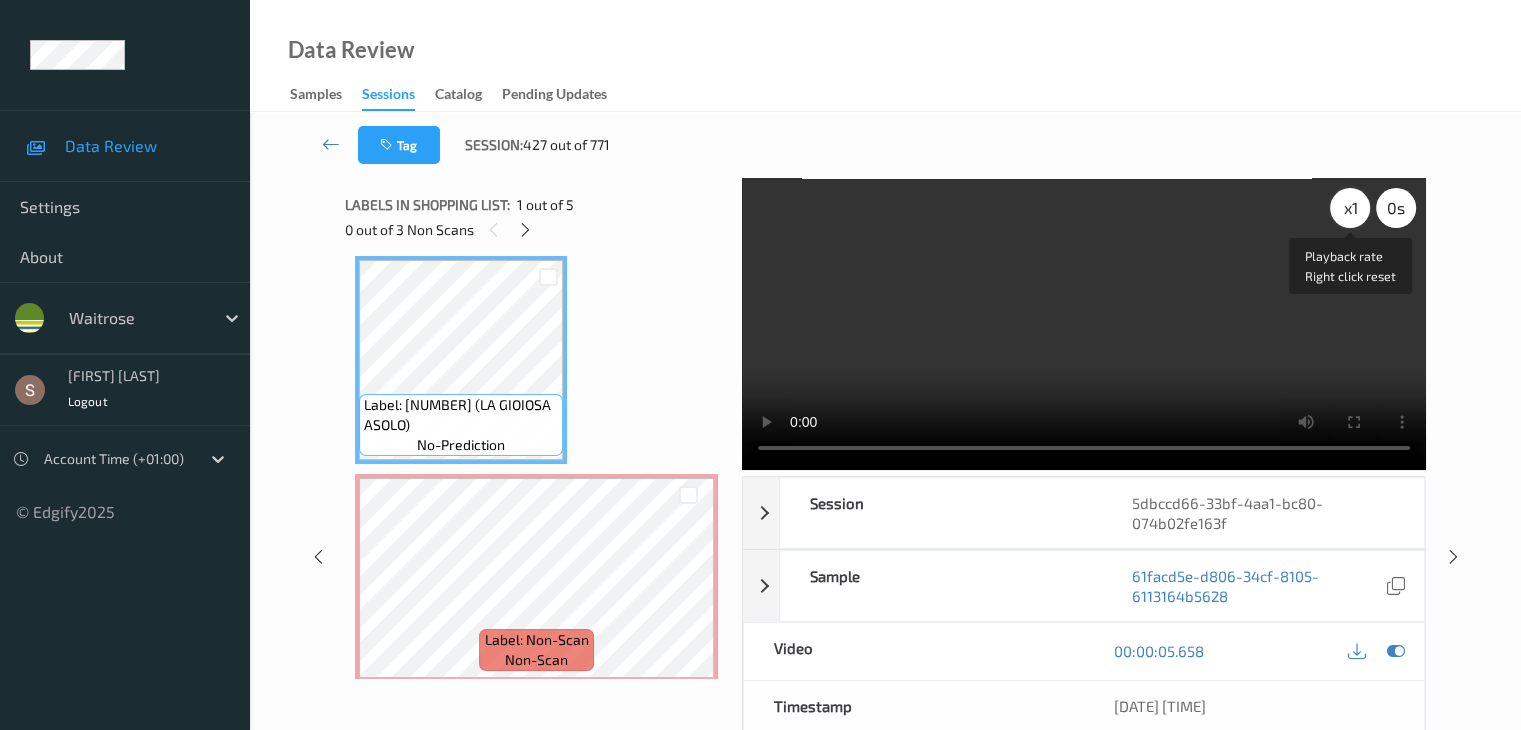 click on "x 1" at bounding box center [1350, 208] 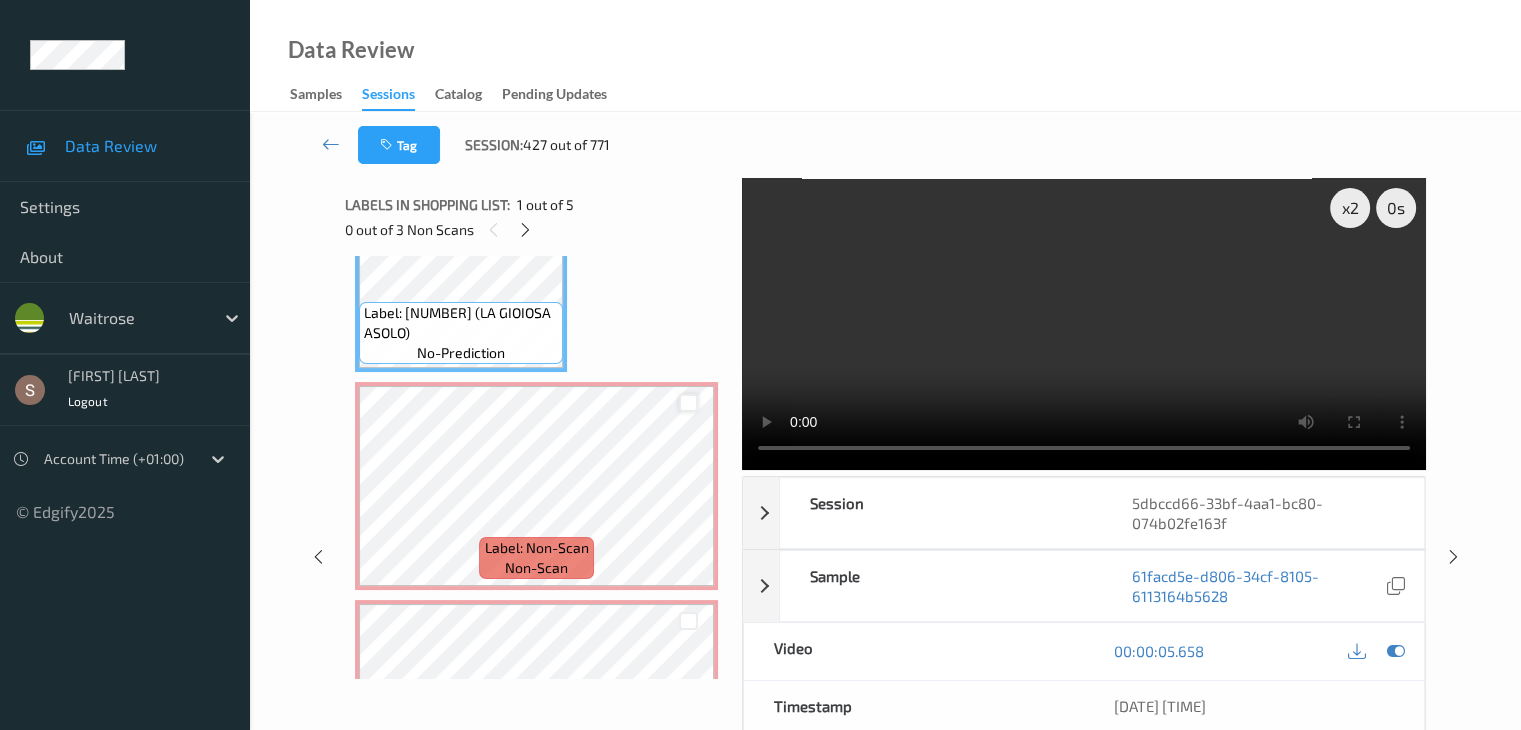 scroll, scrollTop: 100, scrollLeft: 0, axis: vertical 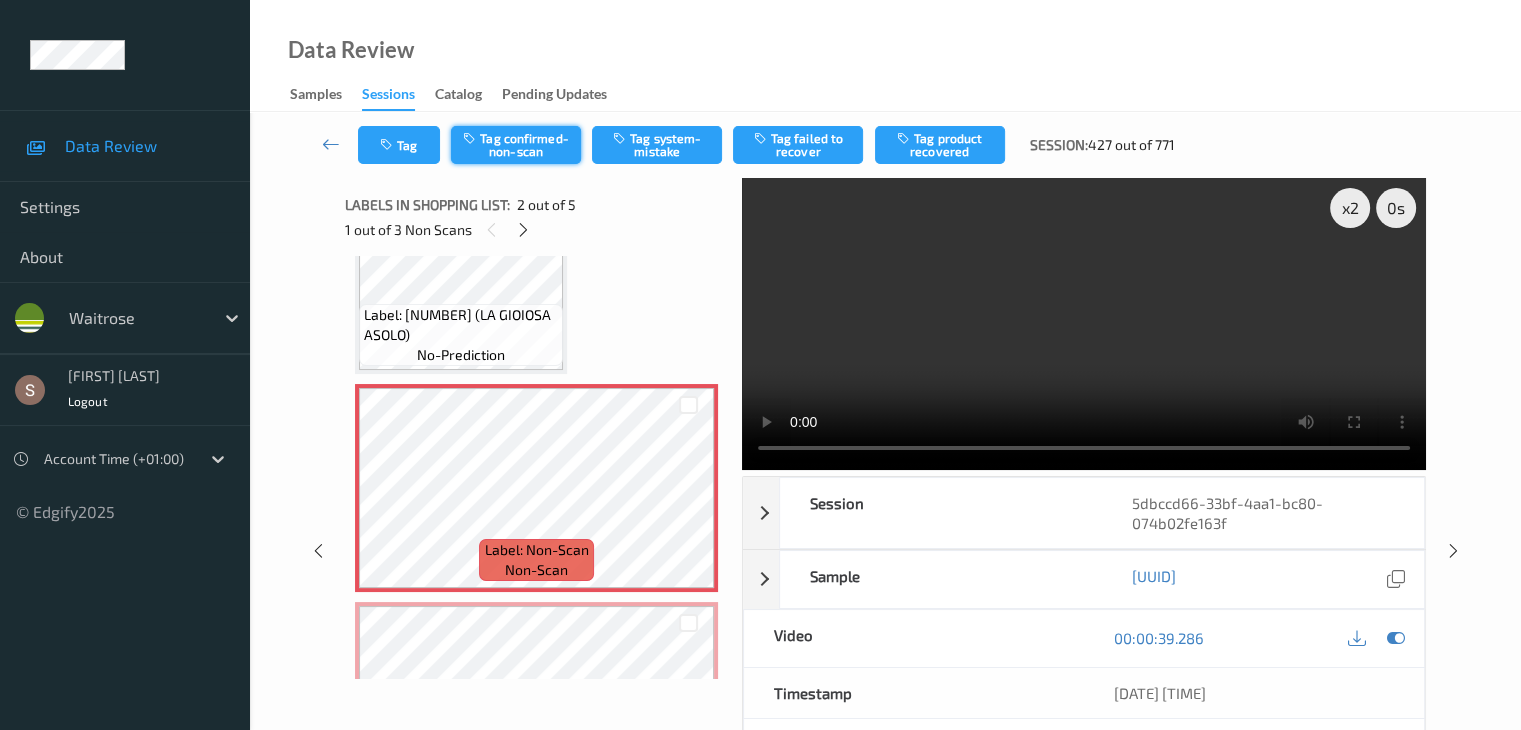 click on "Tag   confirmed-non-scan" at bounding box center [516, 145] 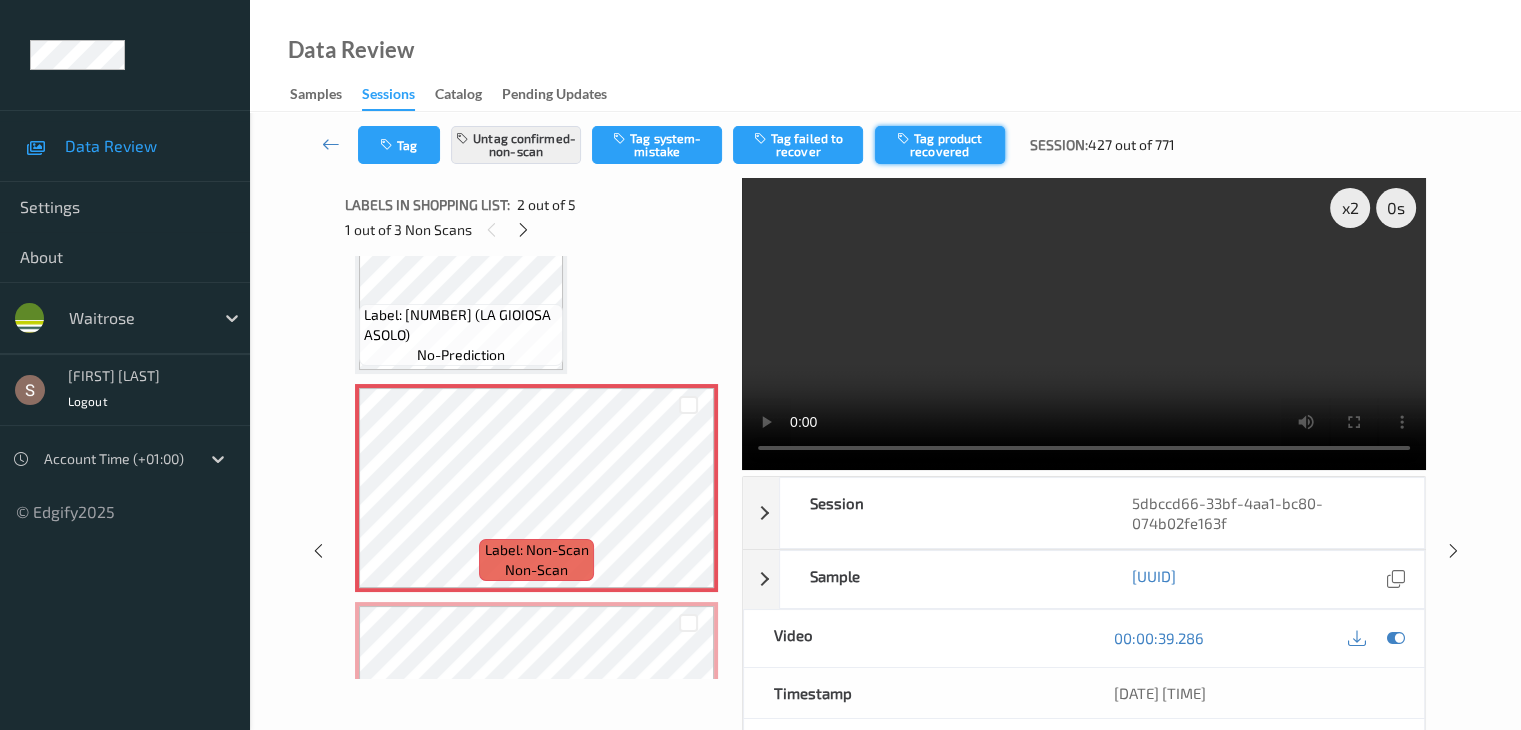 click on "Tag   product recovered" at bounding box center (940, 145) 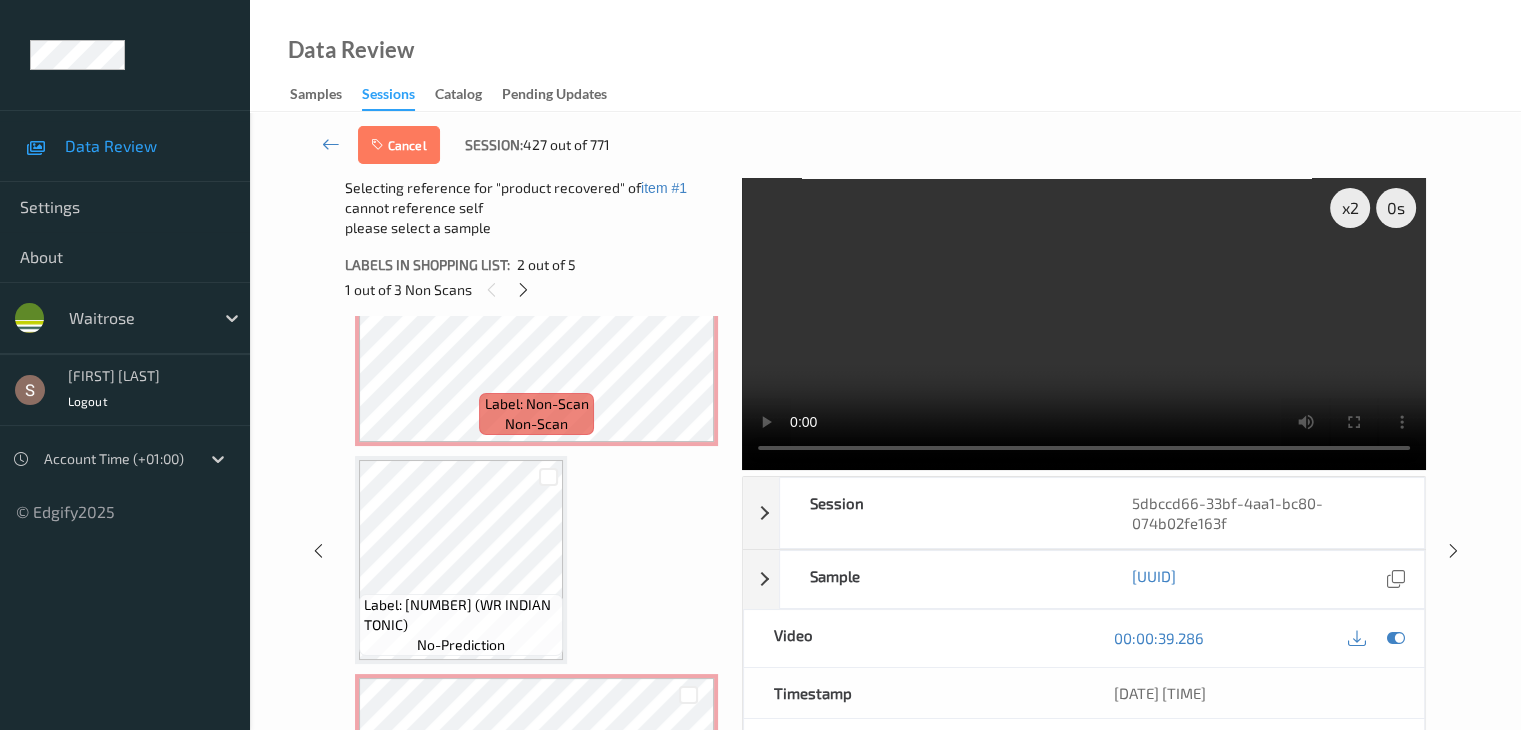 scroll, scrollTop: 540, scrollLeft: 0, axis: vertical 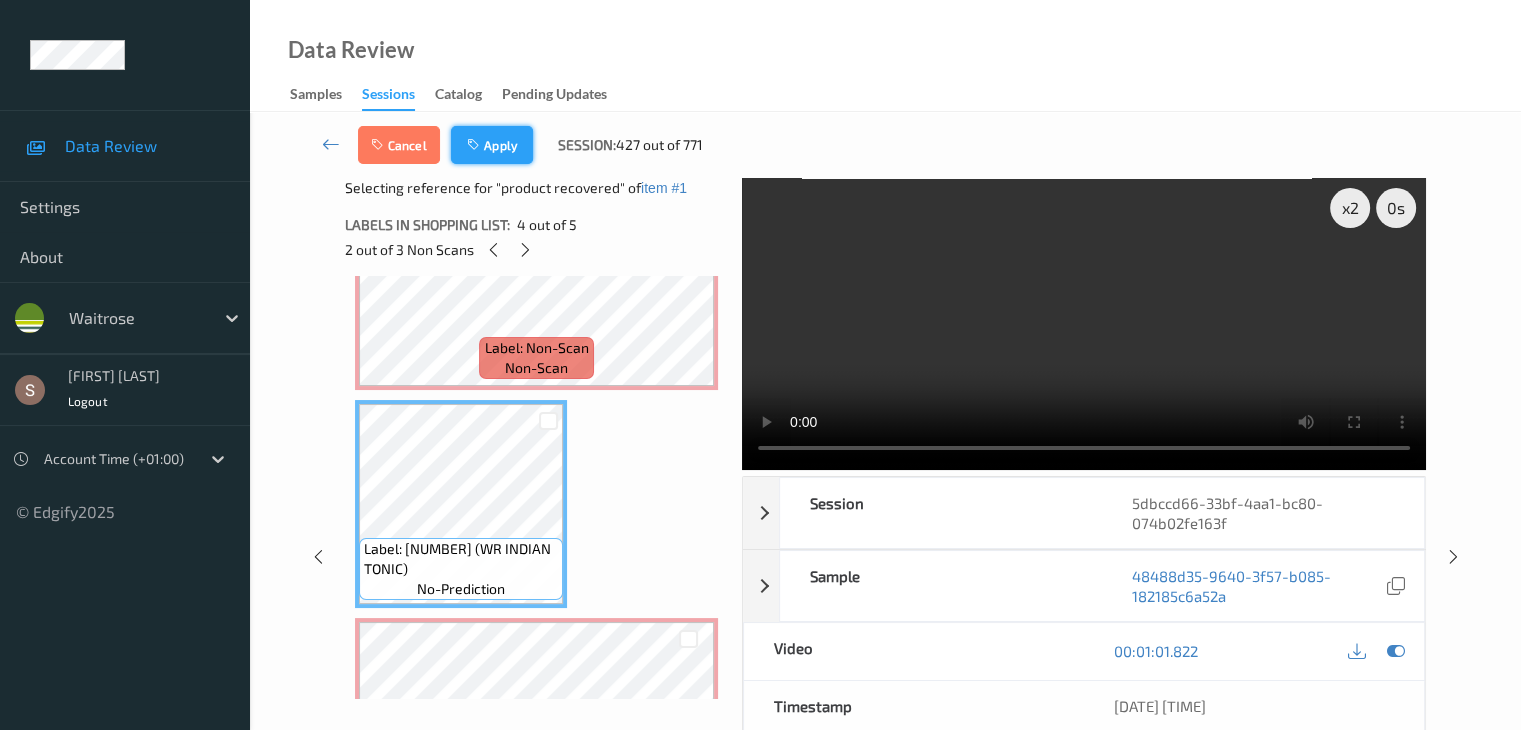 click on "Apply" at bounding box center (492, 145) 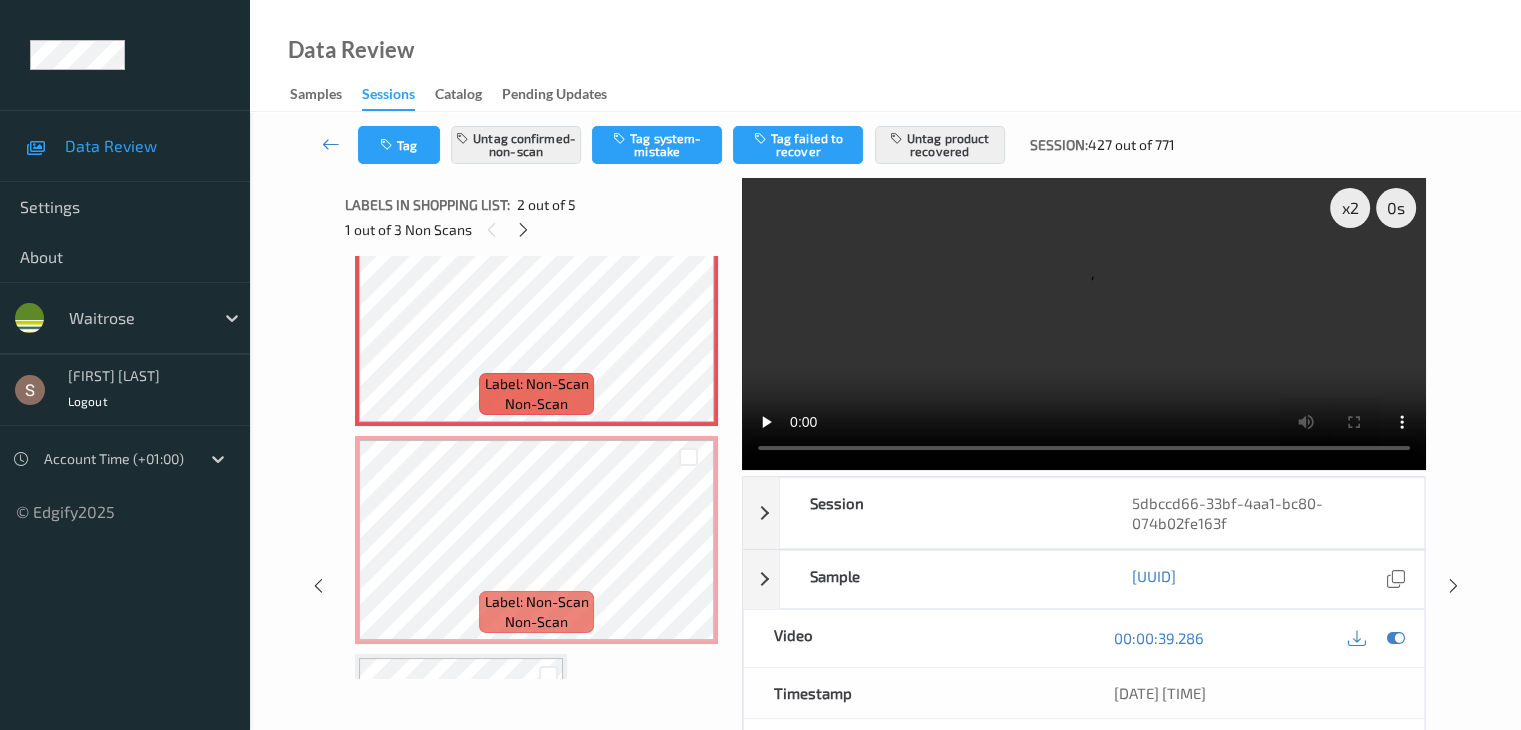 scroll, scrollTop: 307, scrollLeft: 0, axis: vertical 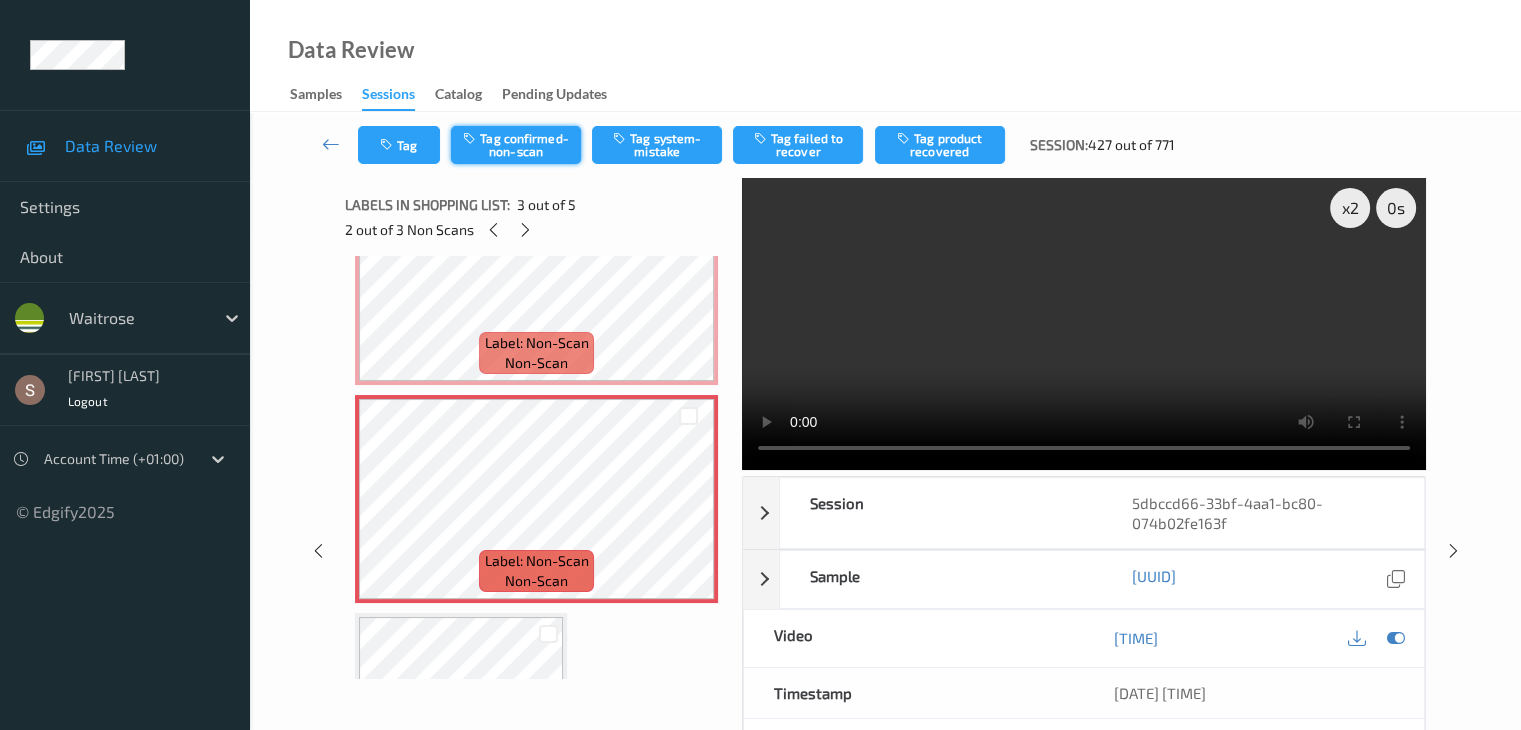 click on "Tag   confirmed-non-scan" at bounding box center (516, 145) 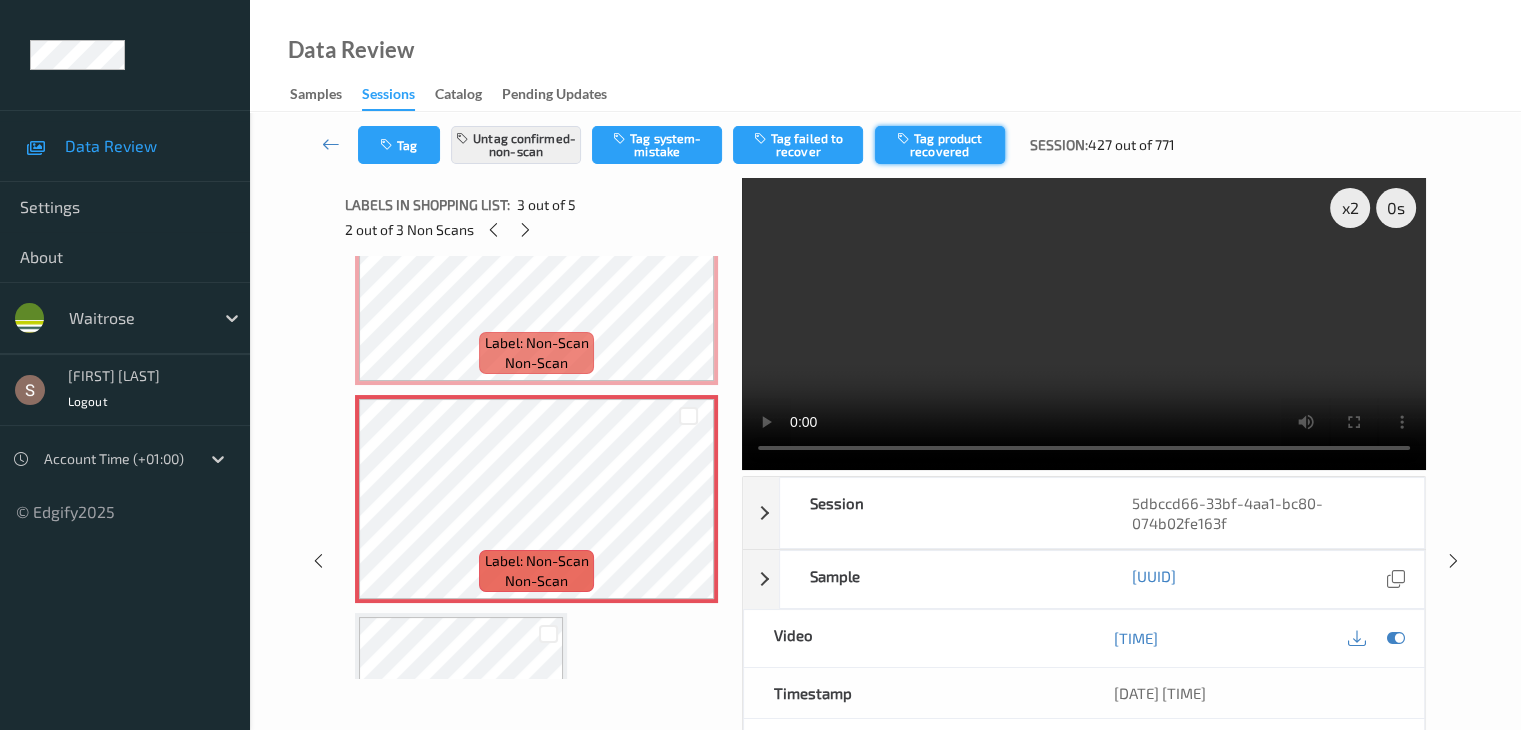 click on "Tag   product recovered" at bounding box center [940, 145] 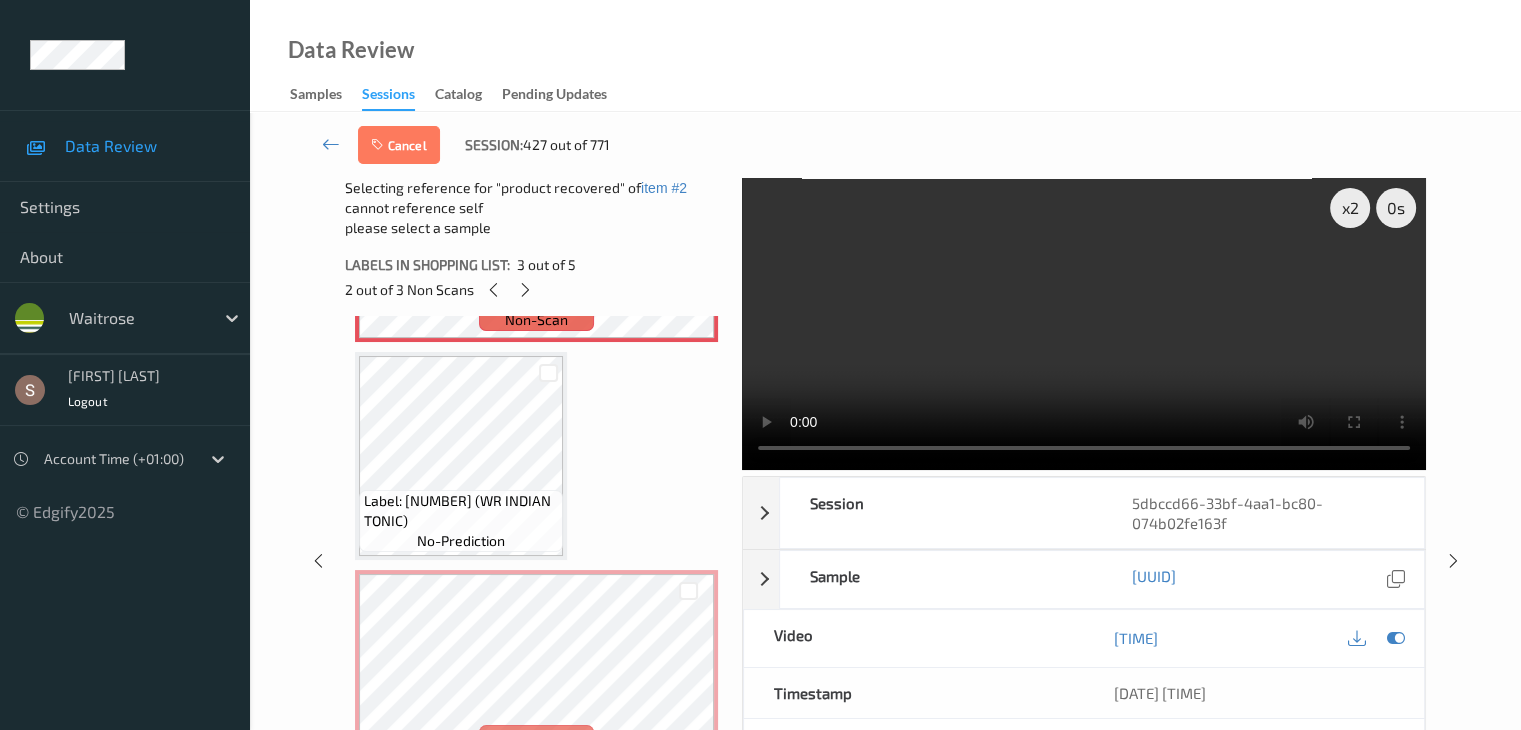 scroll, scrollTop: 635, scrollLeft: 0, axis: vertical 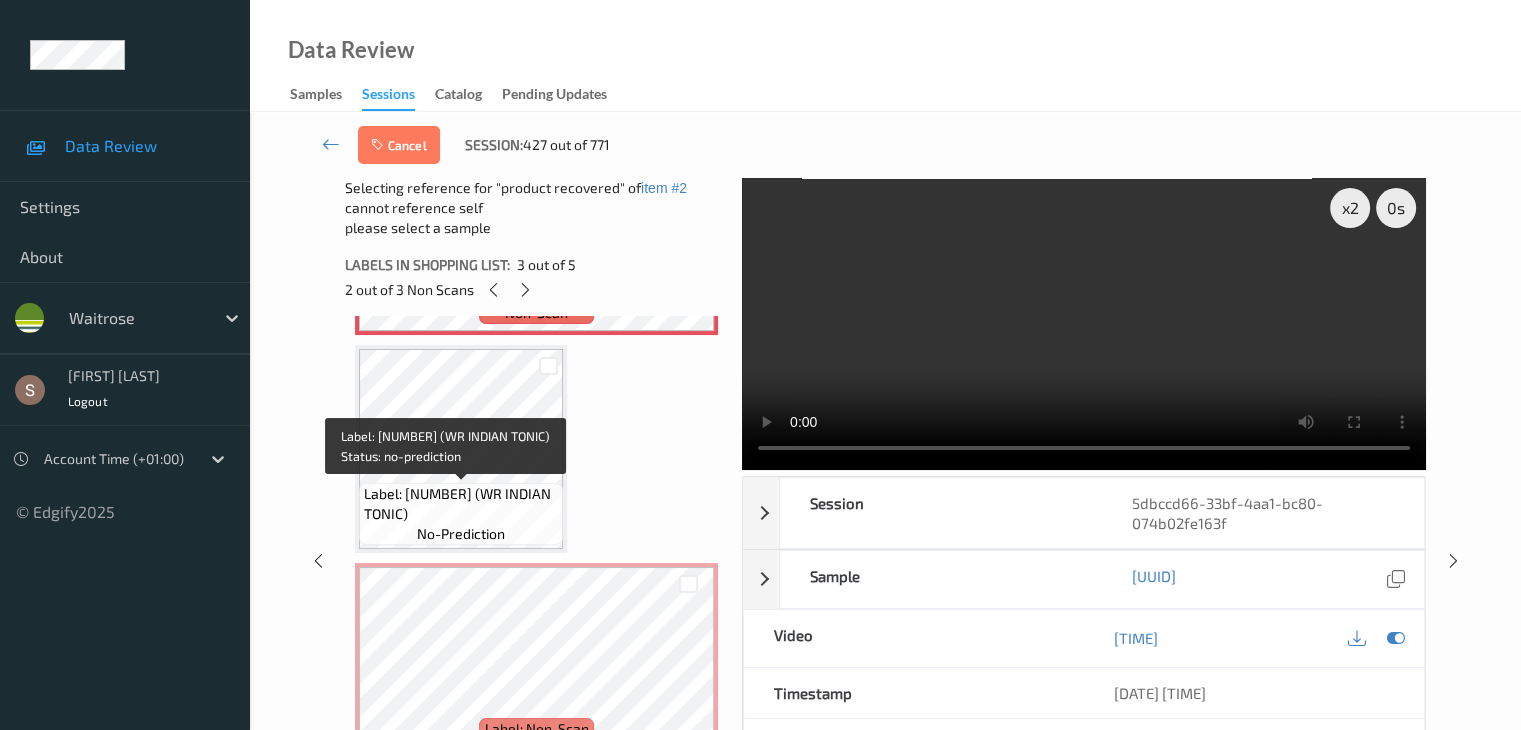 click on "Label: [NUMBER] (WR INDIAN TONIC)" at bounding box center (461, 504) 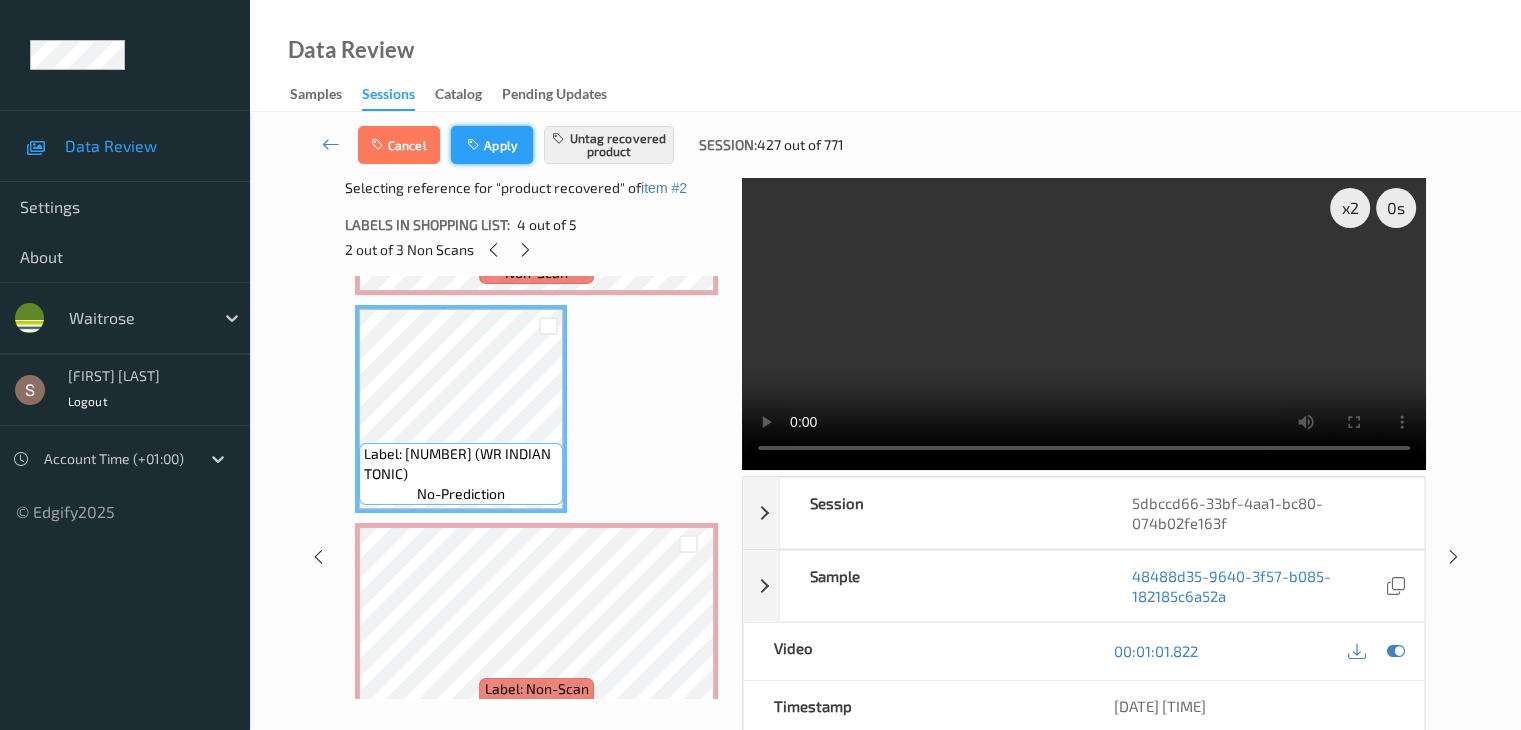click on "Apply" at bounding box center (492, 145) 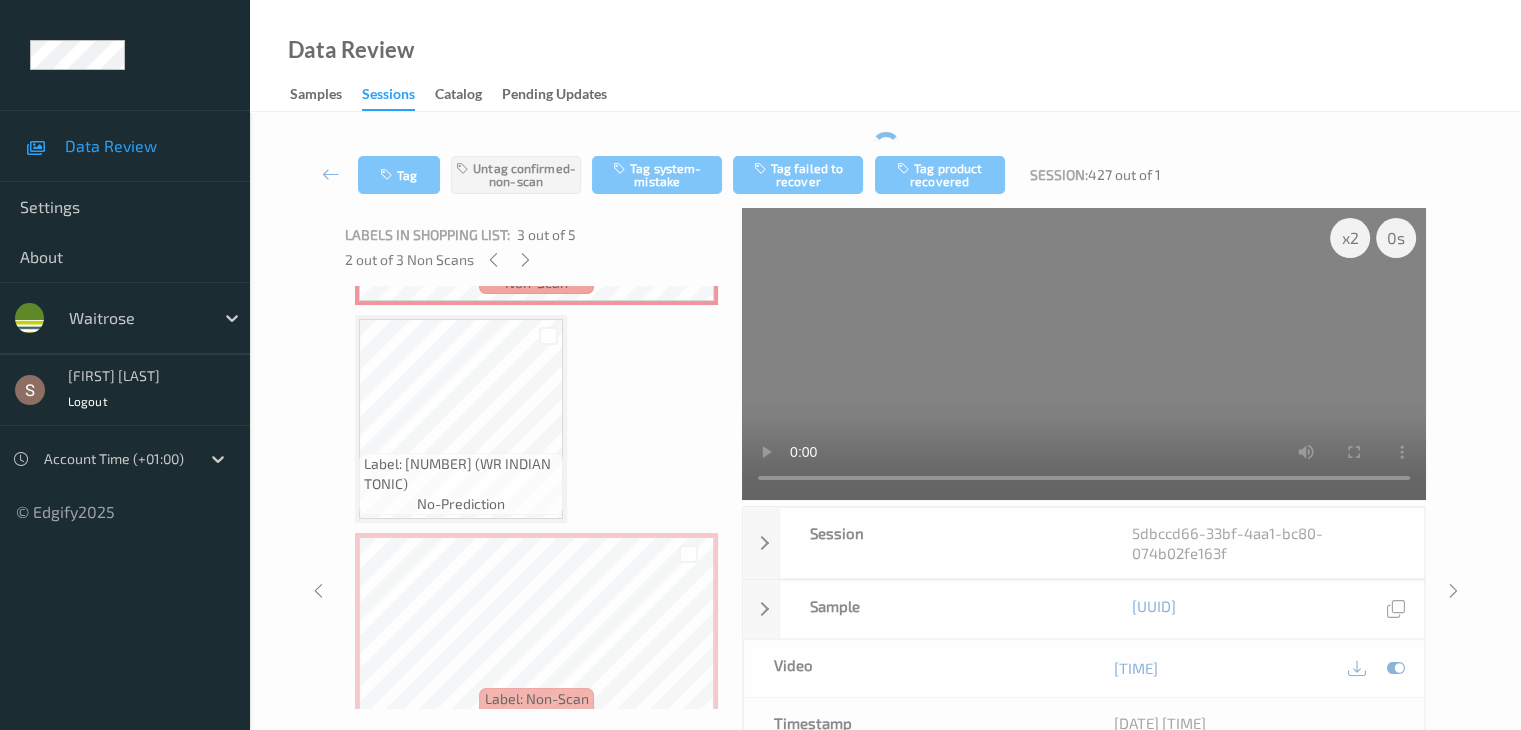 scroll, scrollTop: 228, scrollLeft: 0, axis: vertical 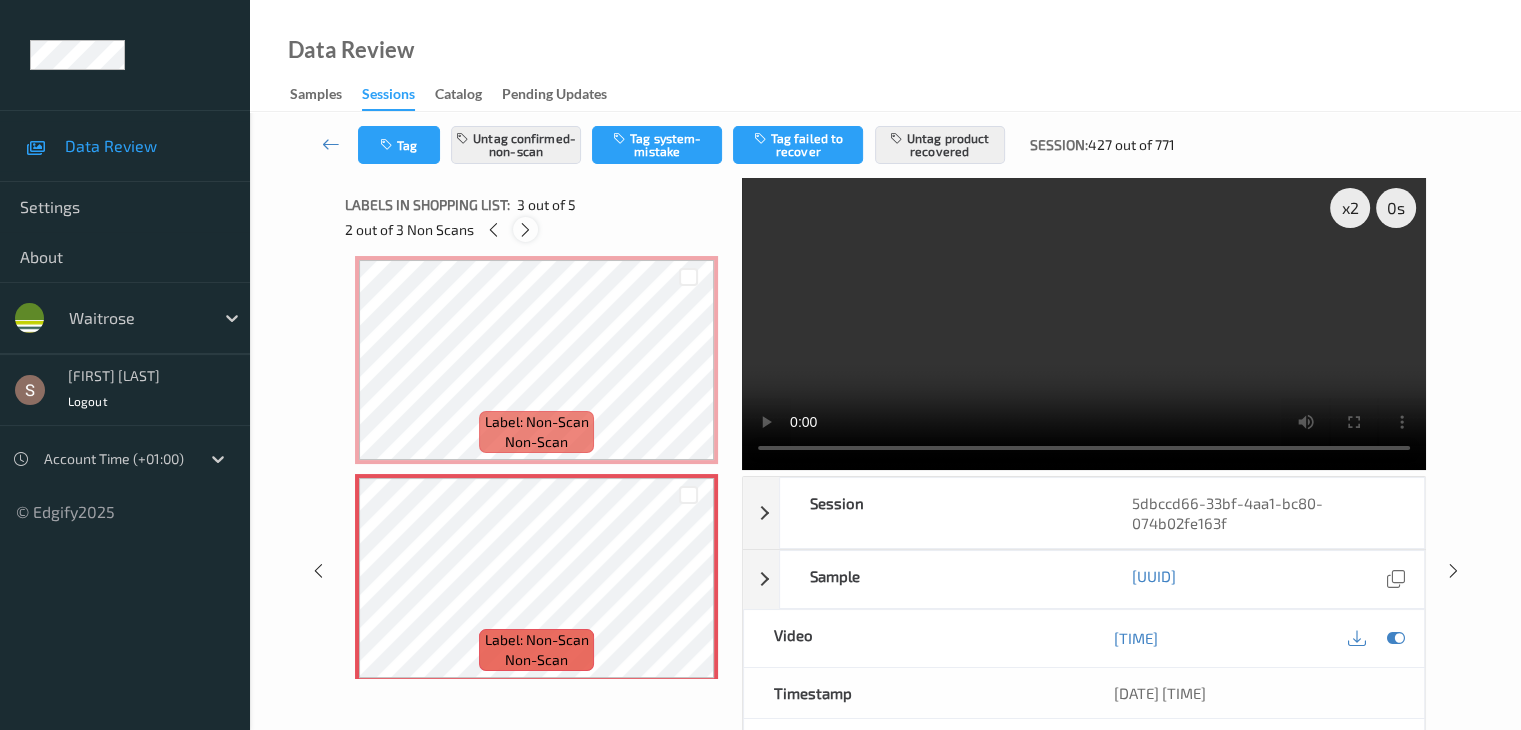 click at bounding box center [525, 230] 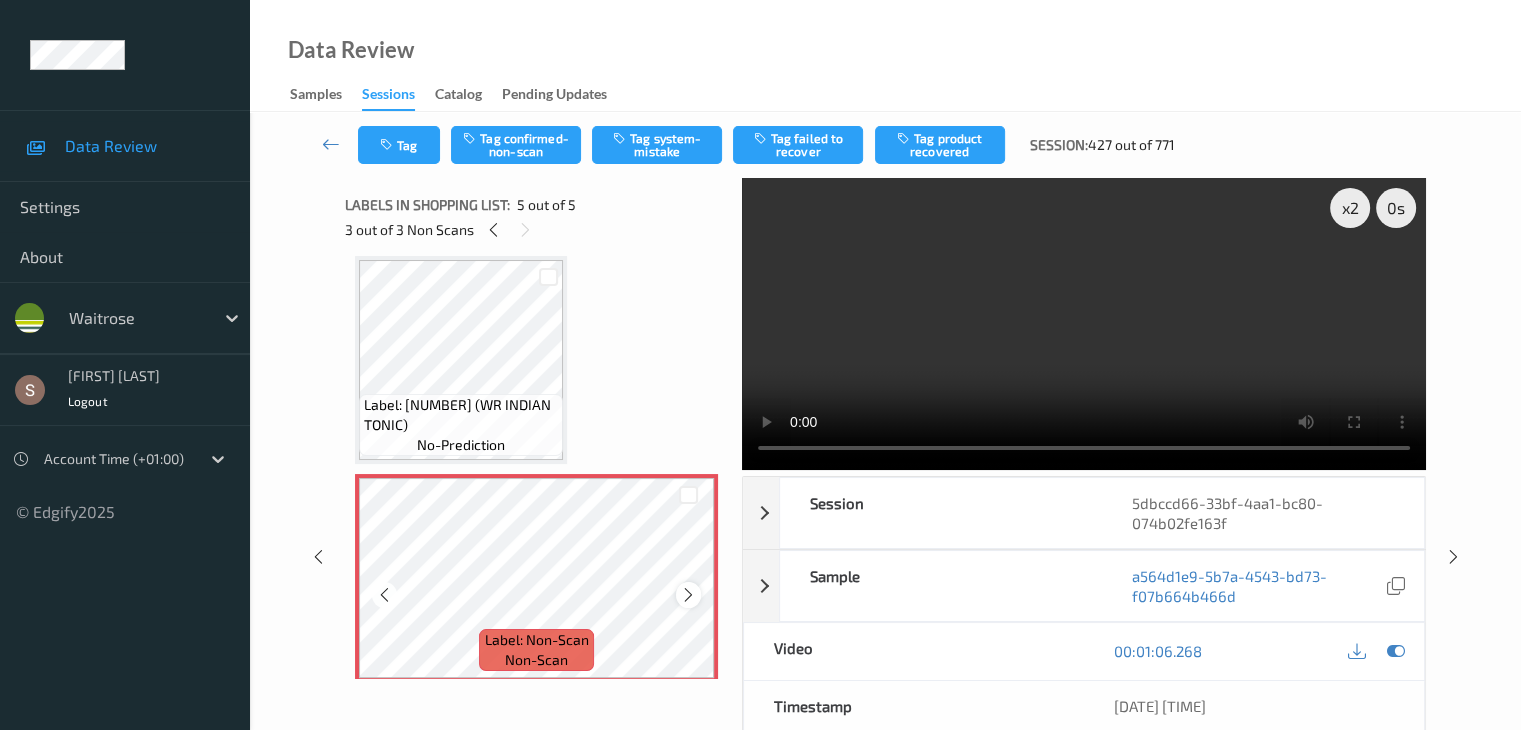 click at bounding box center [688, 595] 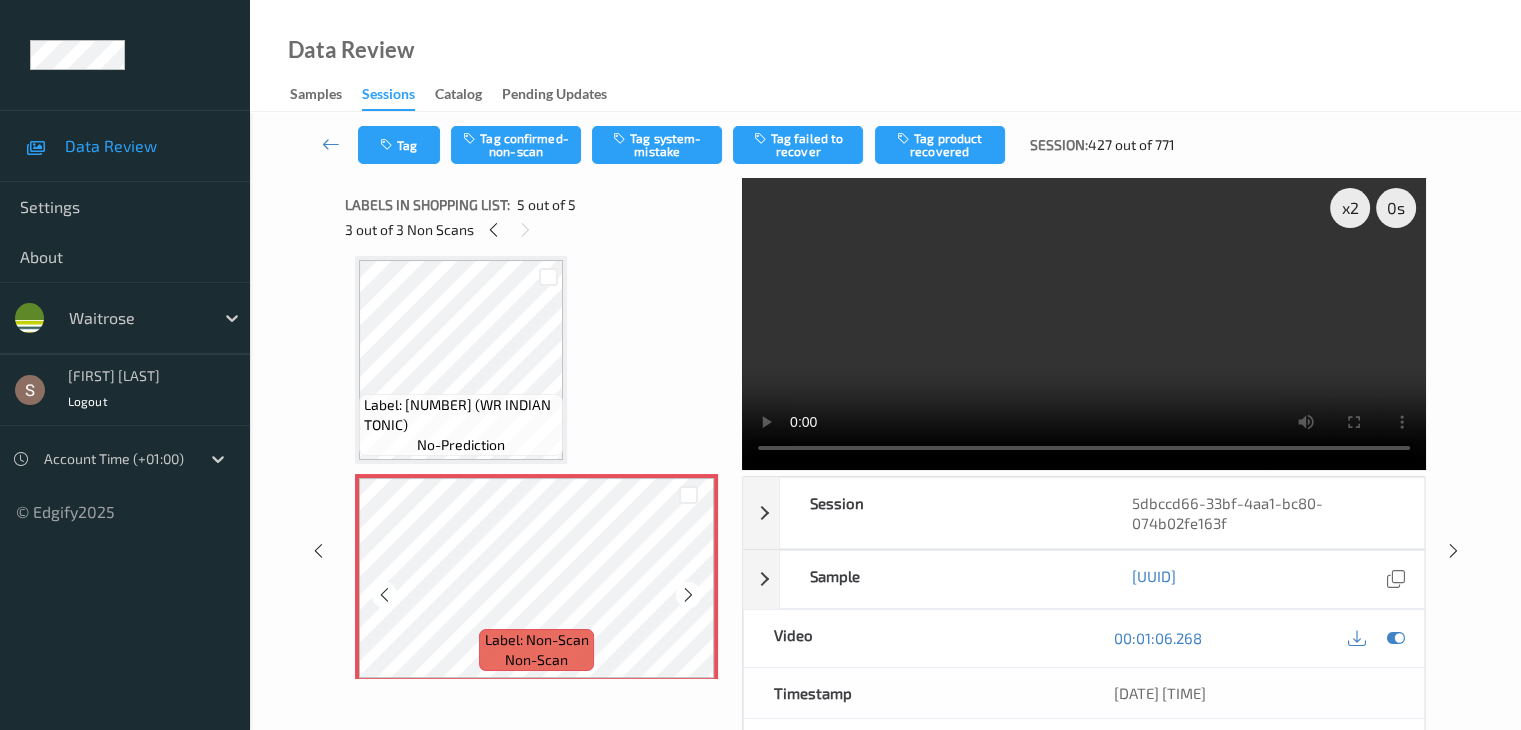 click at bounding box center (688, 595) 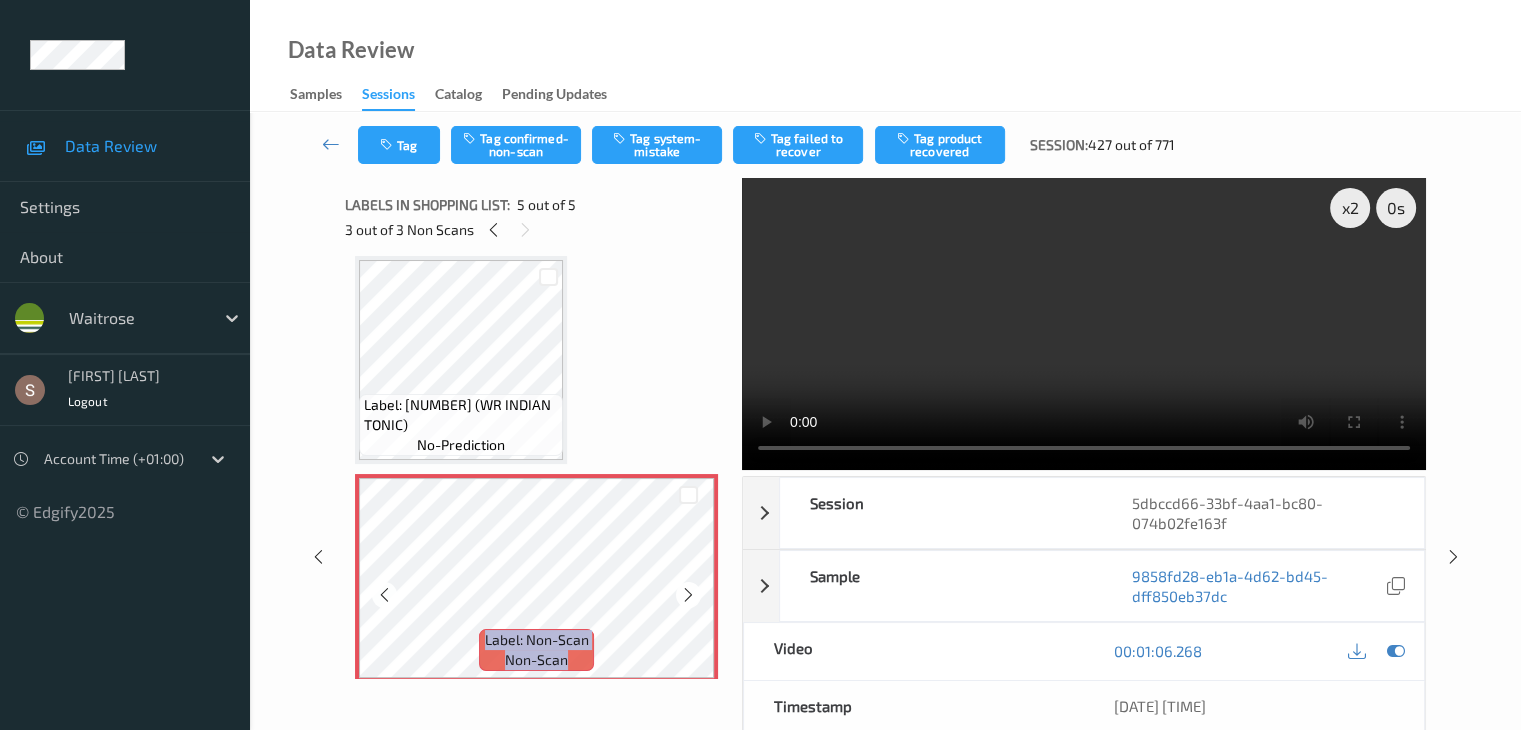 click at bounding box center (688, 595) 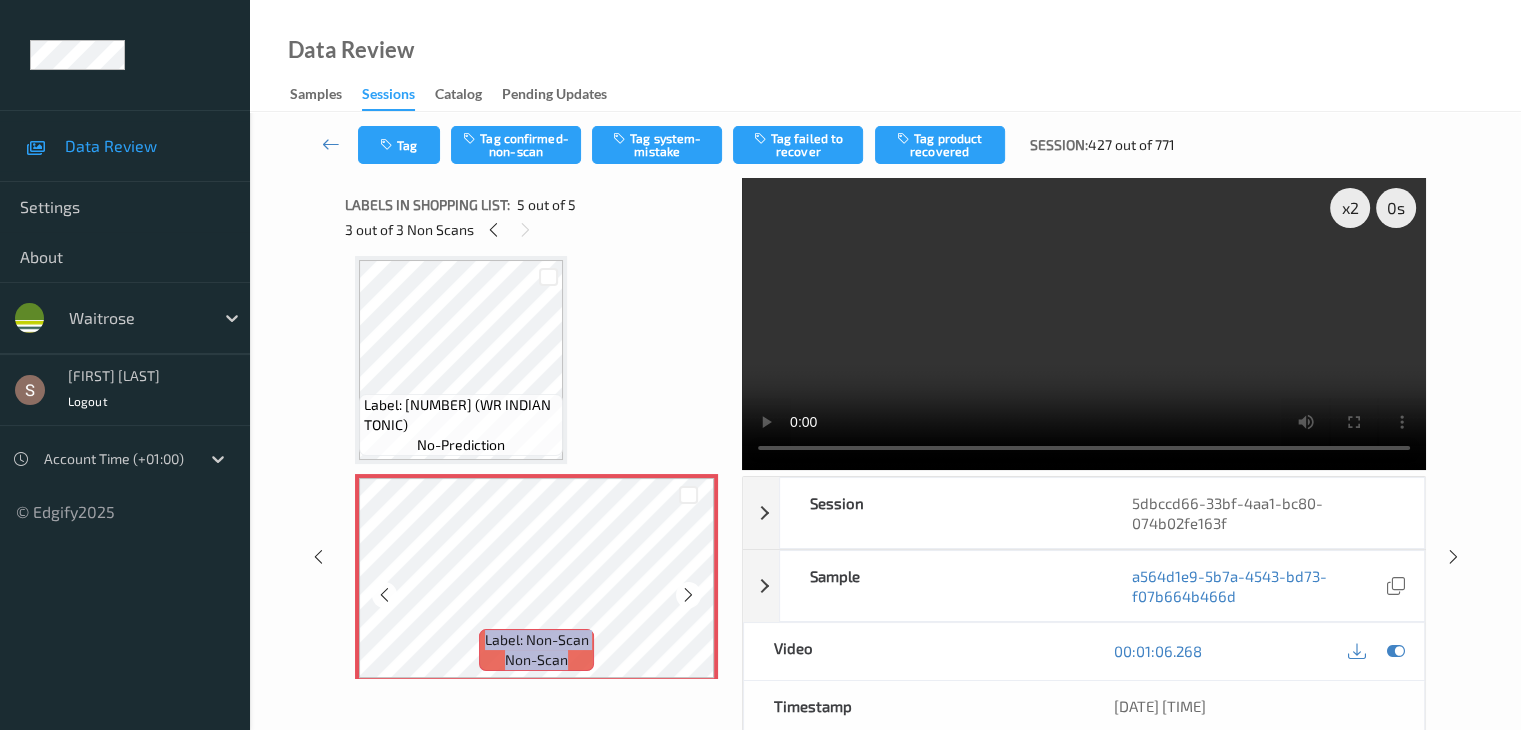 click at bounding box center (688, 595) 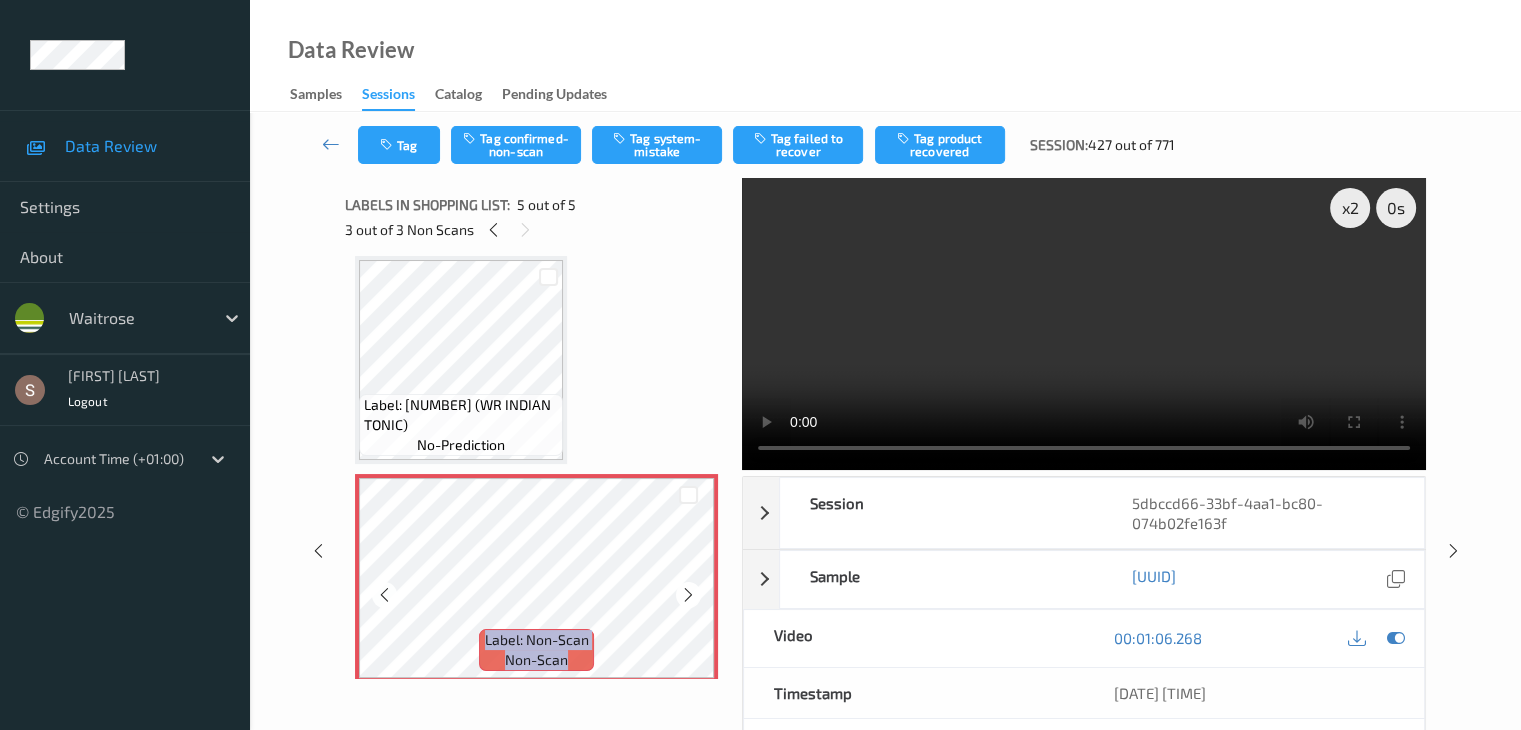 click at bounding box center (688, 595) 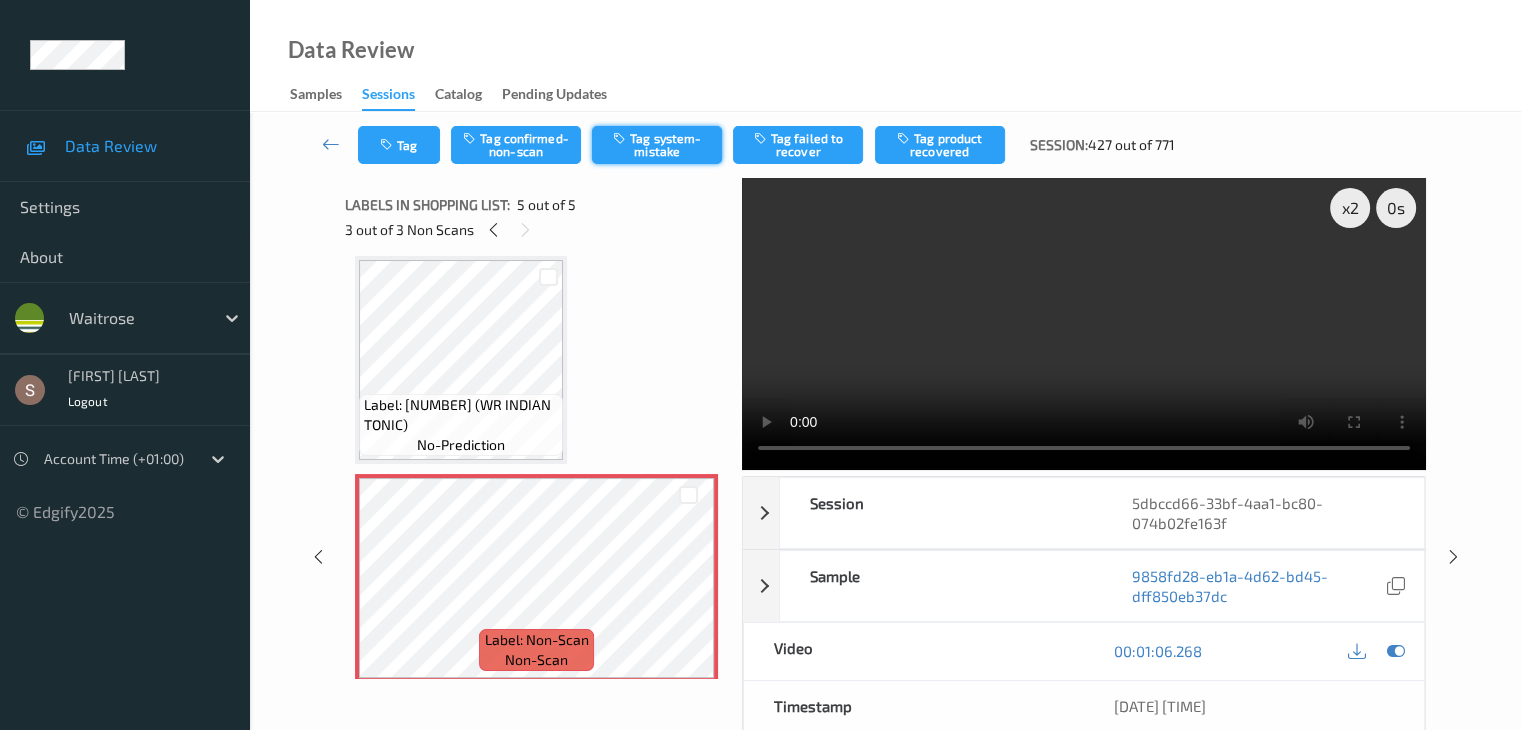 click on "Tag   system-mistake" at bounding box center (657, 145) 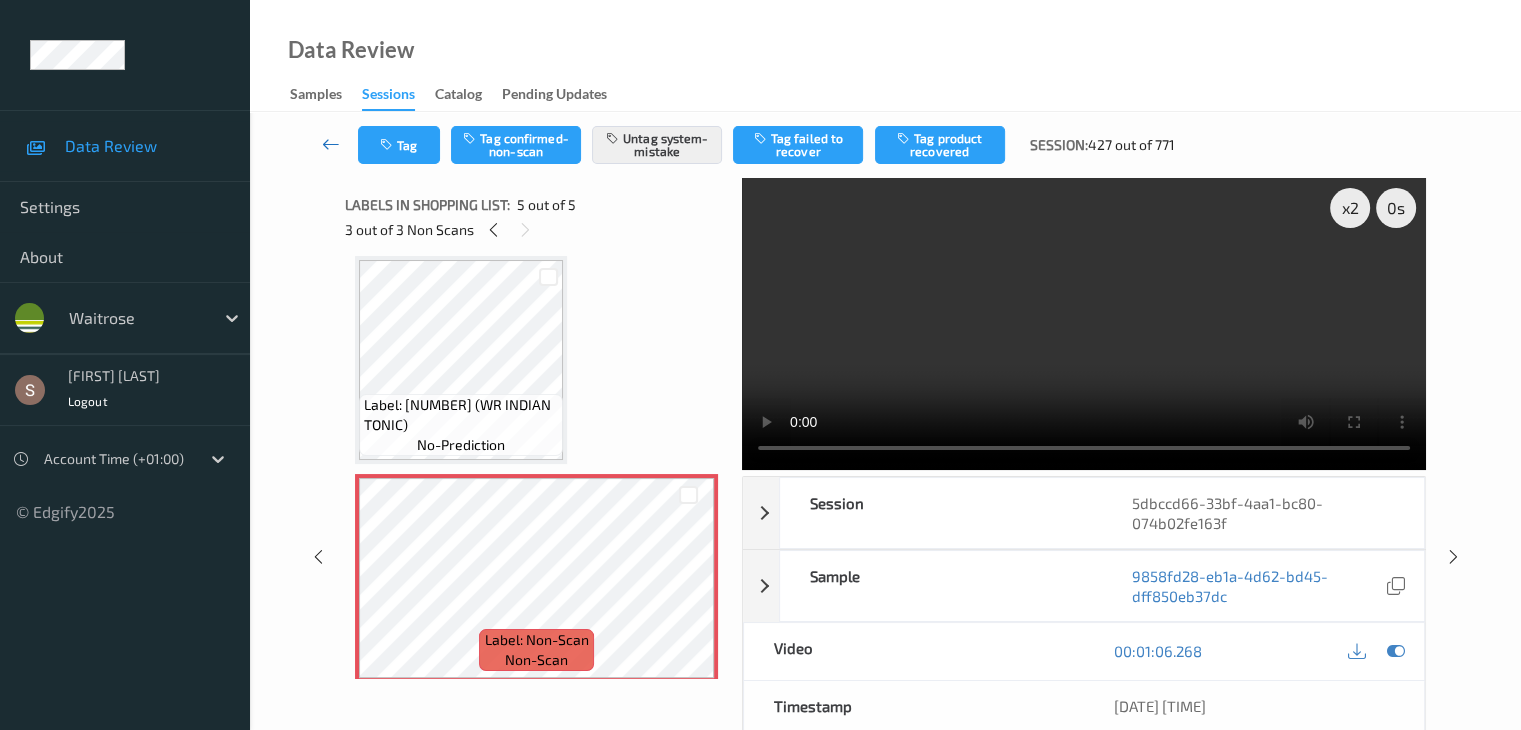 click at bounding box center [331, 144] 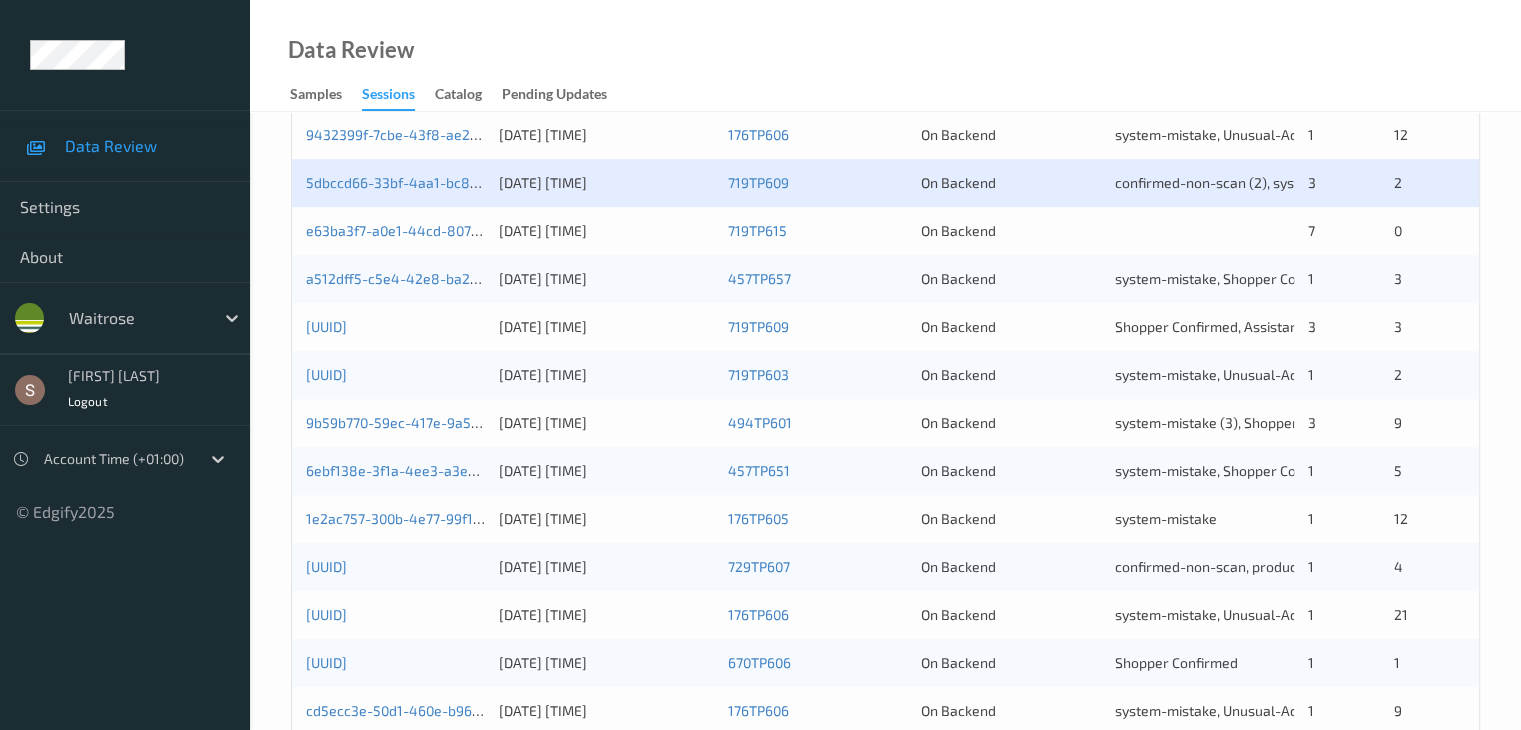 scroll, scrollTop: 742, scrollLeft: 0, axis: vertical 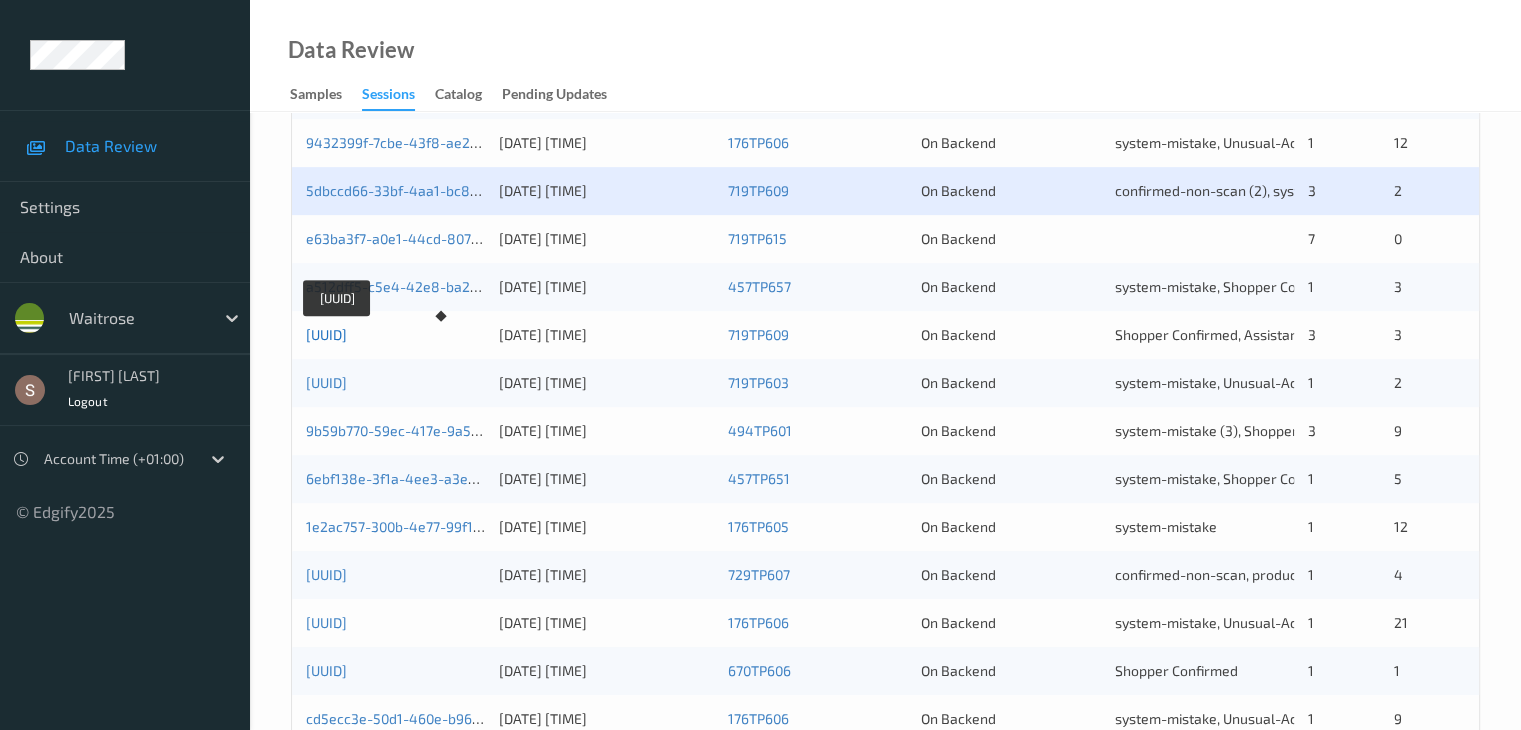 click on "[UUID]" at bounding box center [326, 334] 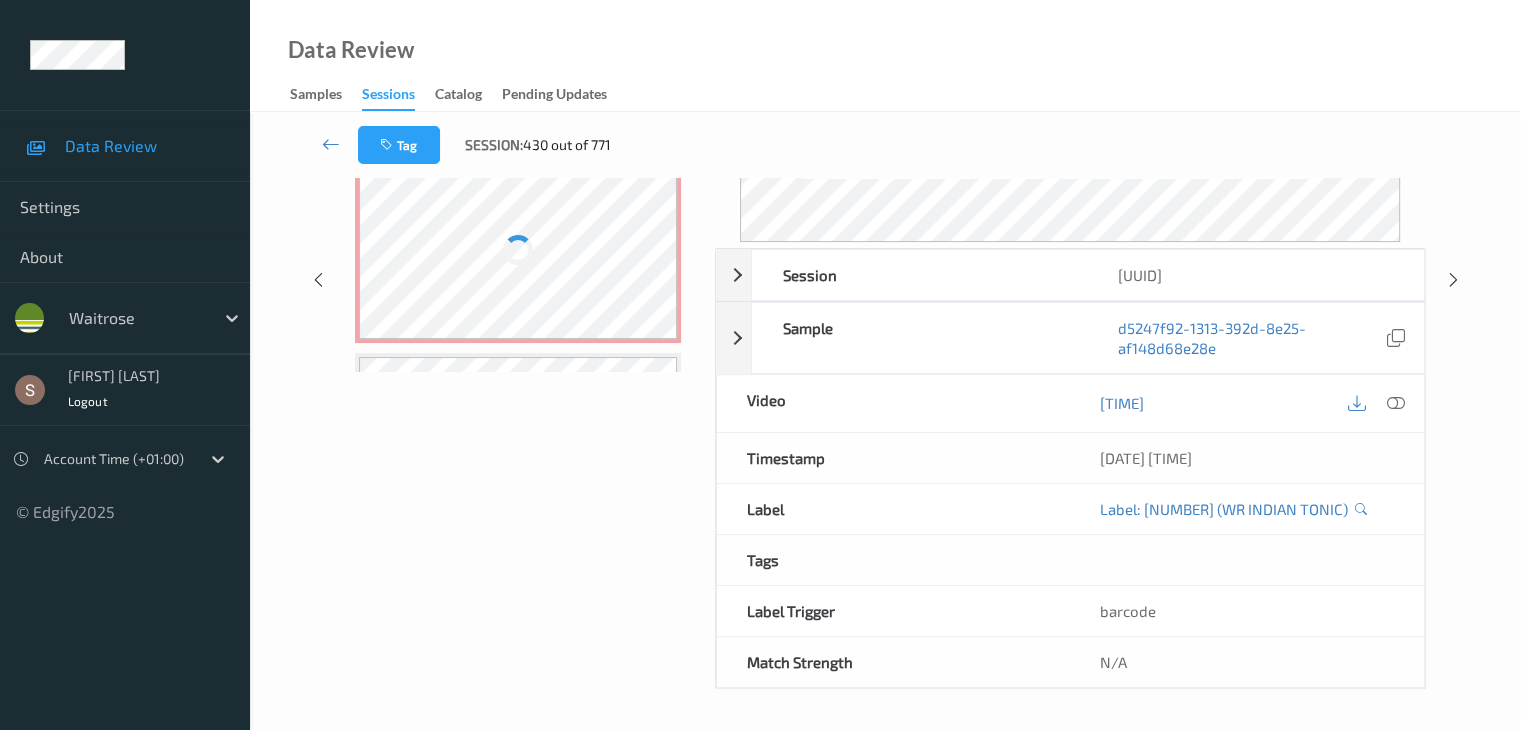 scroll, scrollTop: 0, scrollLeft: 0, axis: both 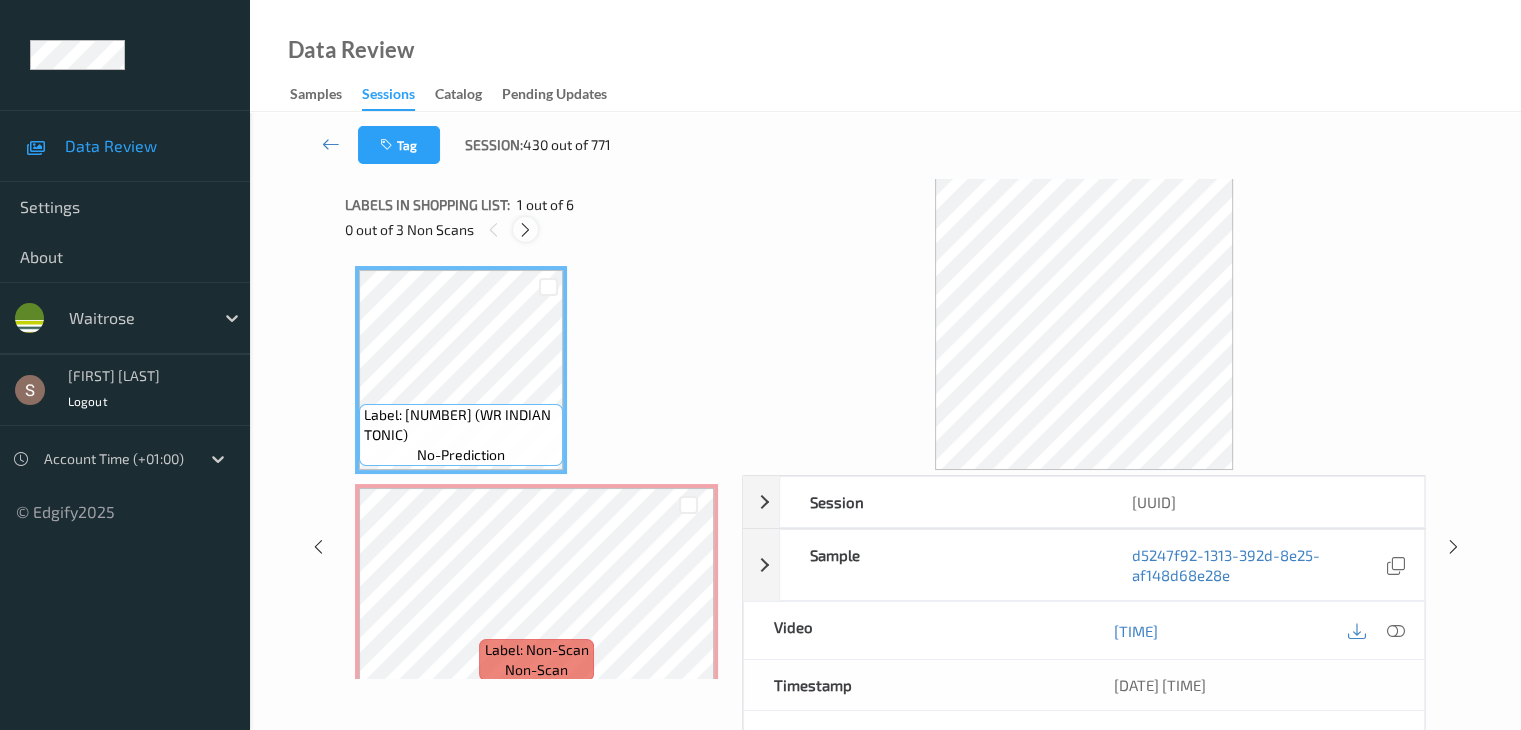 click at bounding box center [525, 230] 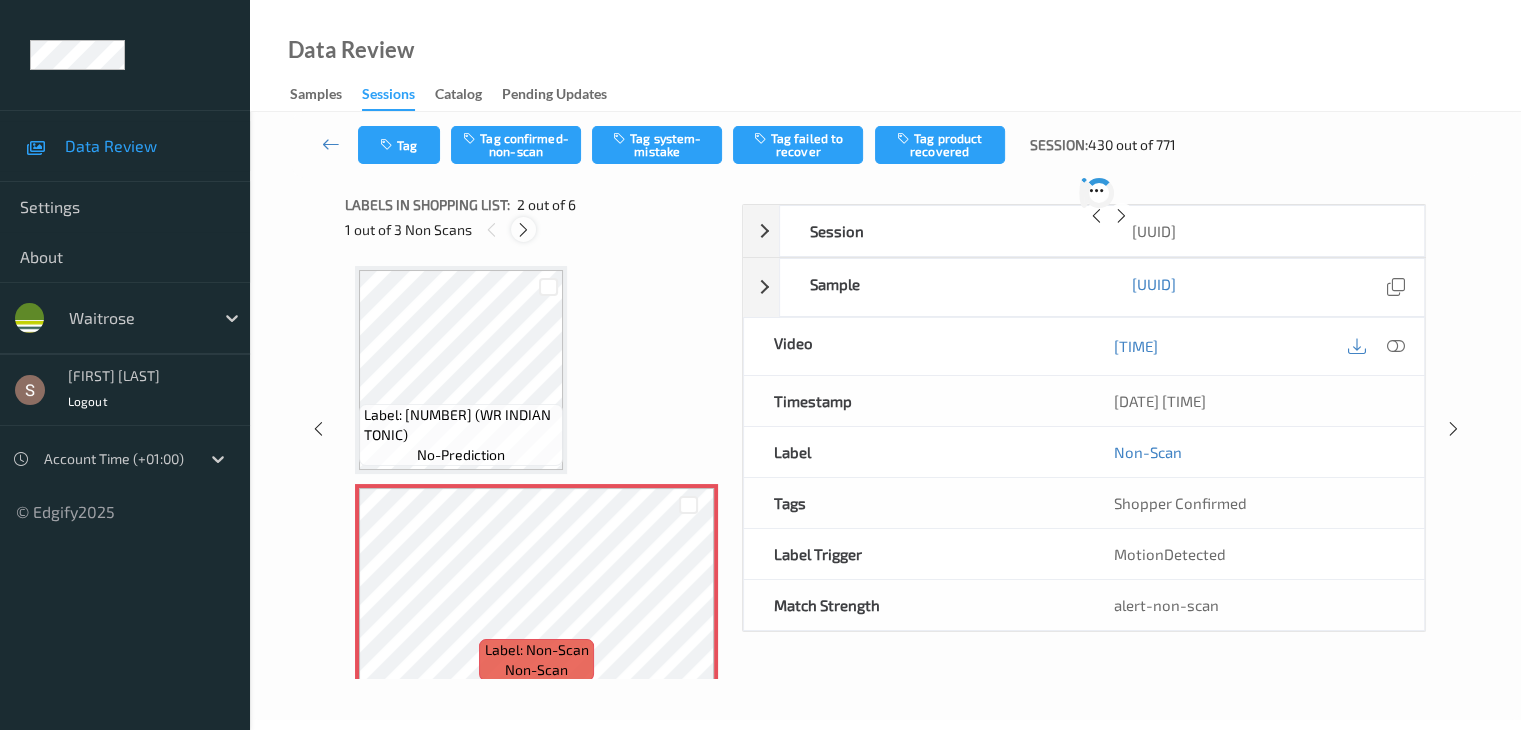 scroll, scrollTop: 10, scrollLeft: 0, axis: vertical 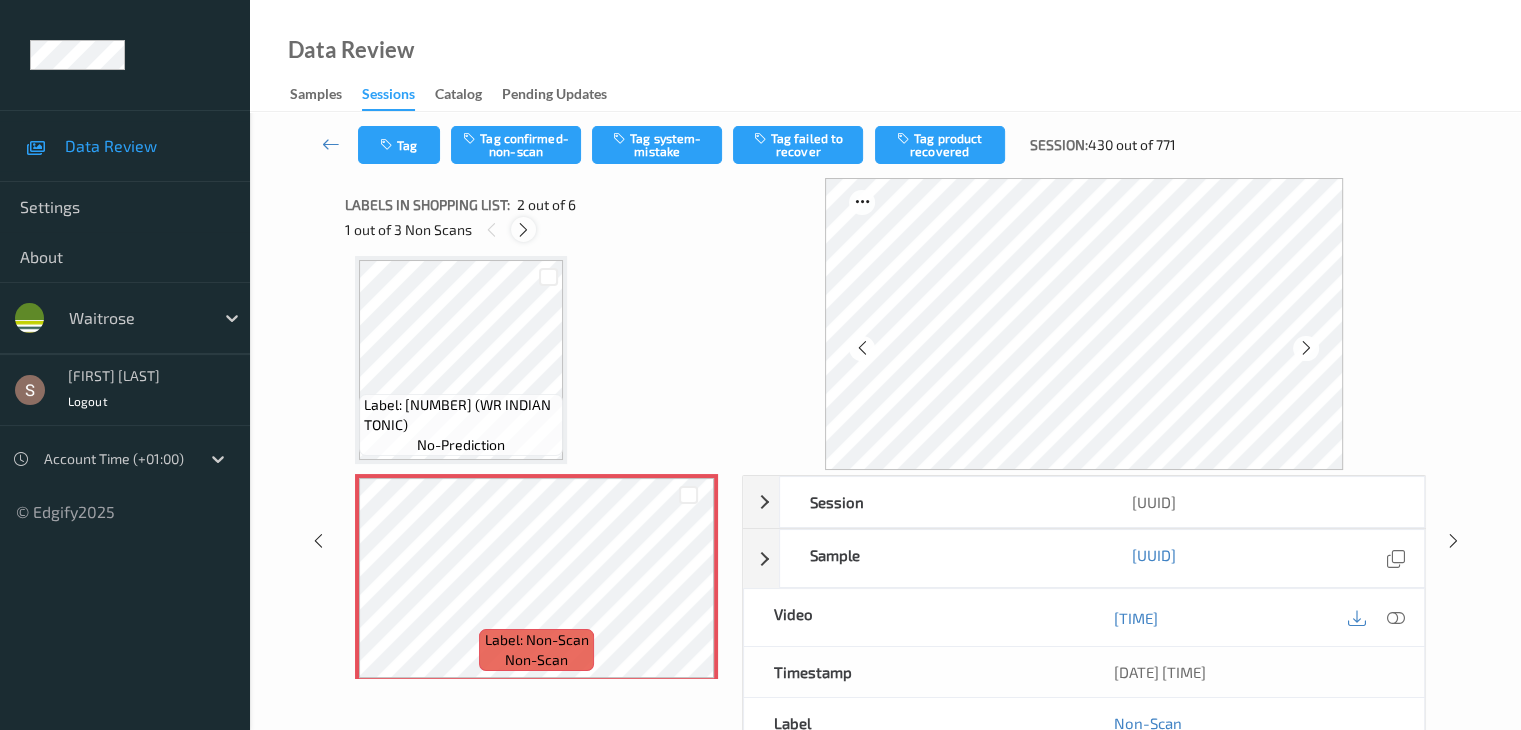 click at bounding box center [523, 230] 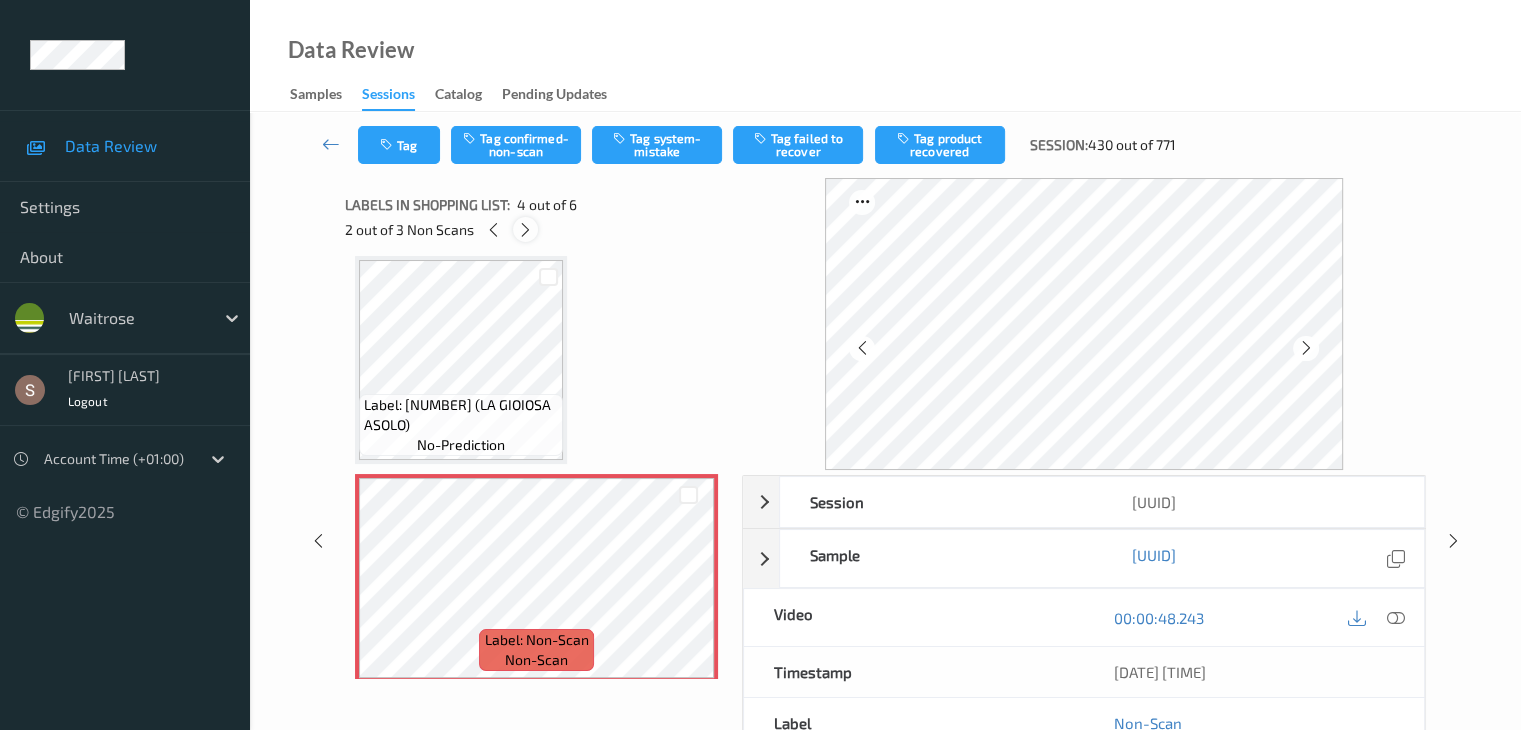 click at bounding box center (525, 230) 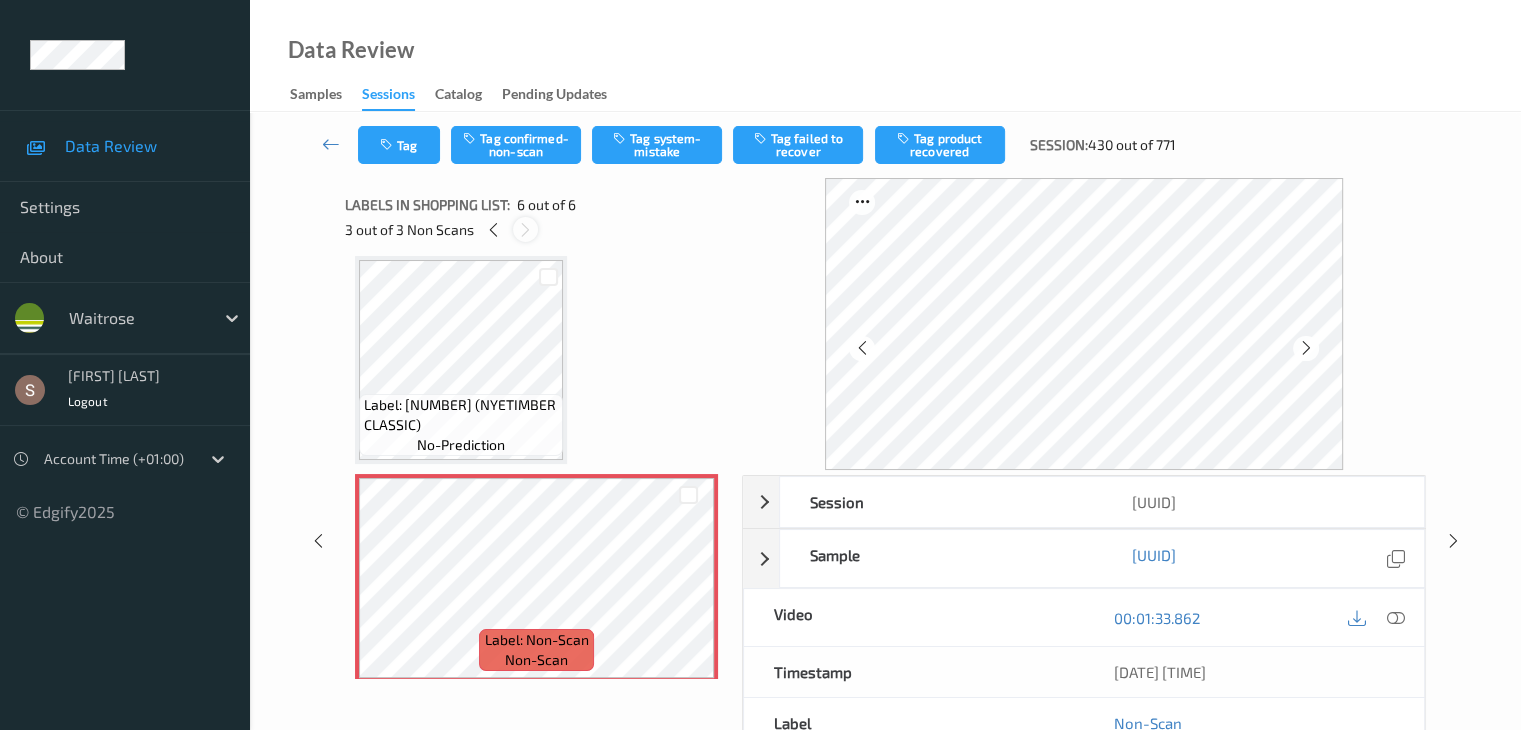 click at bounding box center (525, 230) 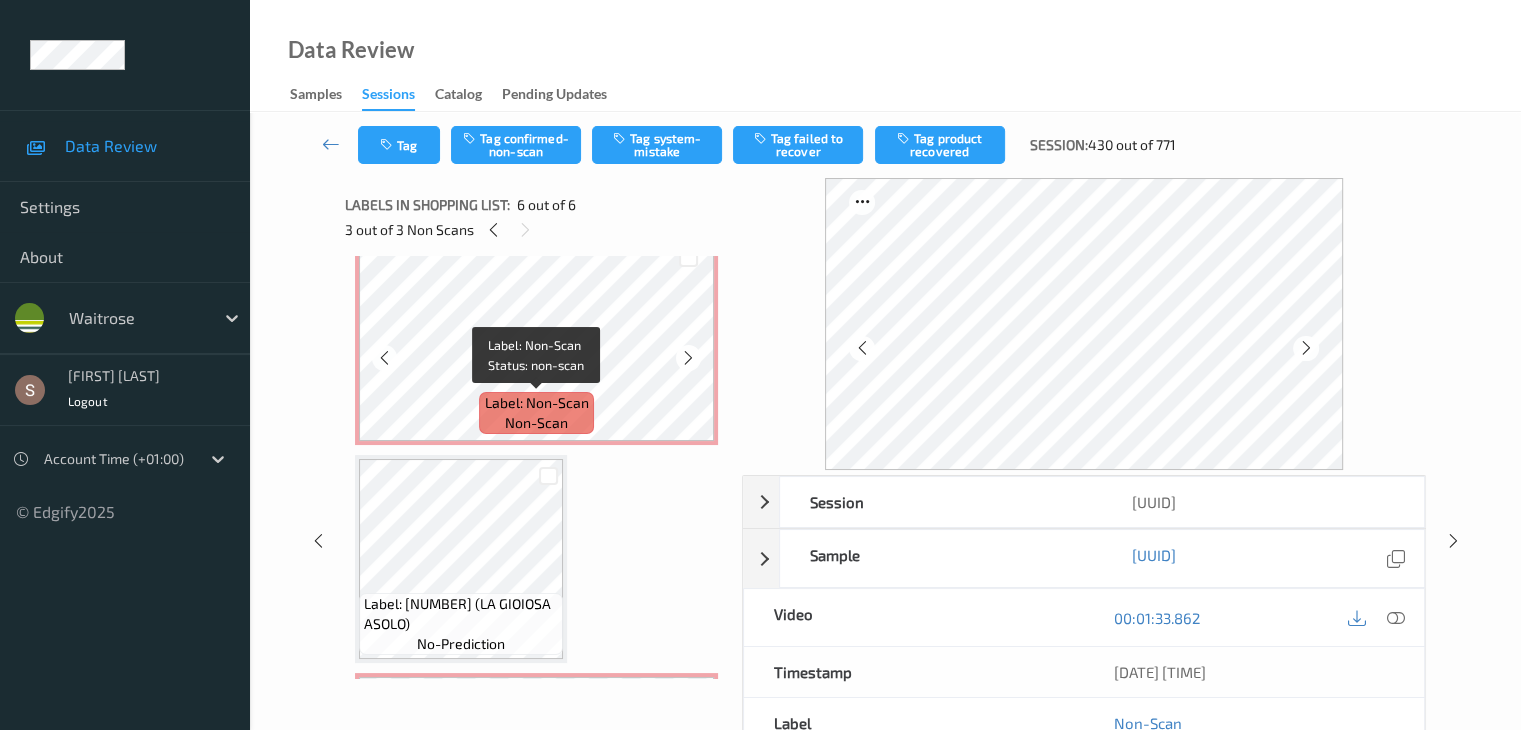 click on "Label: Non-Scan" at bounding box center [537, 403] 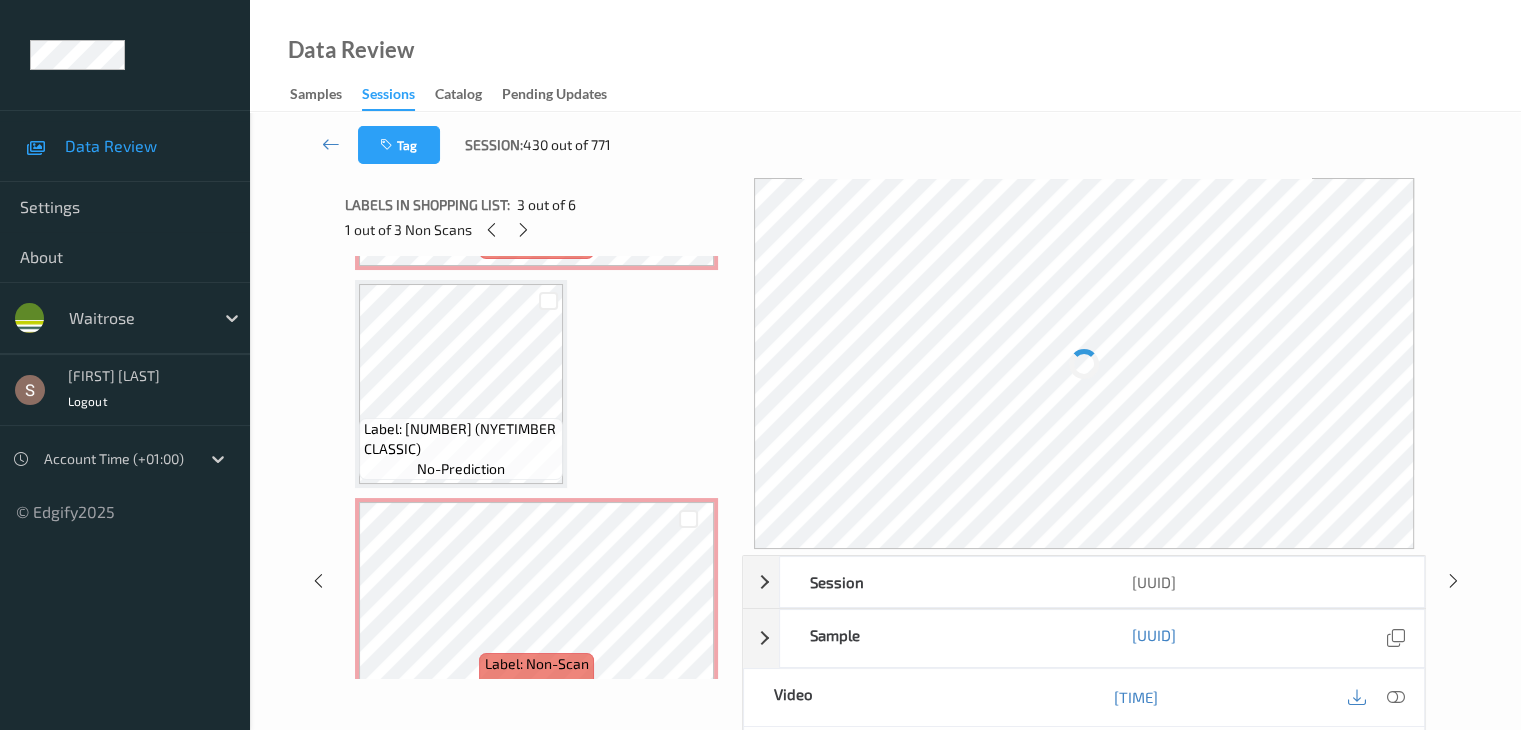 scroll, scrollTop: 895, scrollLeft: 0, axis: vertical 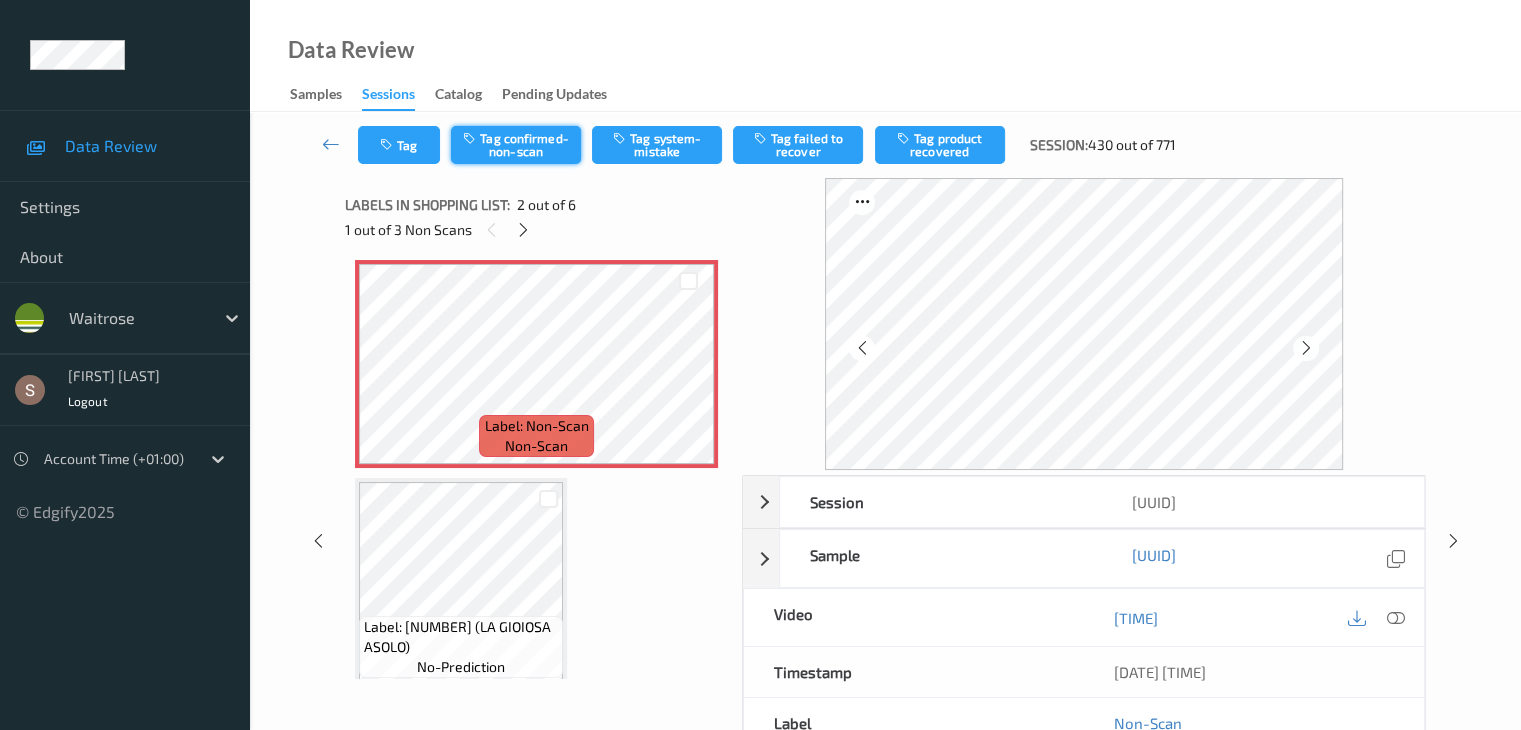 click on "Tag   confirmed-non-scan" at bounding box center [516, 145] 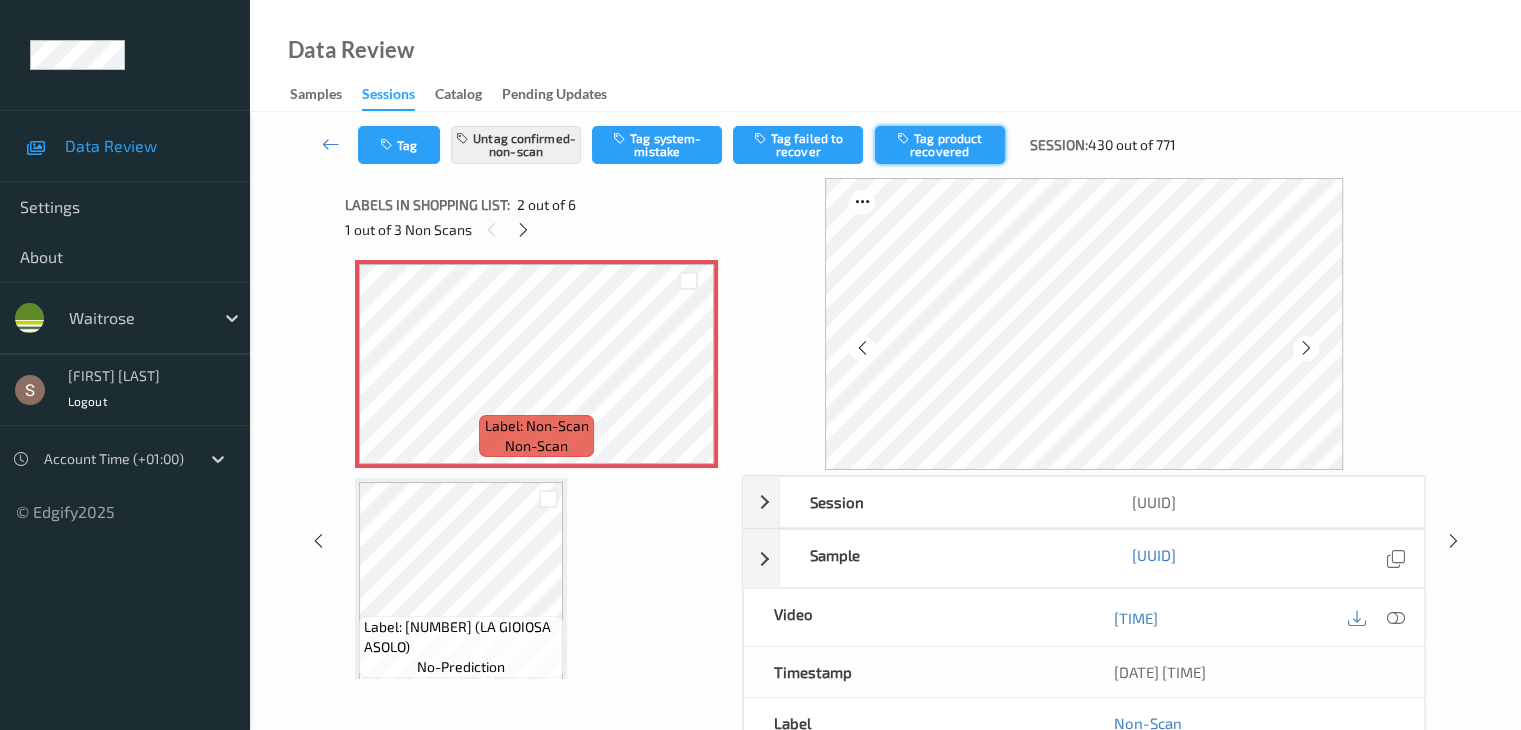 click on "Tag   product recovered" at bounding box center [940, 145] 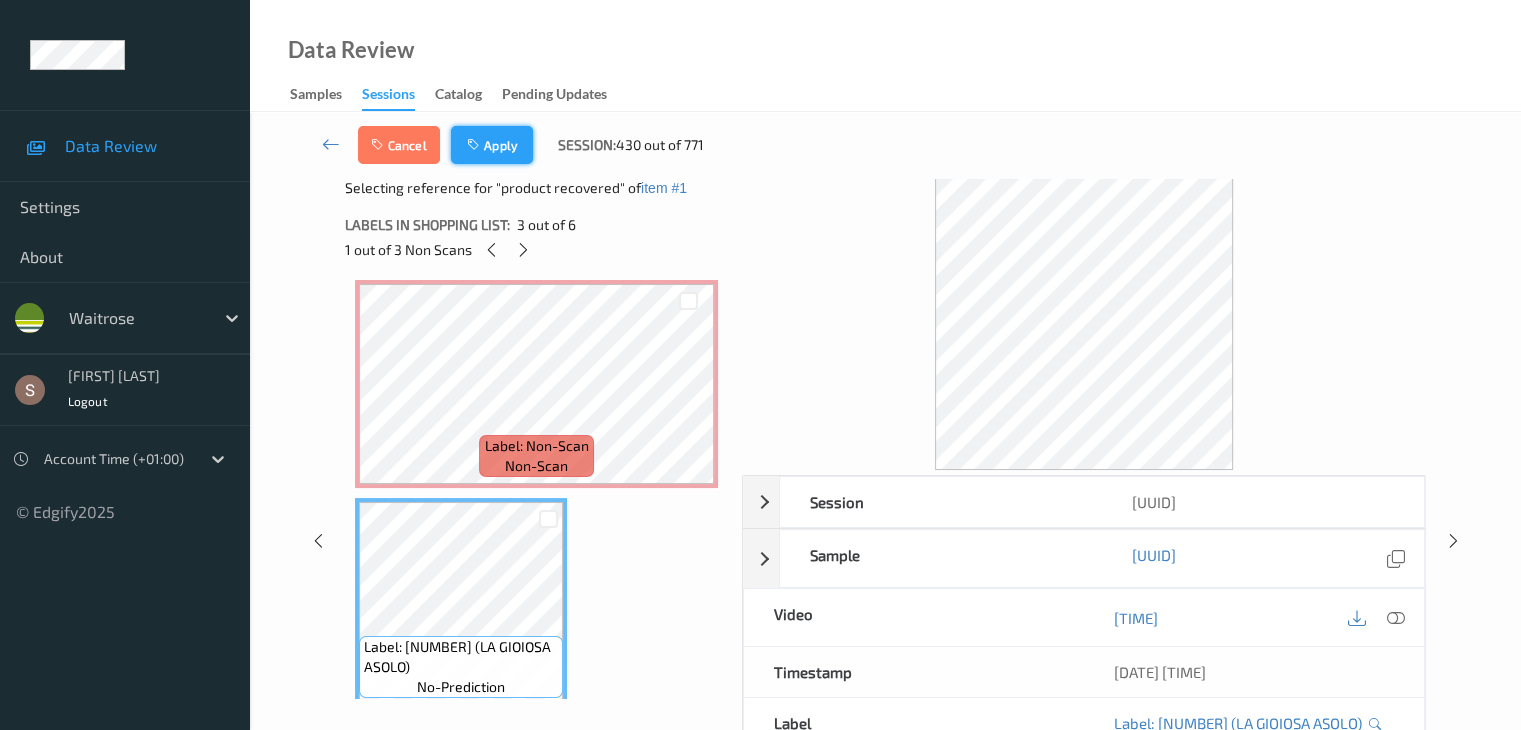 click on "Apply" at bounding box center (492, 145) 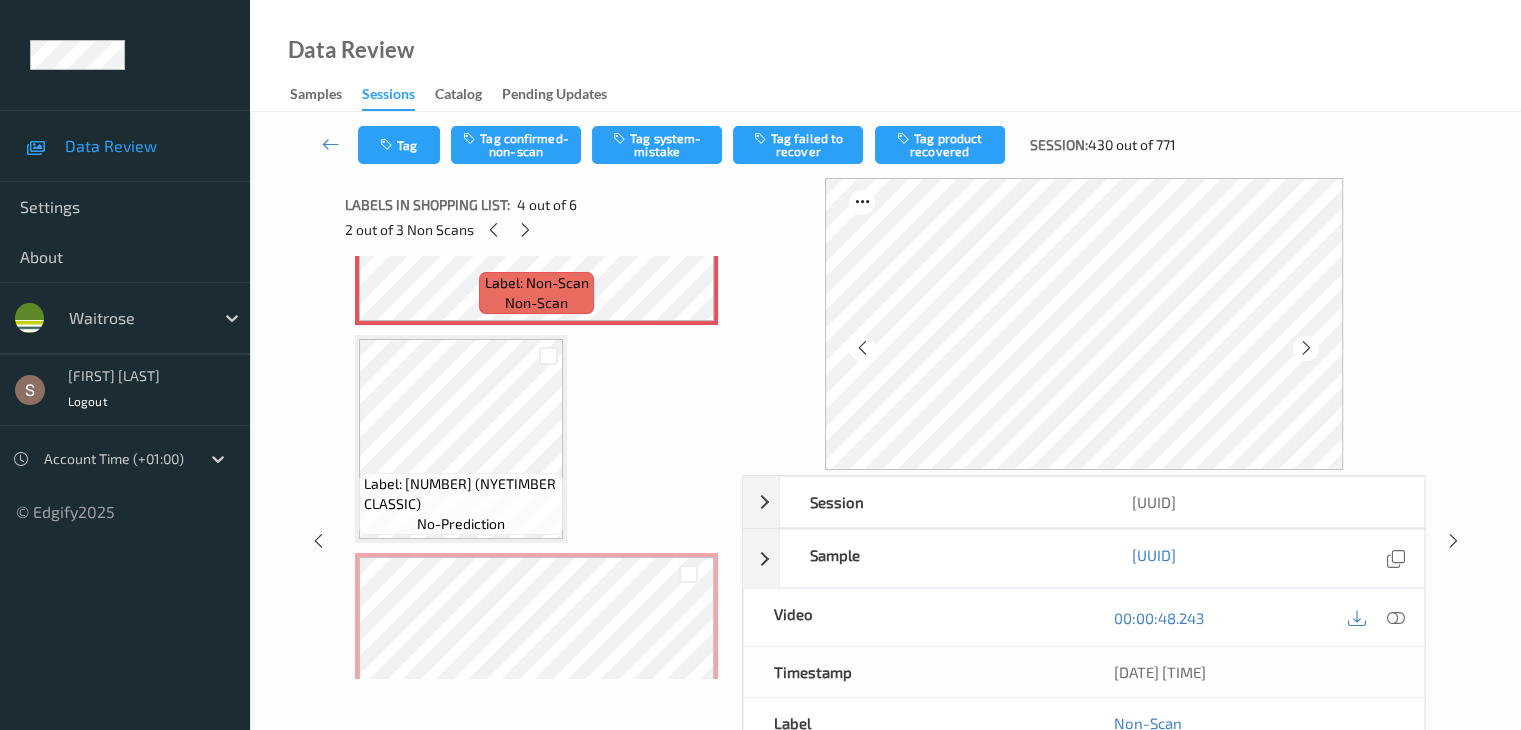 scroll, scrollTop: 802, scrollLeft: 0, axis: vertical 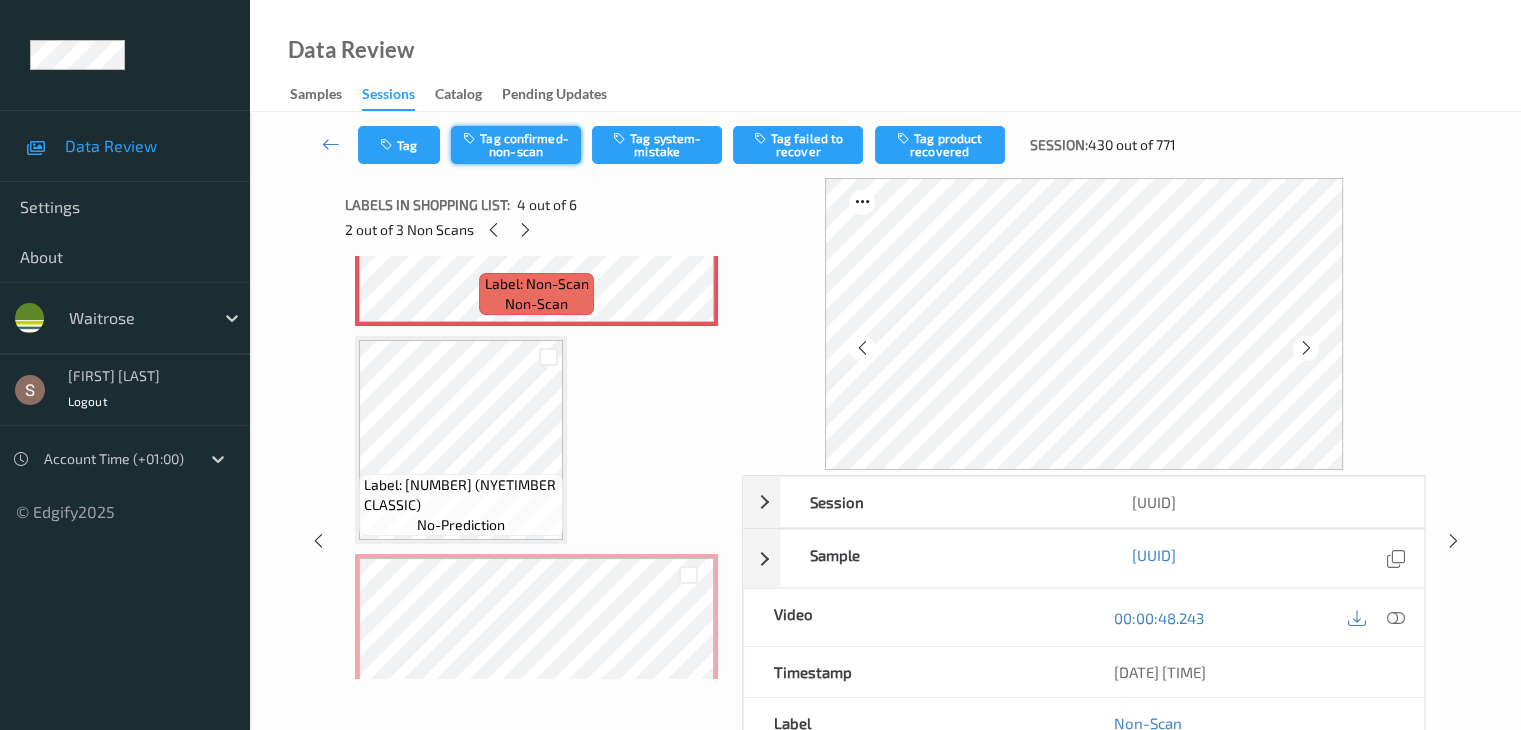 click on "Tag   confirmed-non-scan" at bounding box center (516, 145) 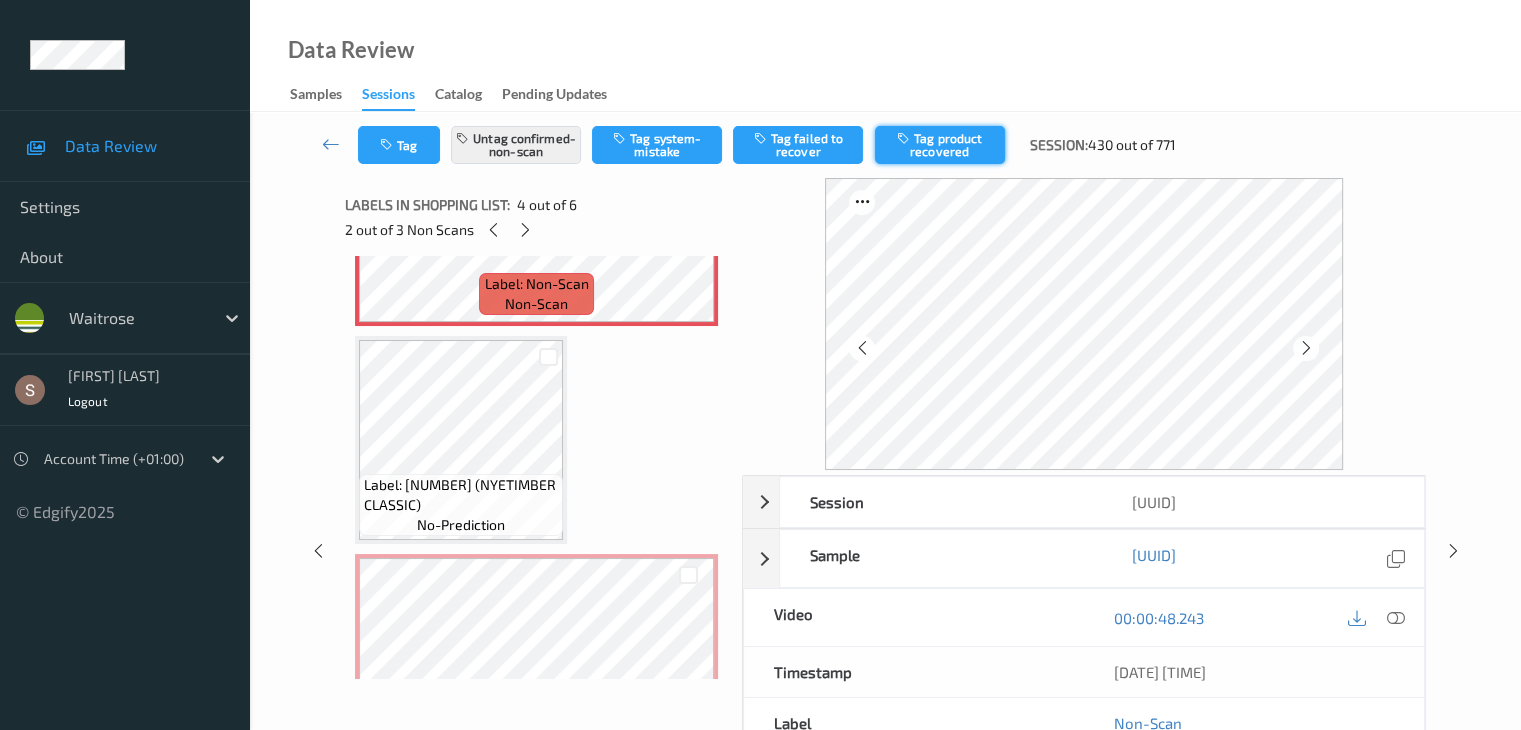 click on "Tag   product recovered" at bounding box center (940, 145) 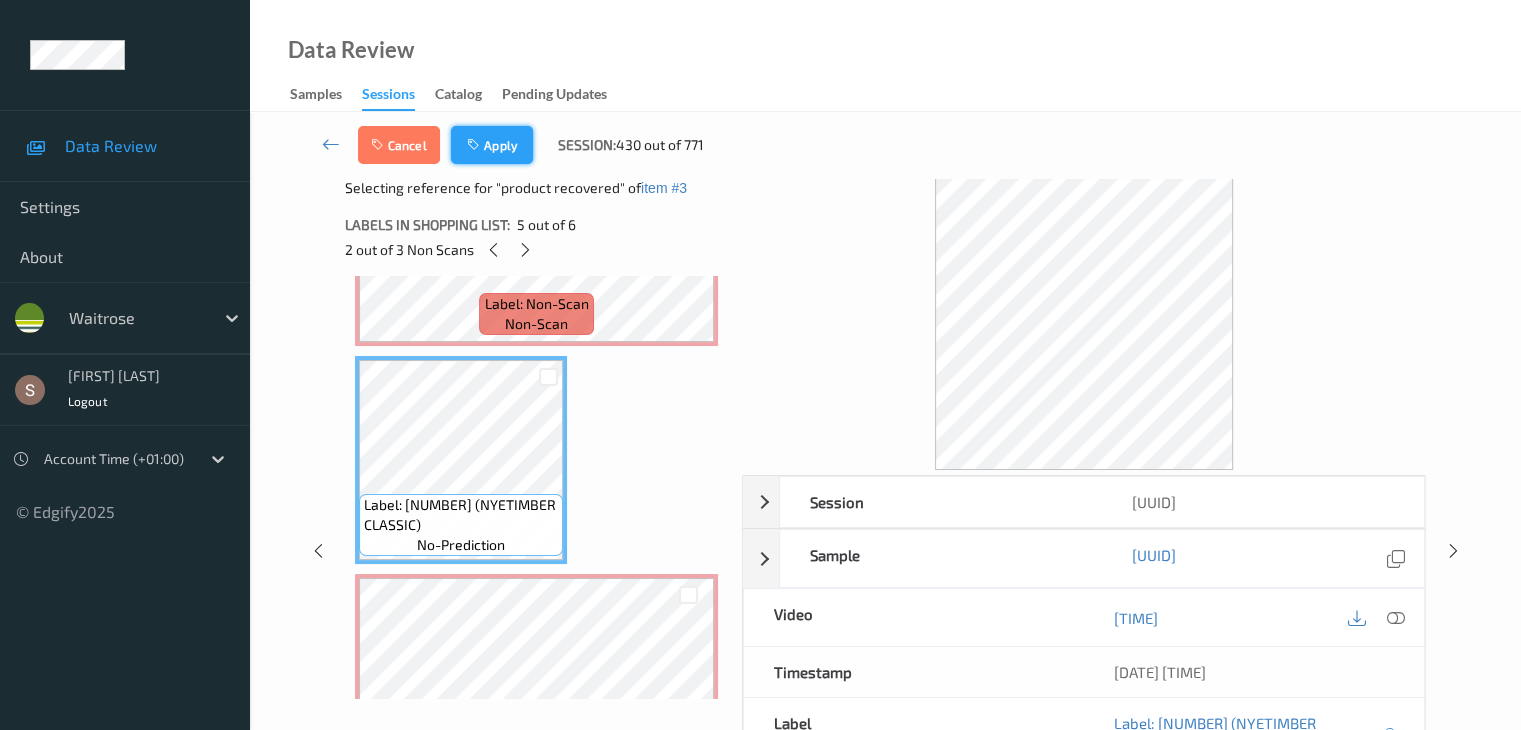 click on "Apply" at bounding box center [492, 145] 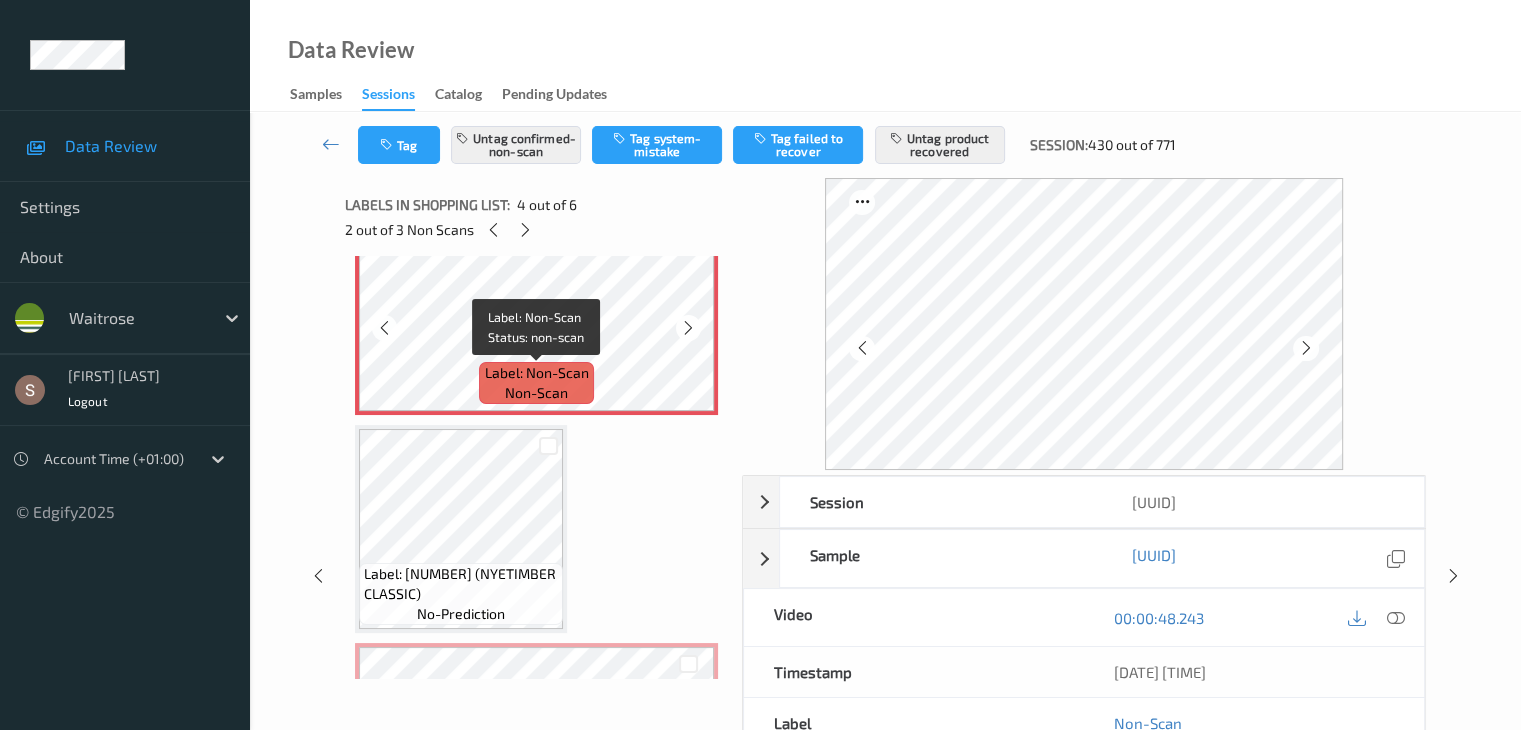 scroll, scrollTop: 895, scrollLeft: 0, axis: vertical 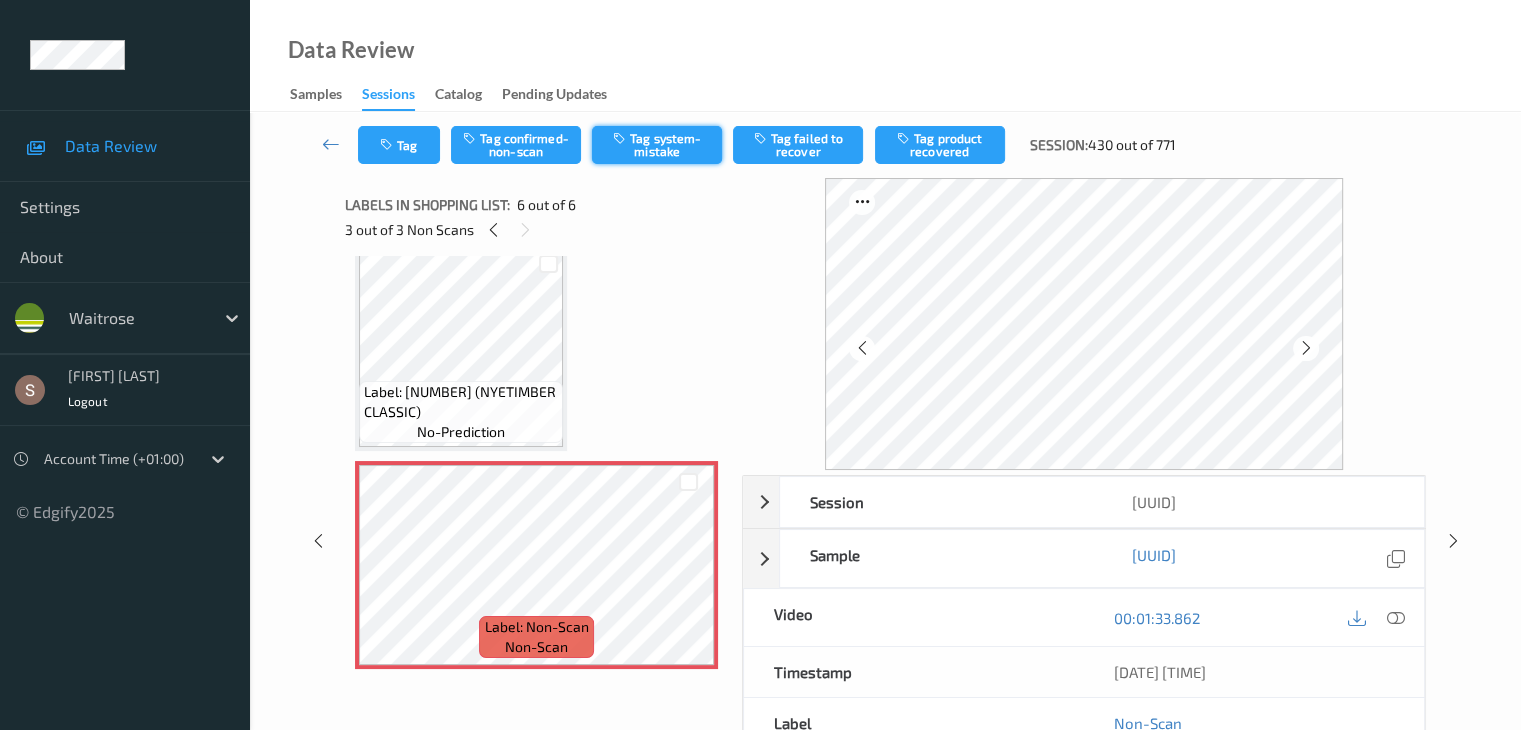click on "Tag   system-mistake" at bounding box center (657, 145) 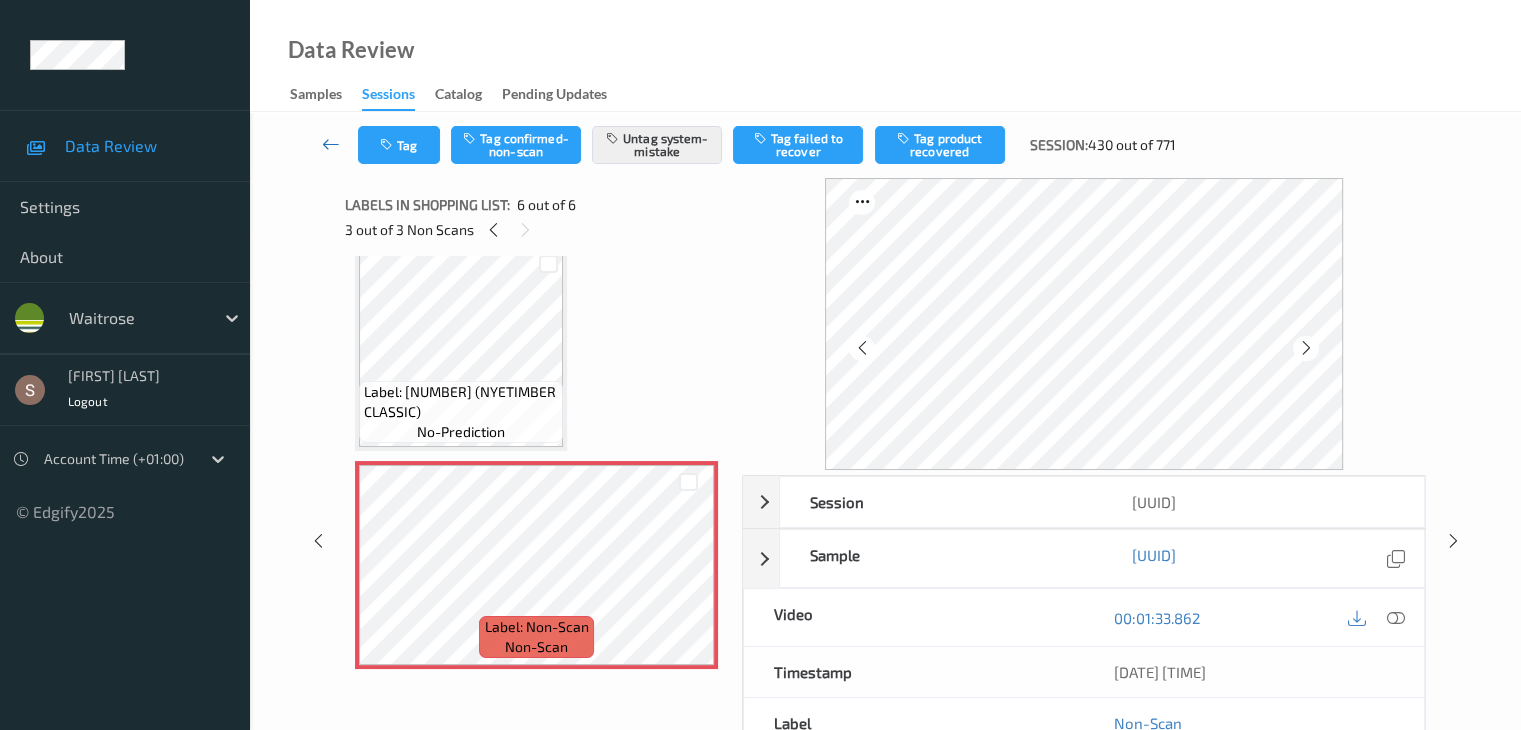 click at bounding box center [331, 144] 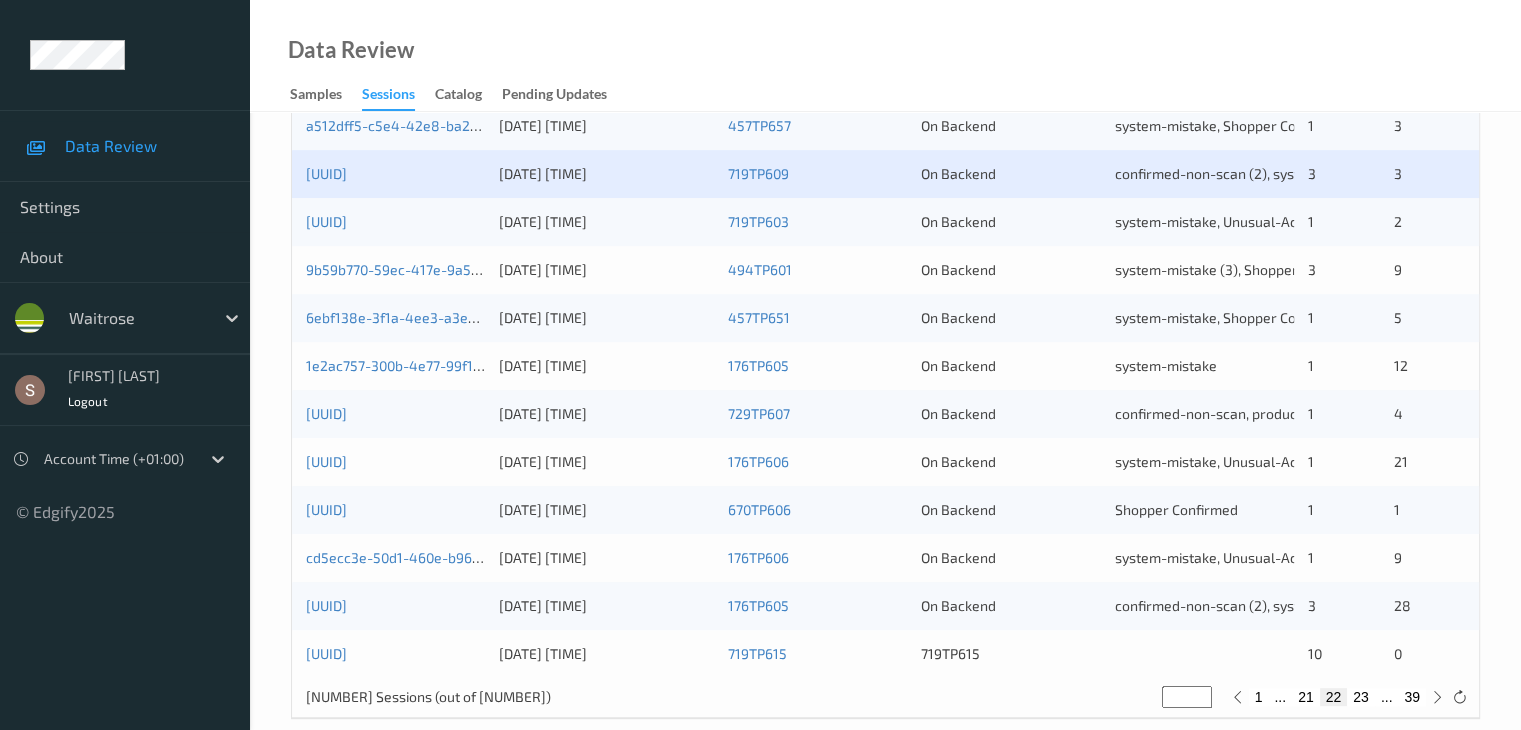 scroll, scrollTop: 932, scrollLeft: 0, axis: vertical 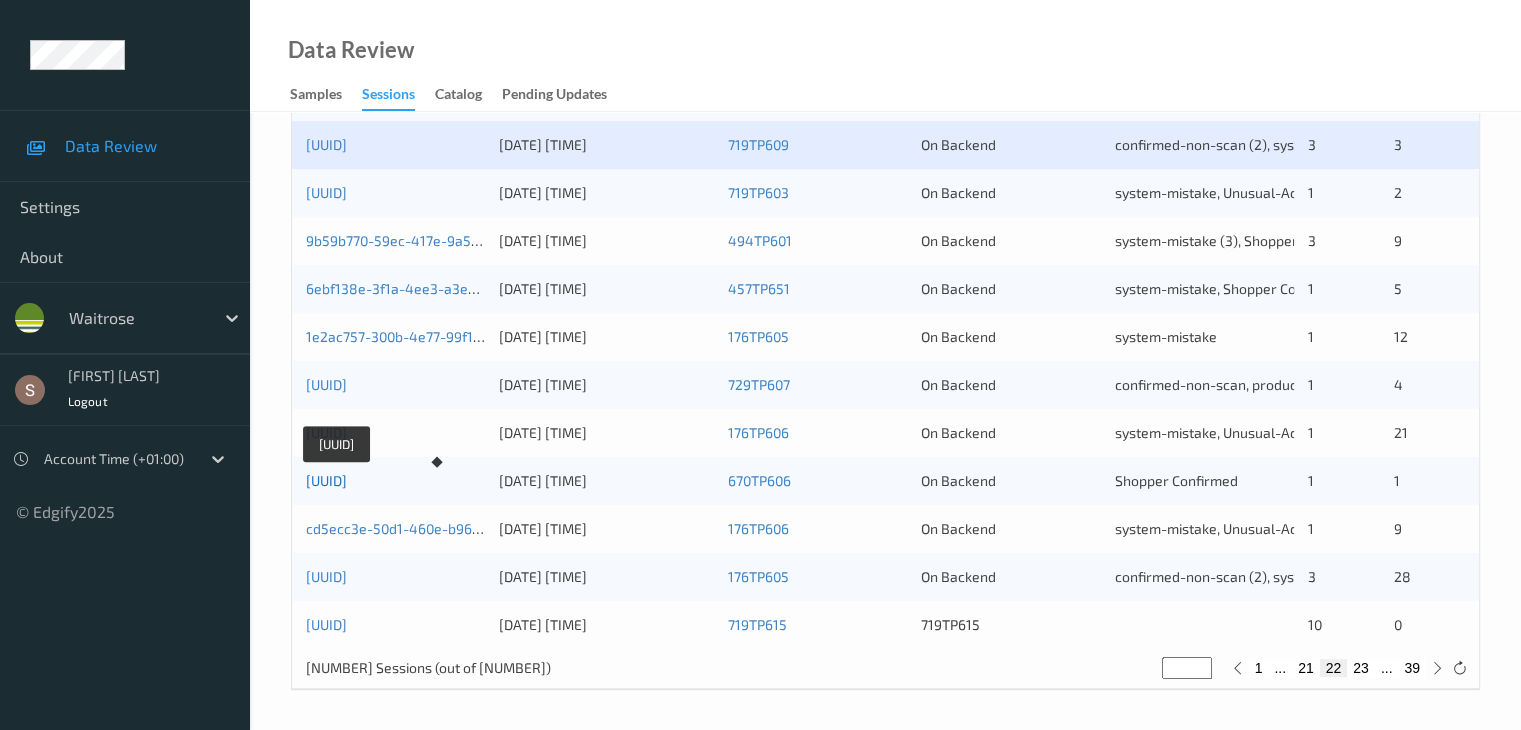 click on "[UUID]" at bounding box center (326, 480) 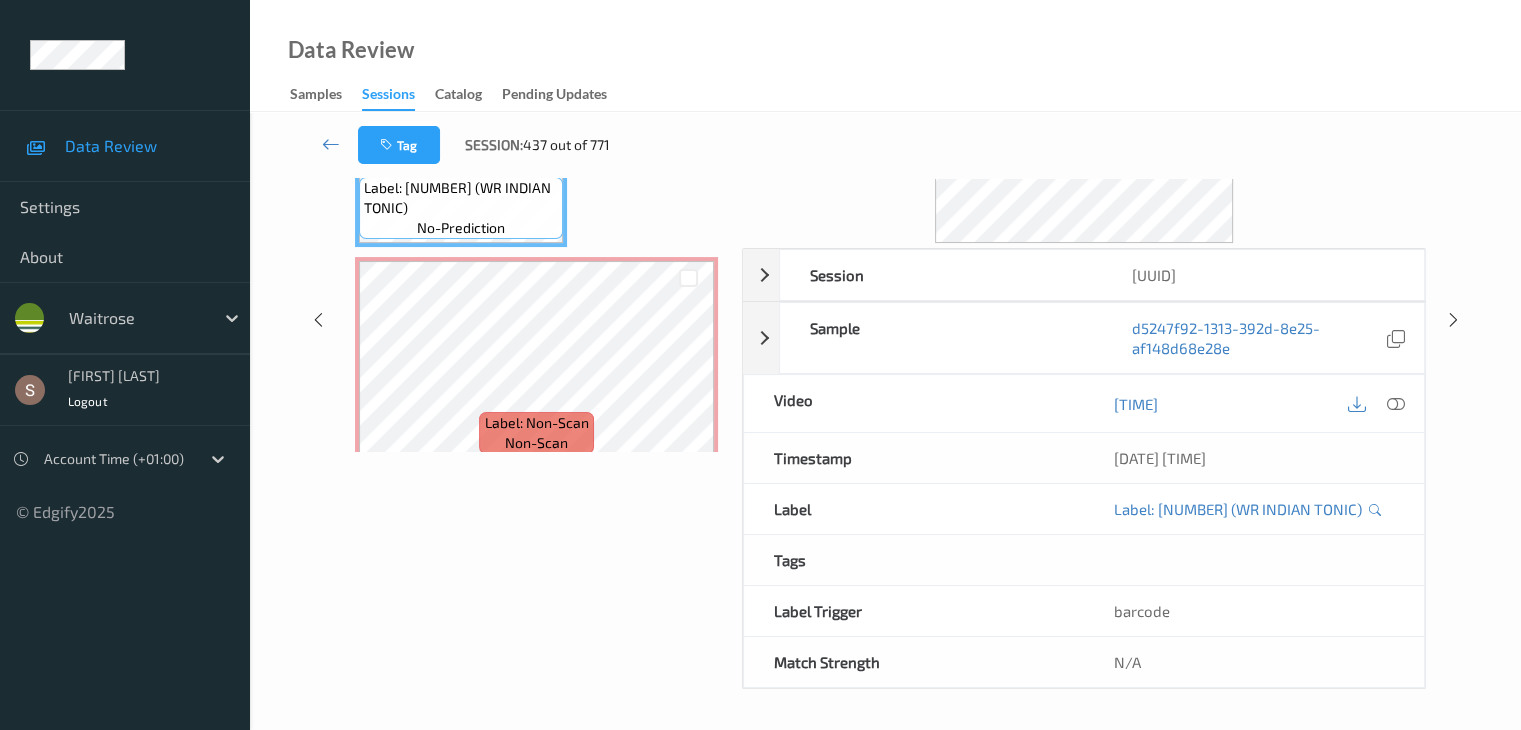 scroll, scrollTop: 0, scrollLeft: 0, axis: both 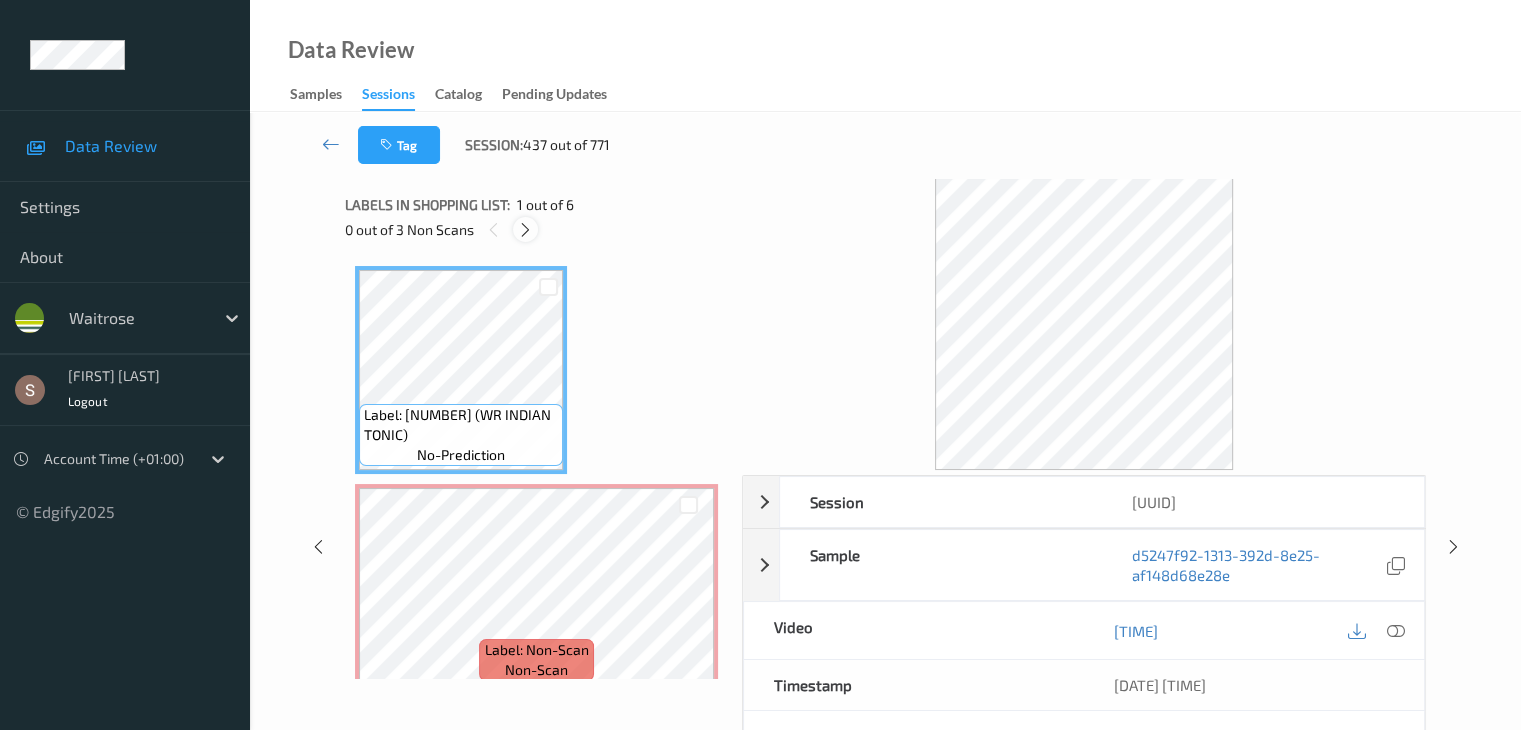 click at bounding box center [525, 230] 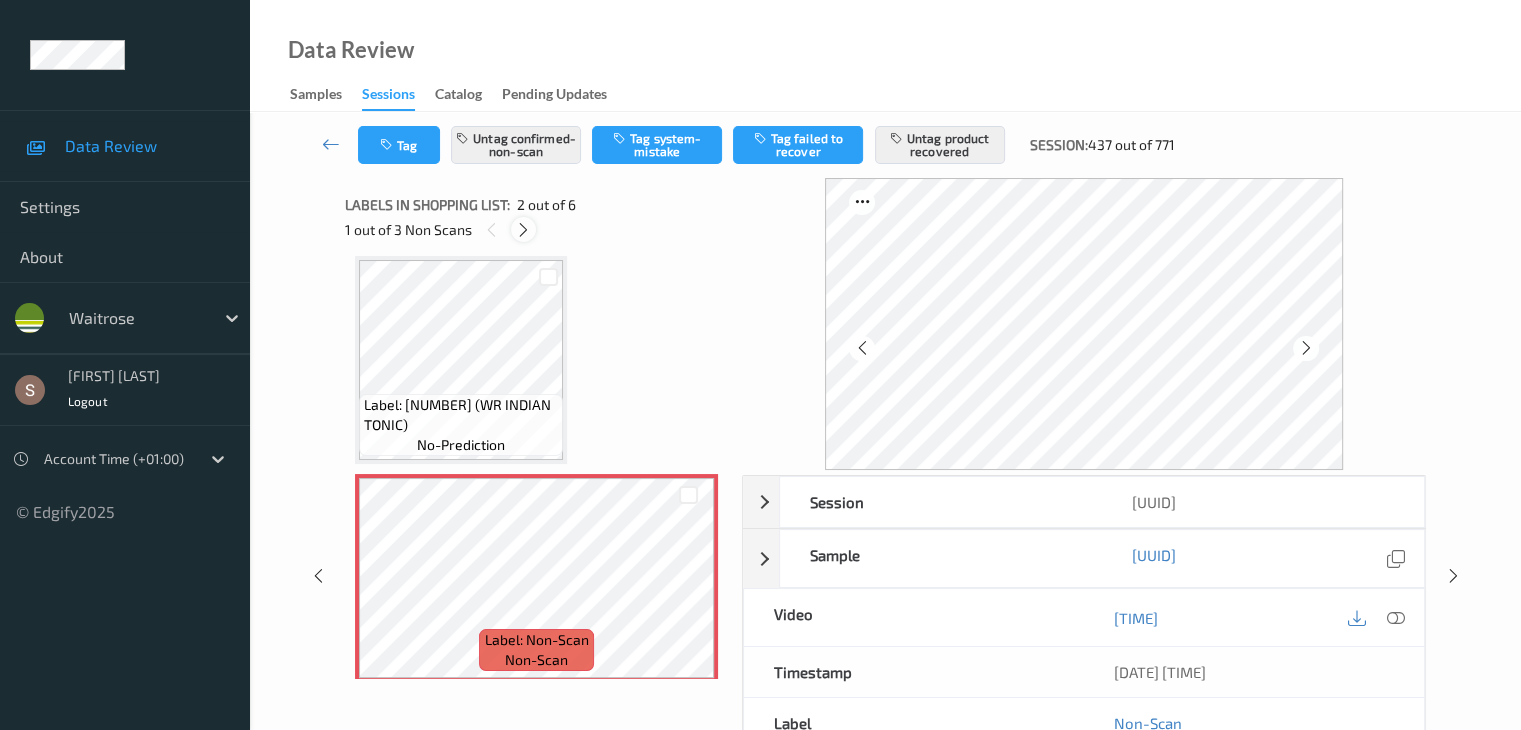 click at bounding box center [523, 230] 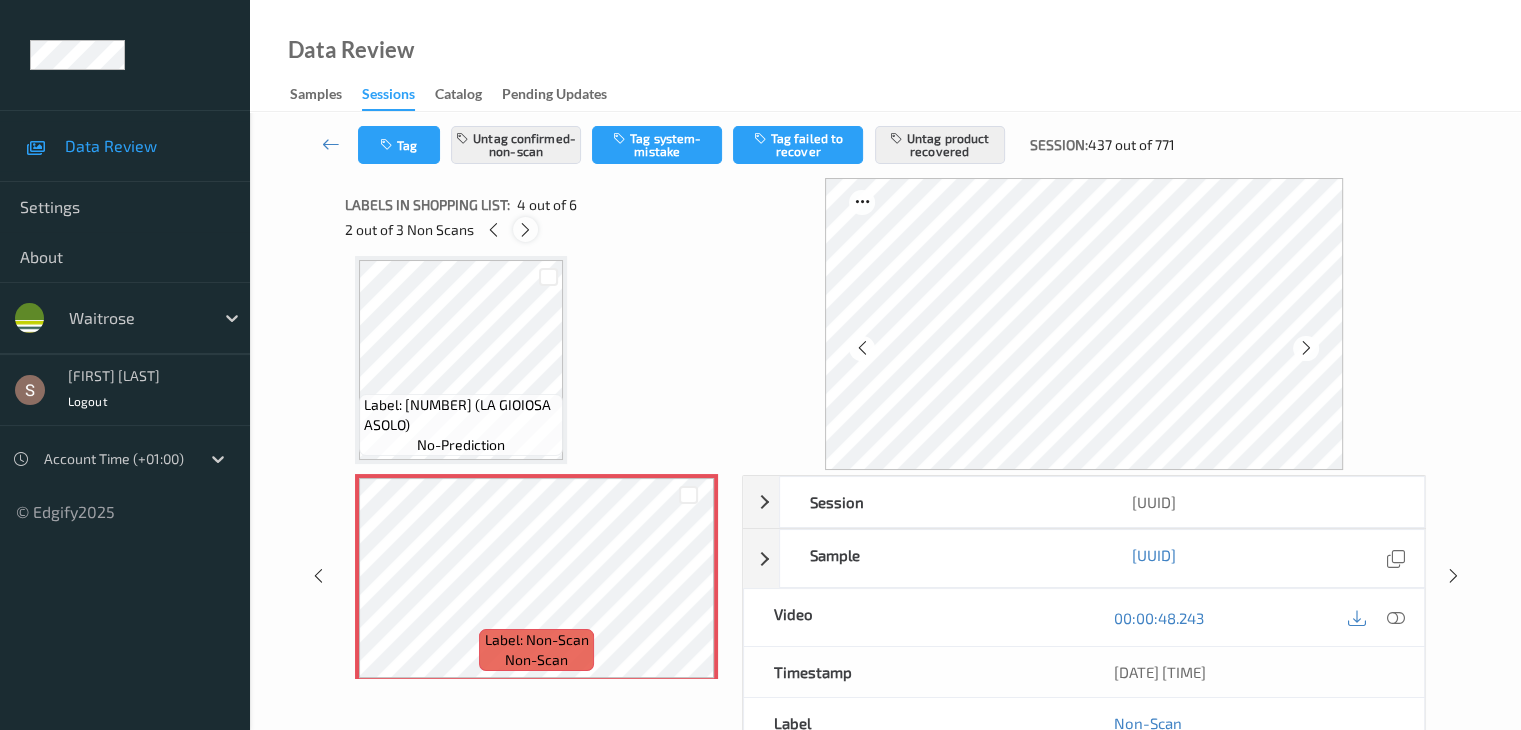 click at bounding box center (525, 230) 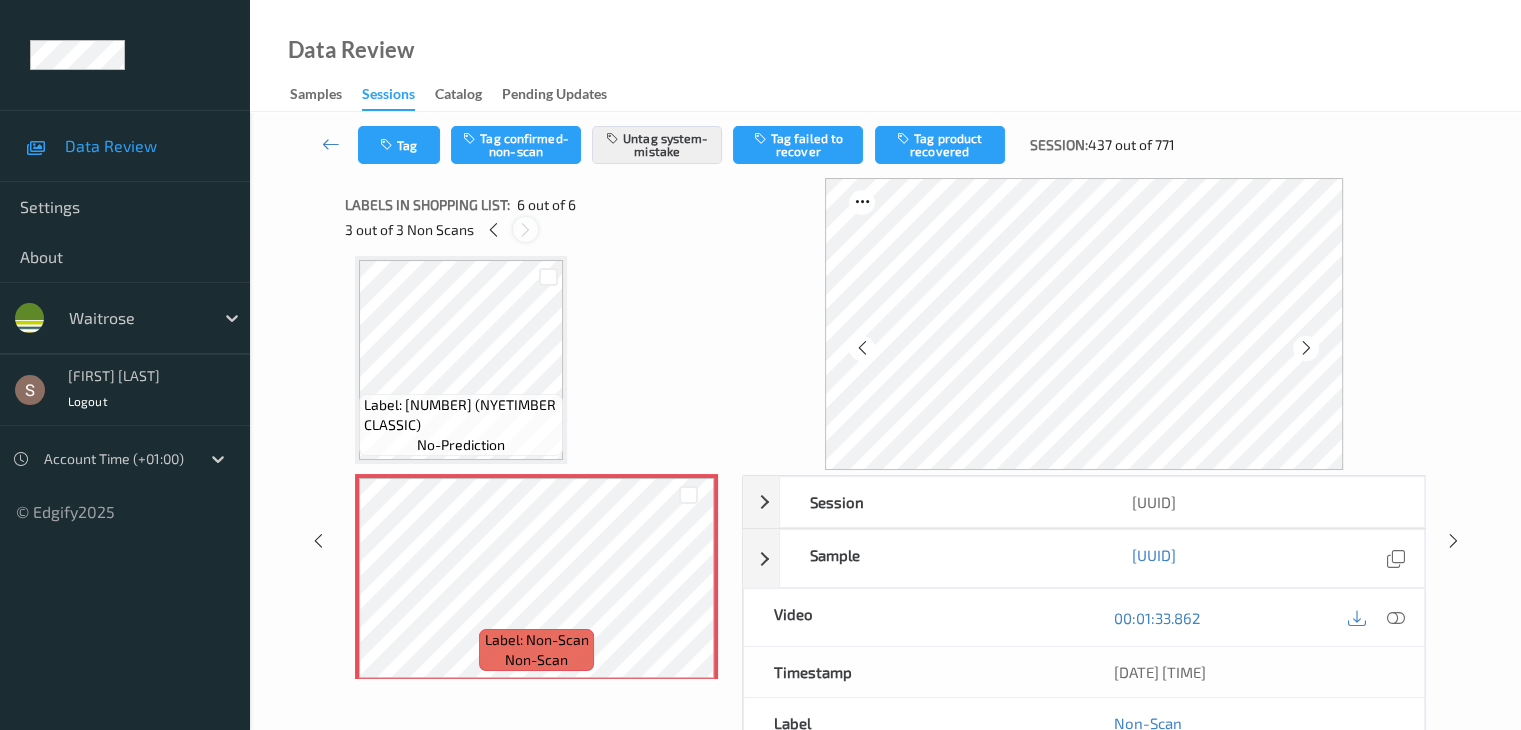 click at bounding box center (525, 230) 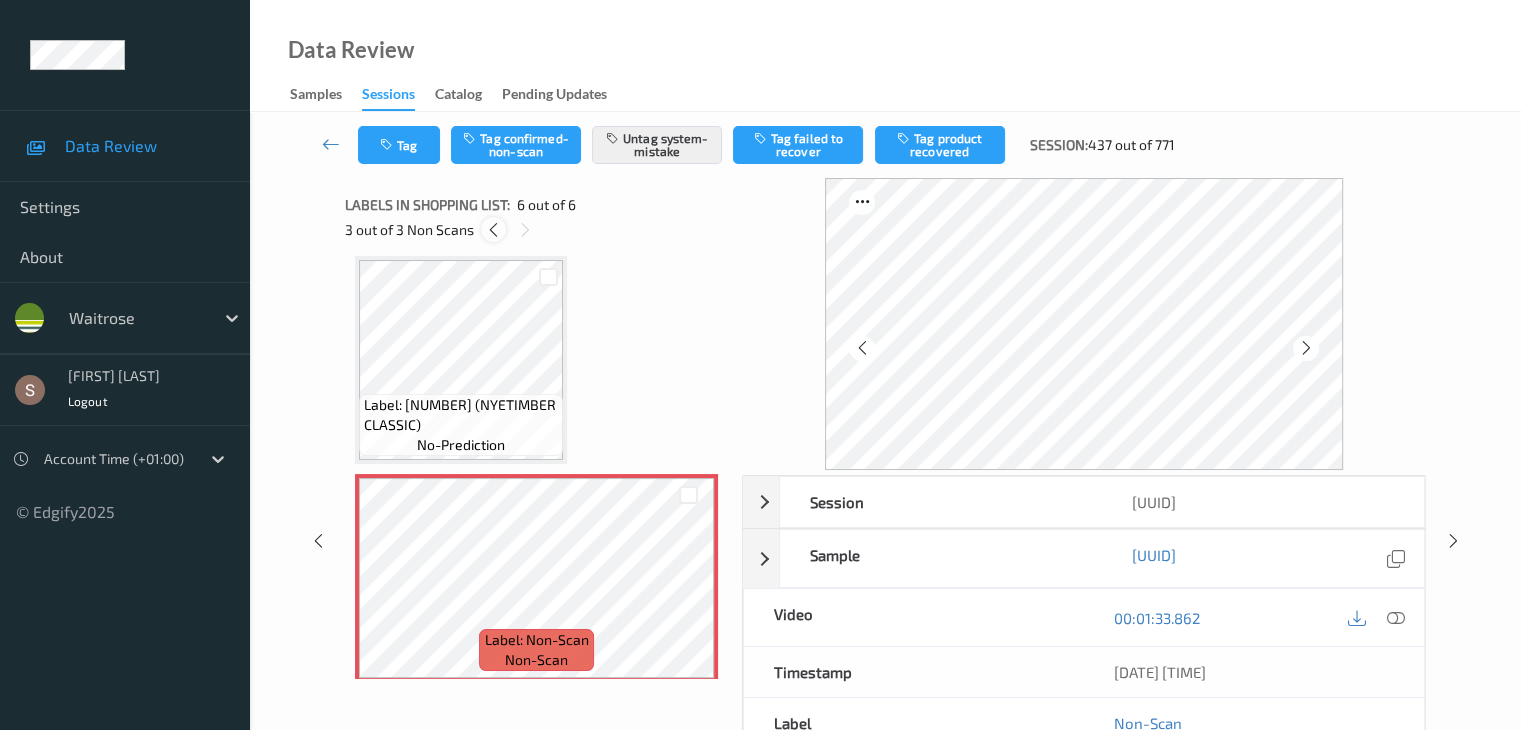 click at bounding box center (493, 230) 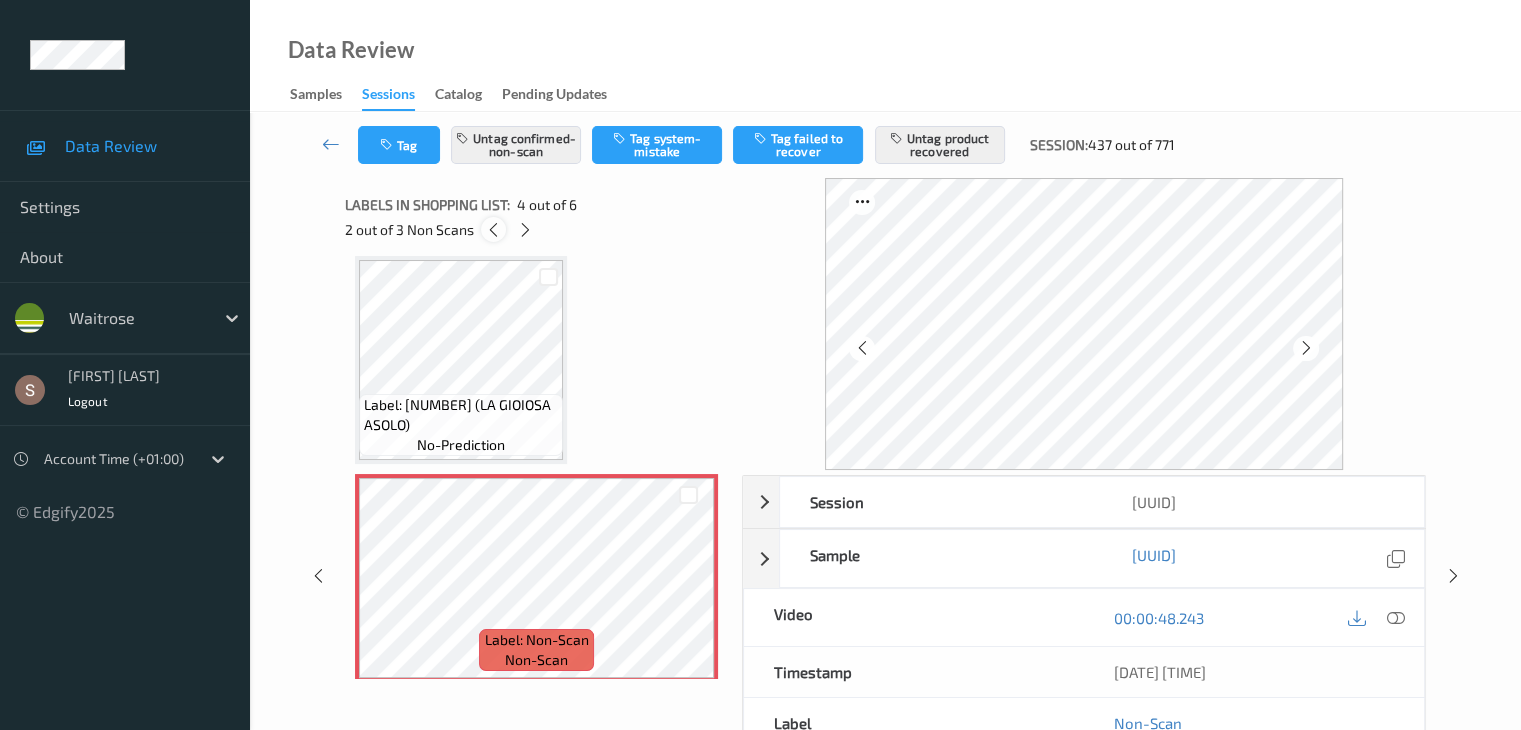 click at bounding box center (493, 230) 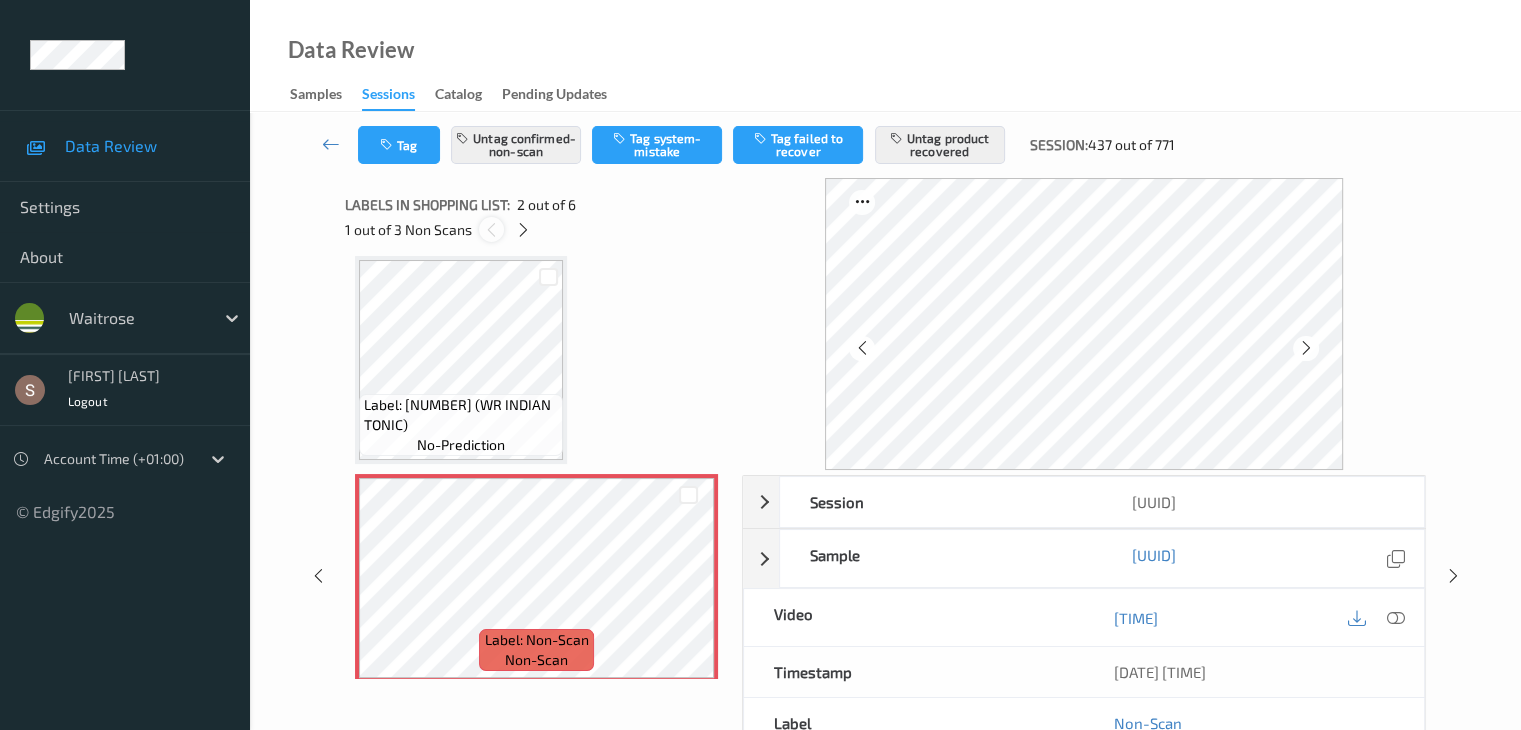 click at bounding box center [491, 230] 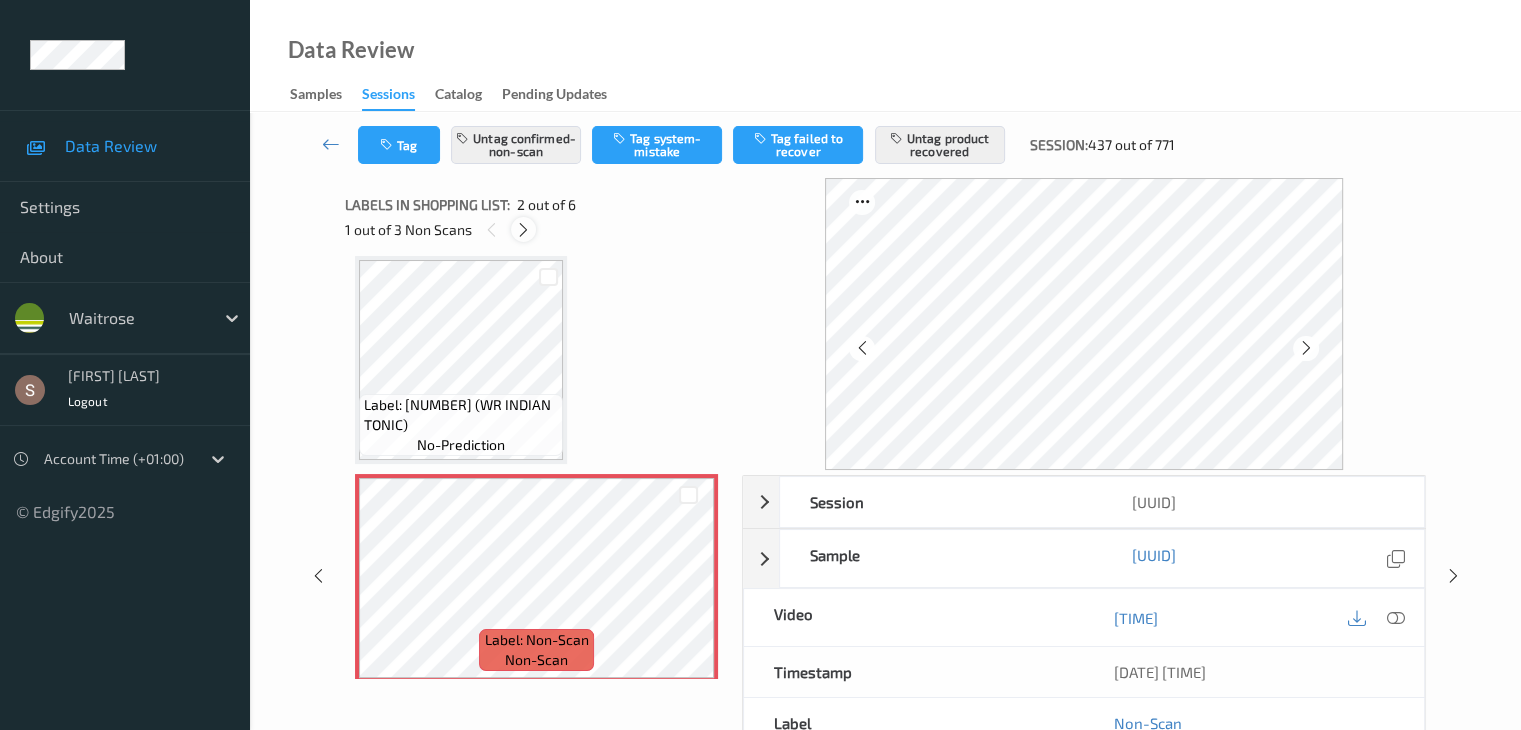 click at bounding box center (523, 230) 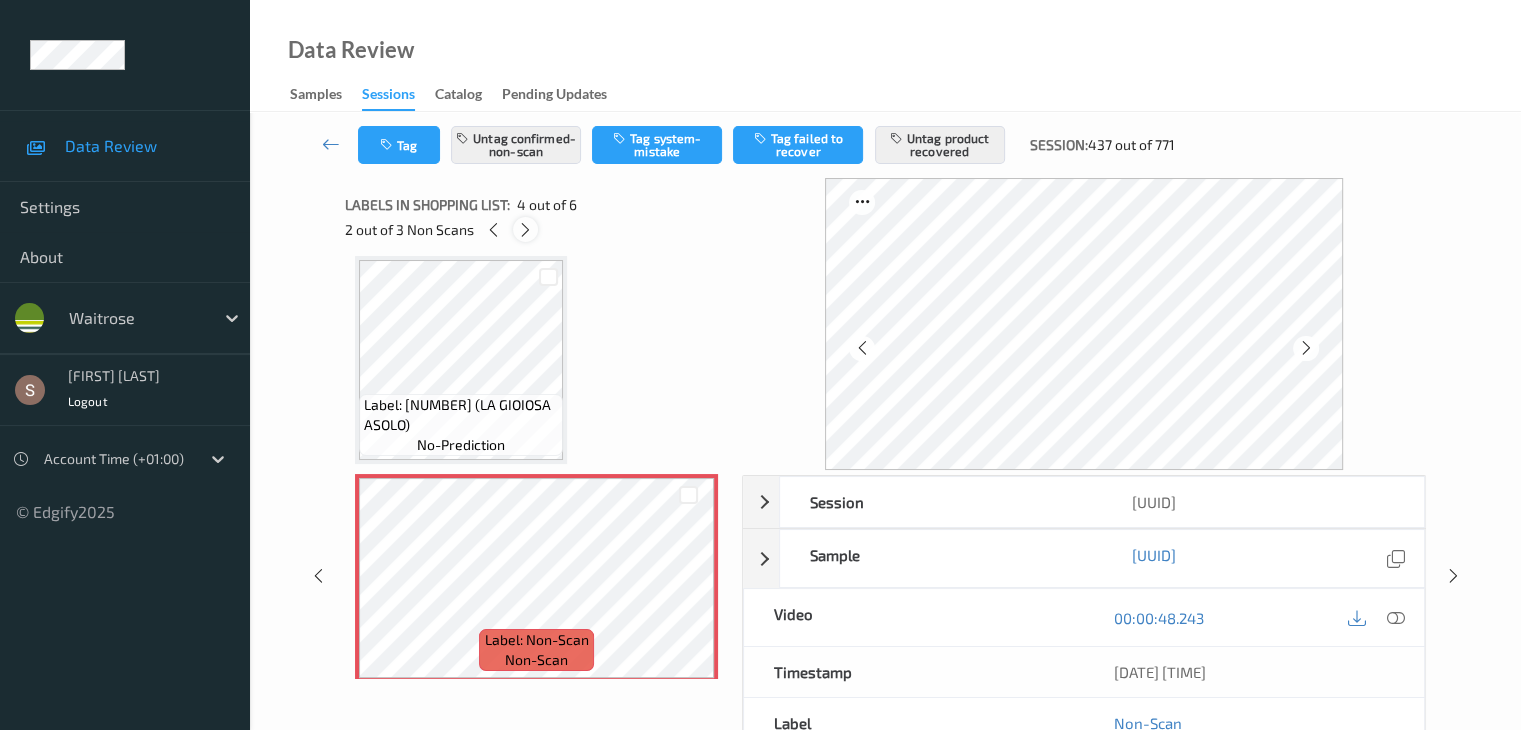 click at bounding box center [525, 230] 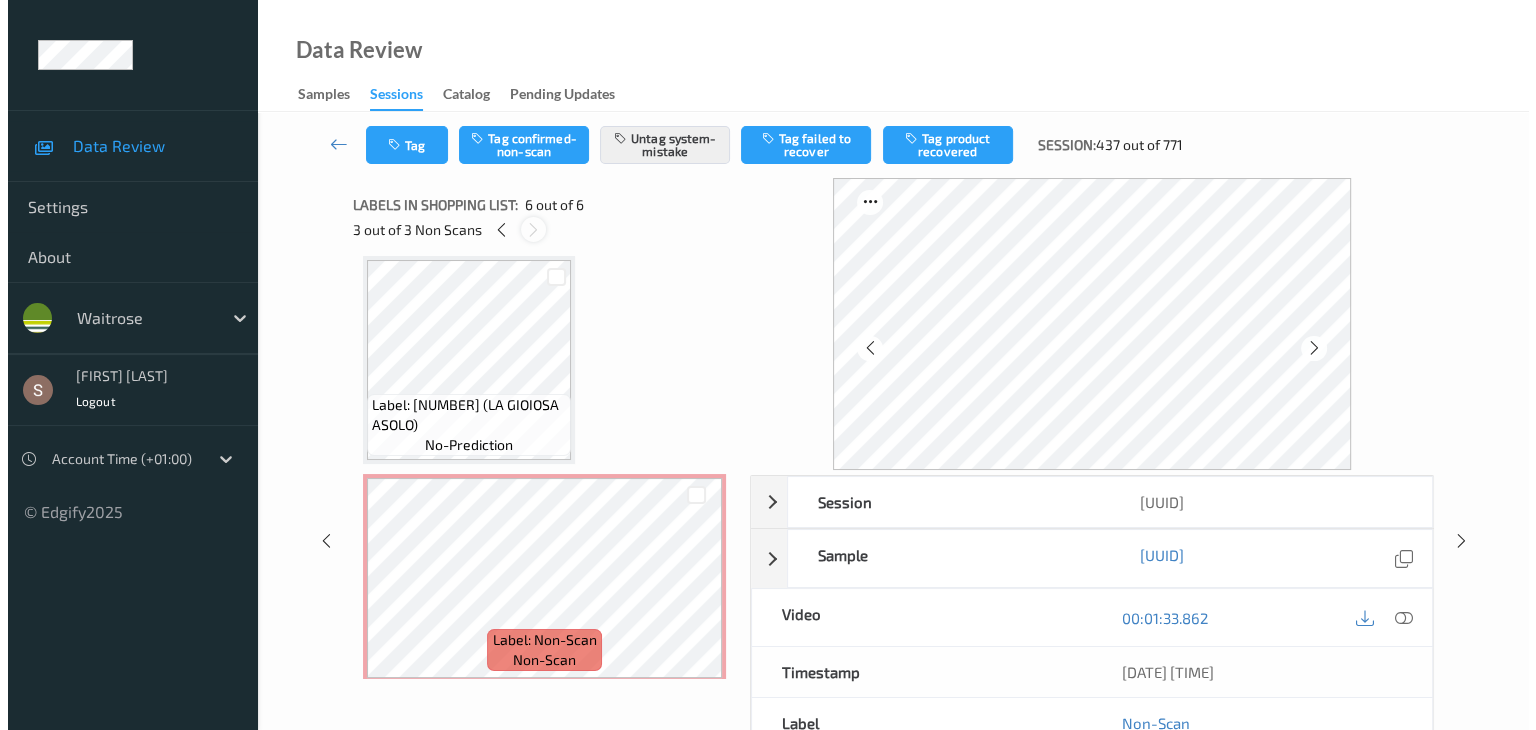 scroll, scrollTop: 882, scrollLeft: 0, axis: vertical 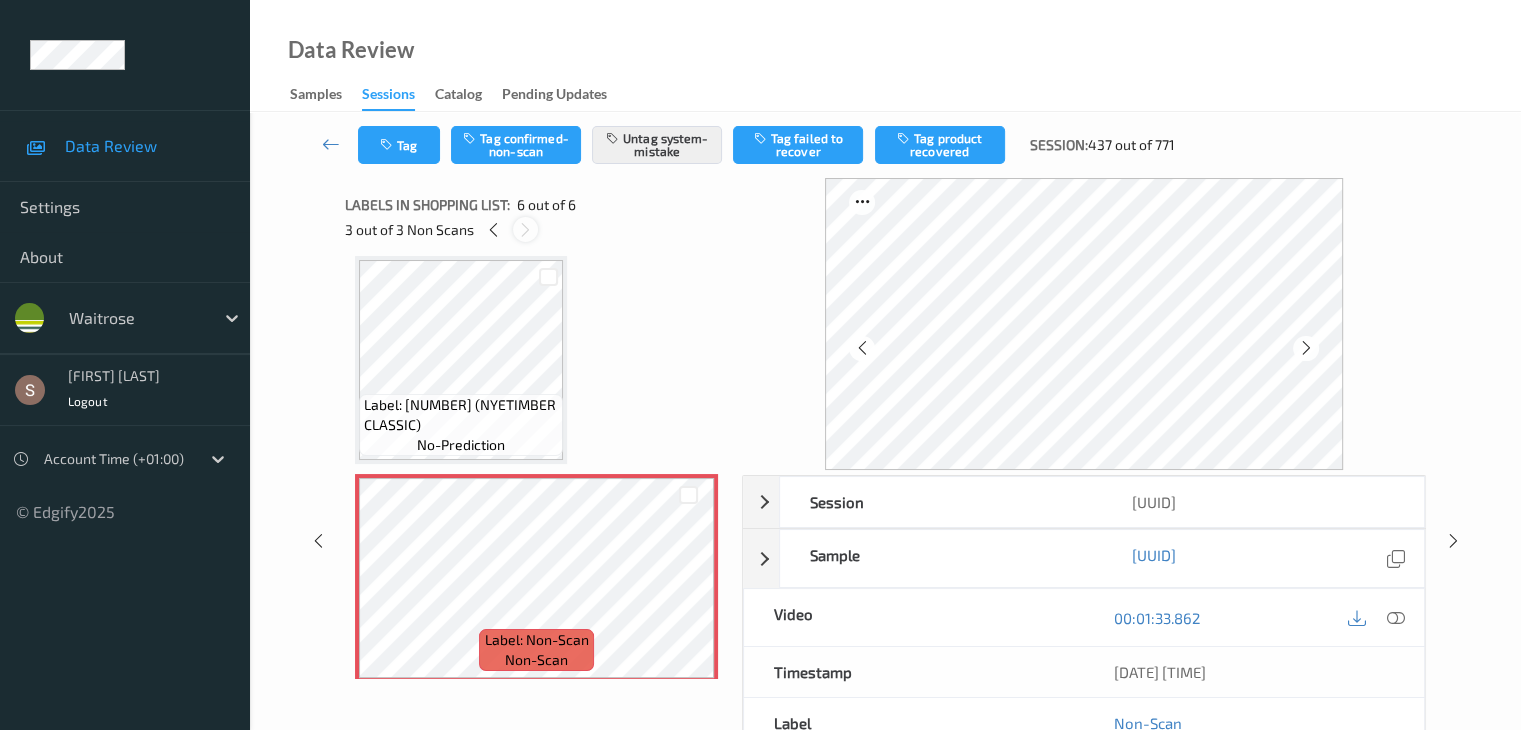 click at bounding box center [525, 230] 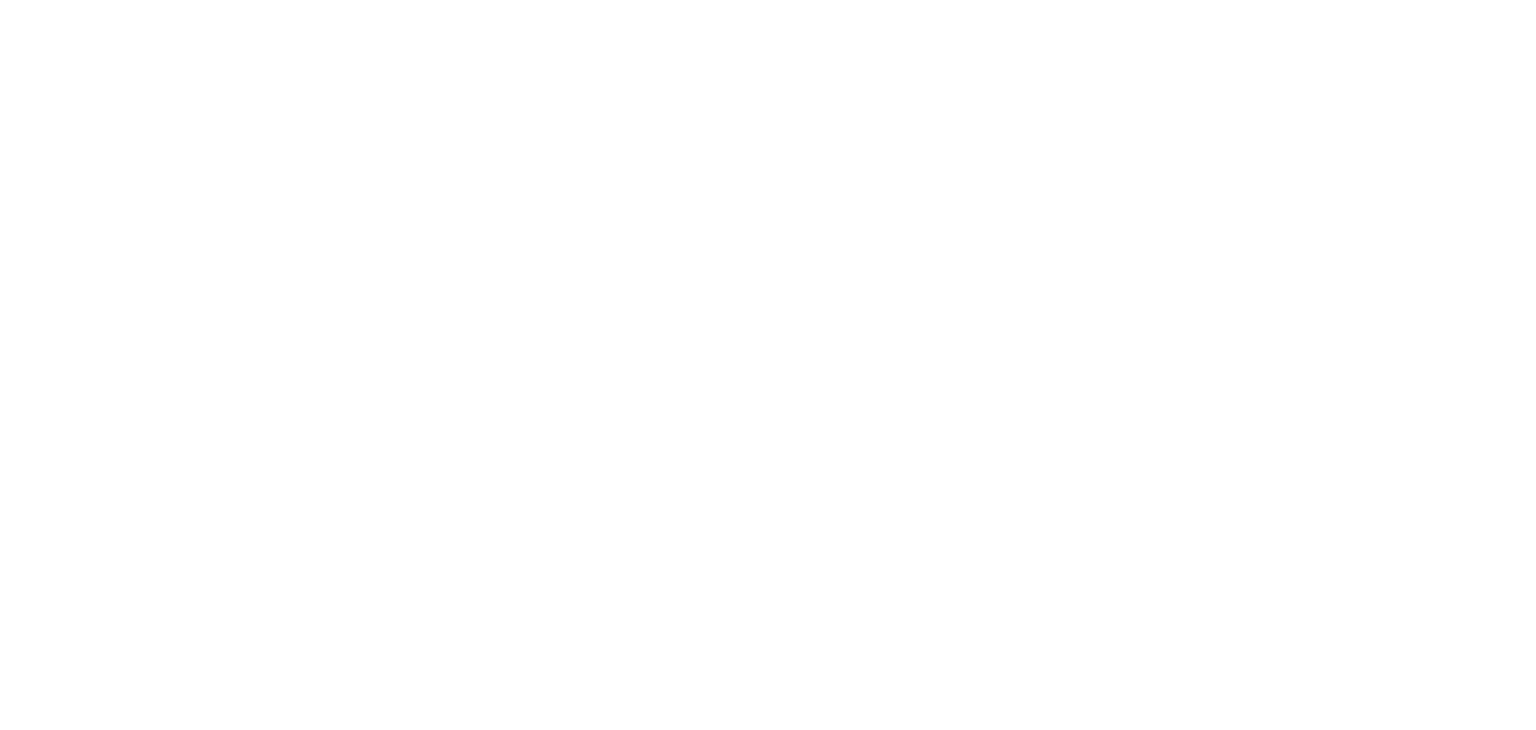 click on "A" at bounding box center [768, 365] 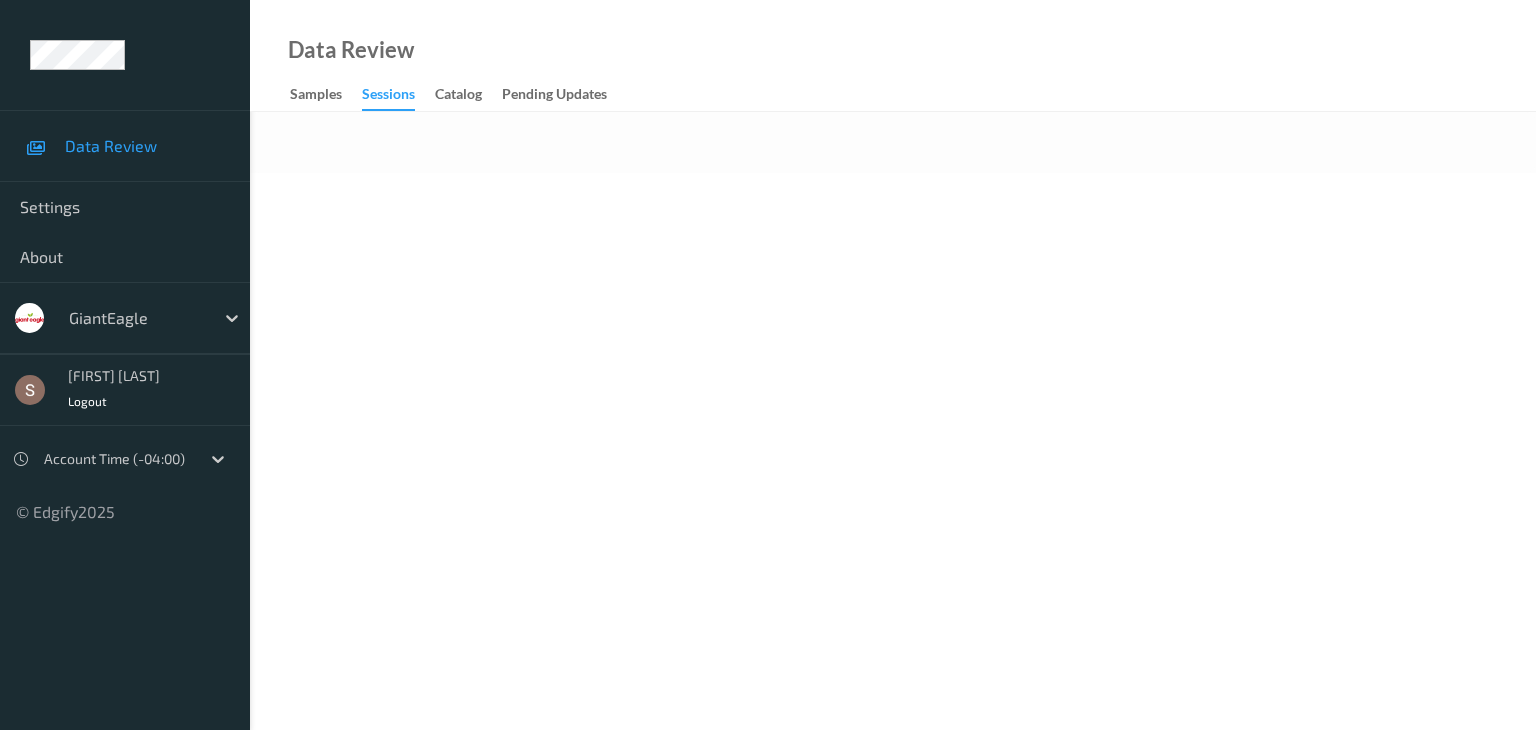 scroll, scrollTop: 0, scrollLeft: 0, axis: both 